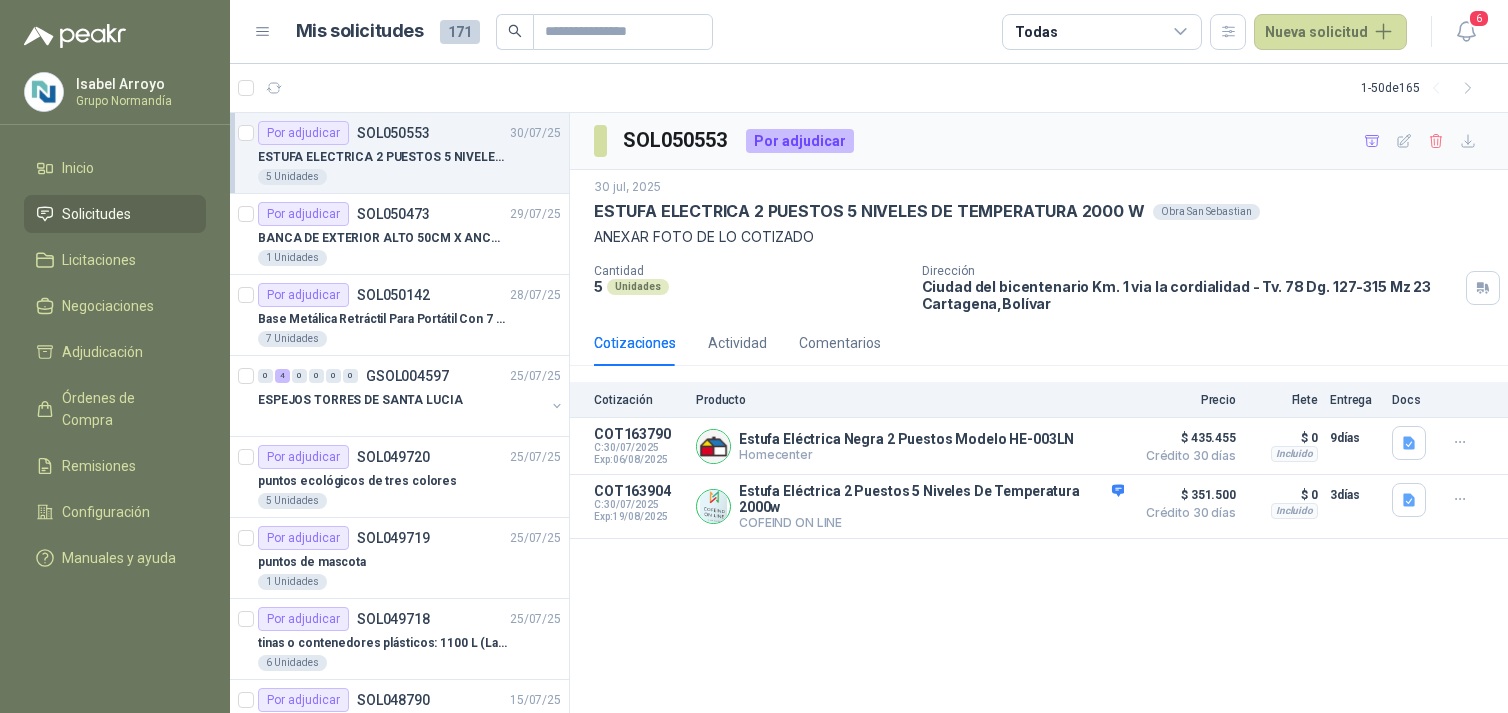 scroll, scrollTop: 0, scrollLeft: 0, axis: both 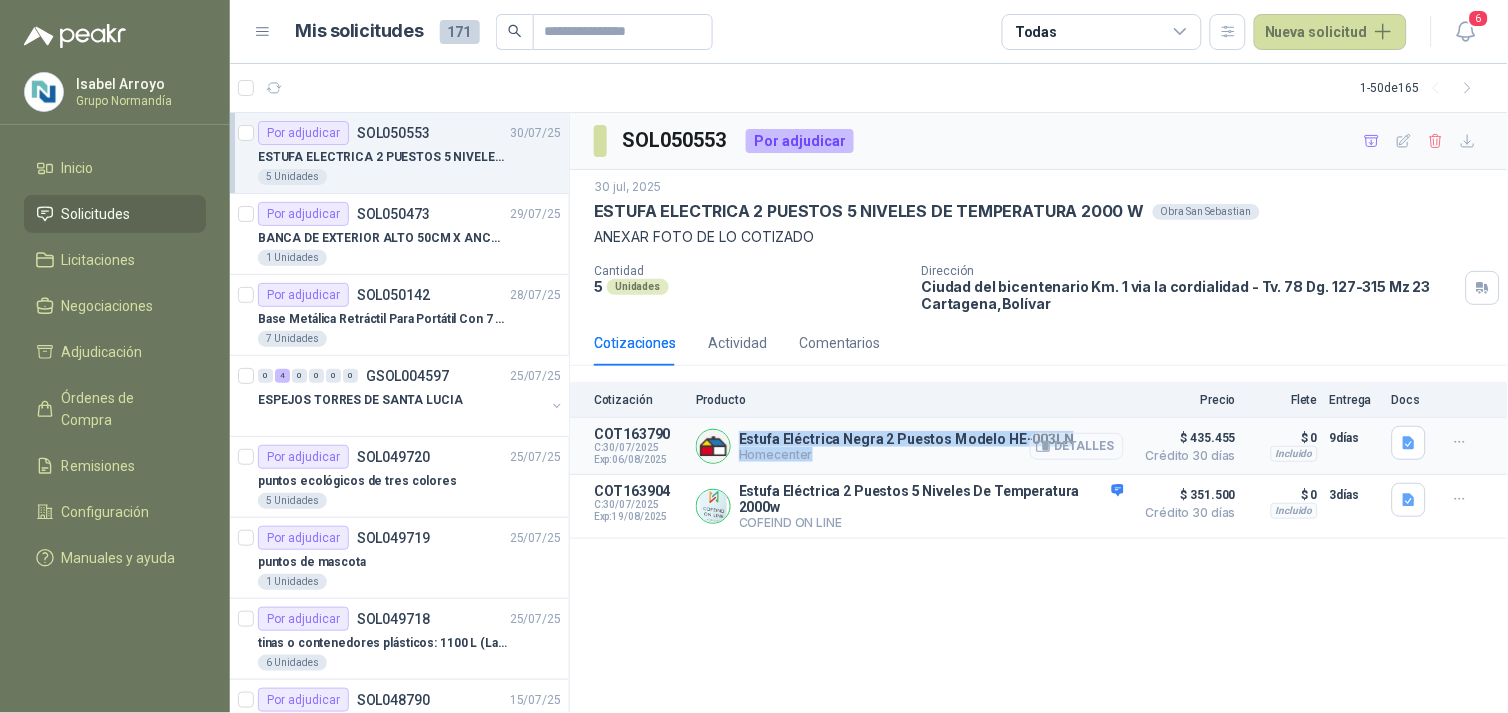 drag, startPoint x: 738, startPoint y: 435, endPoint x: 1063, endPoint y: 434, distance: 325.00153 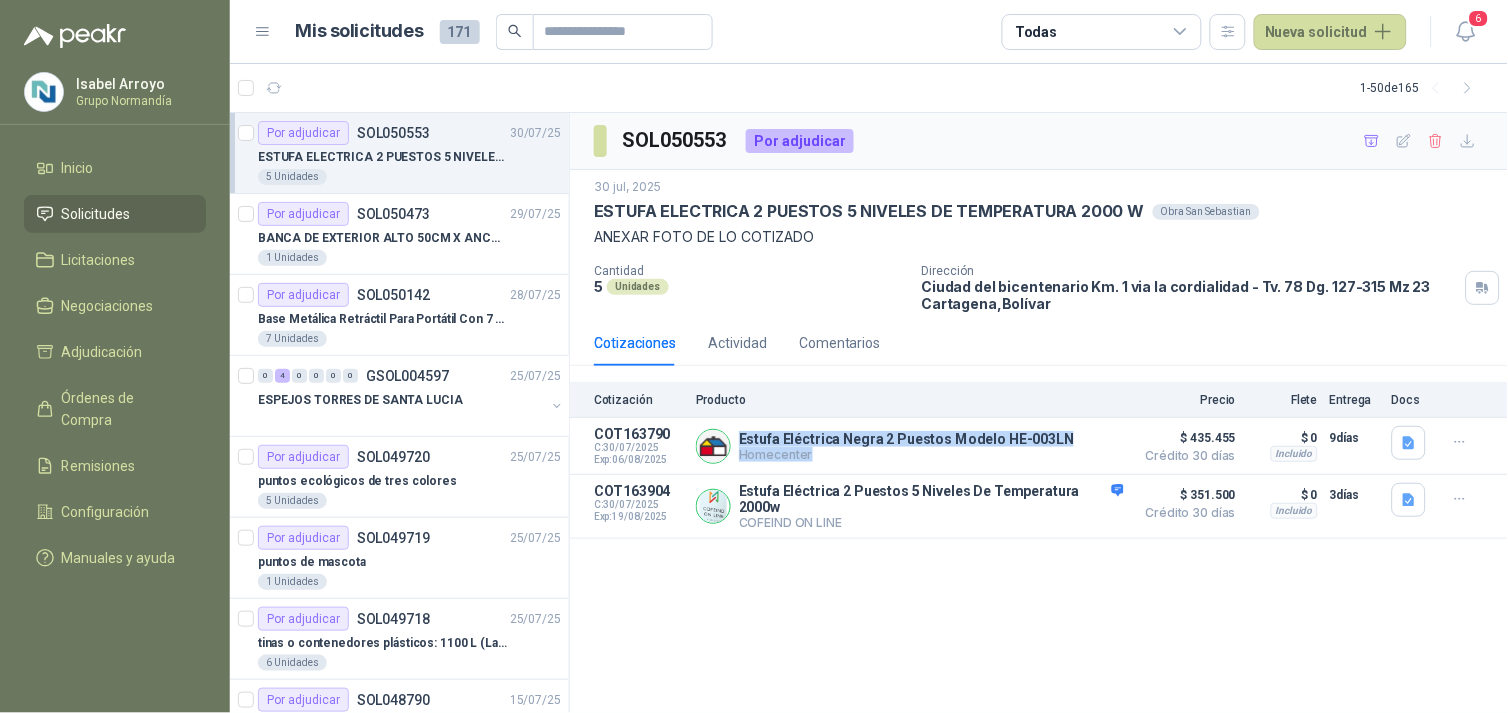 copy on "Estufa Eléctrica Negra 2 Puestos Modelo HE-003LN Homecenter" 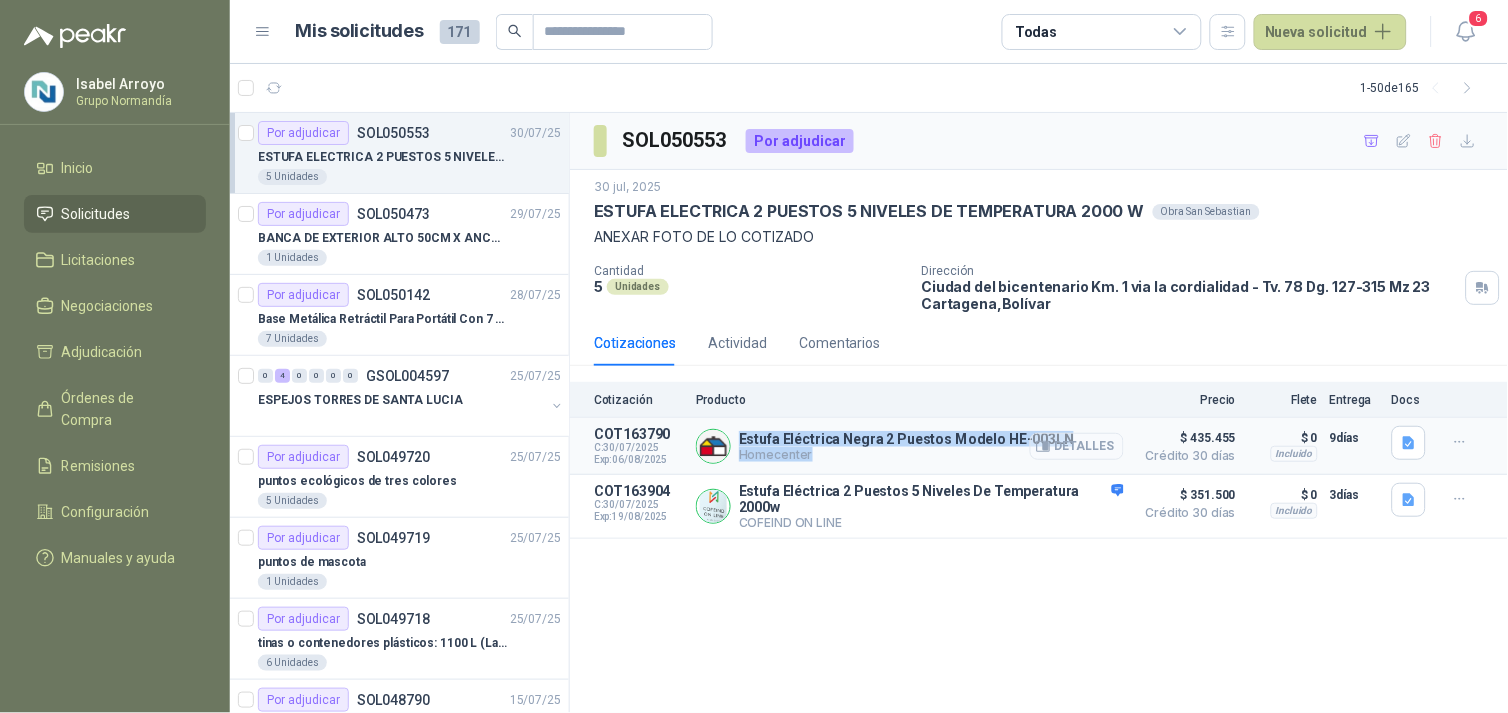 click on "Detalles" at bounding box center (1077, 446) 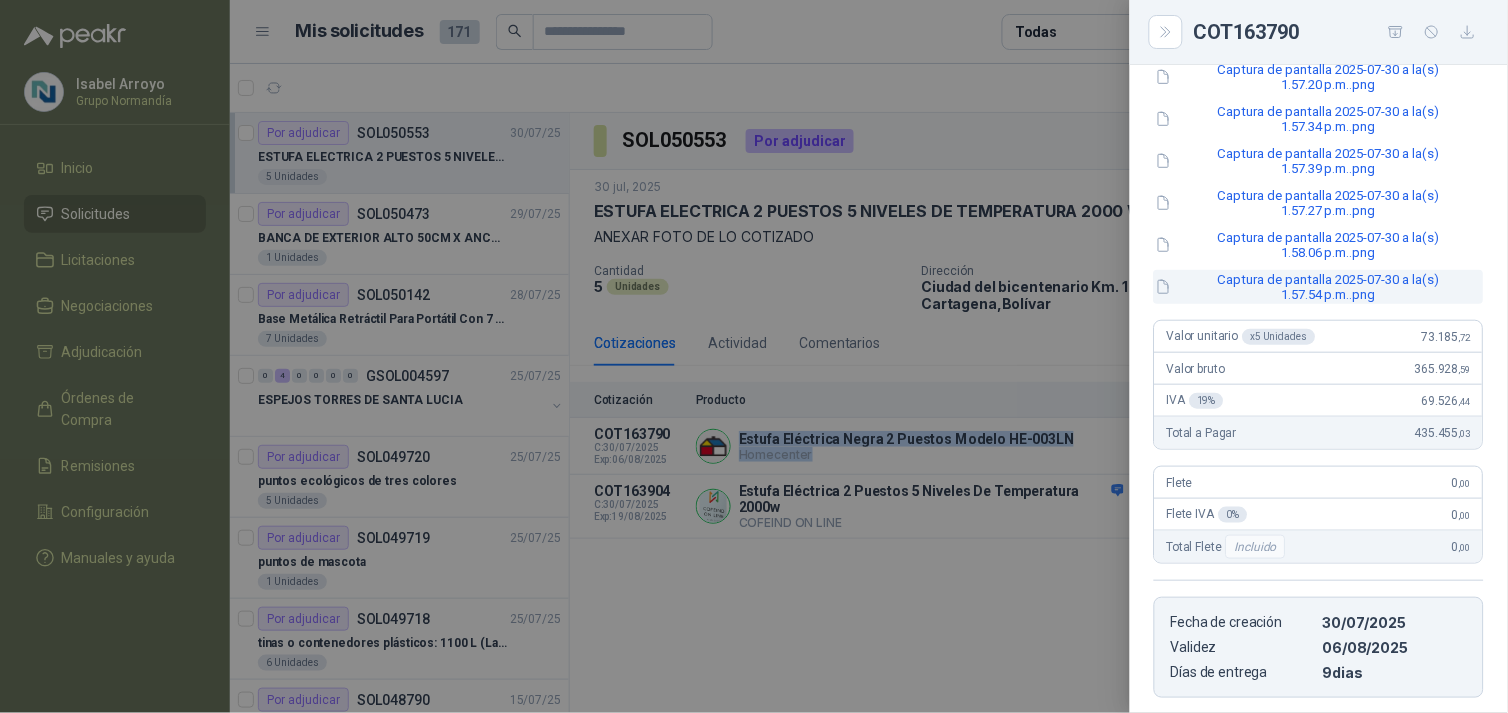 scroll, scrollTop: 243, scrollLeft: 0, axis: vertical 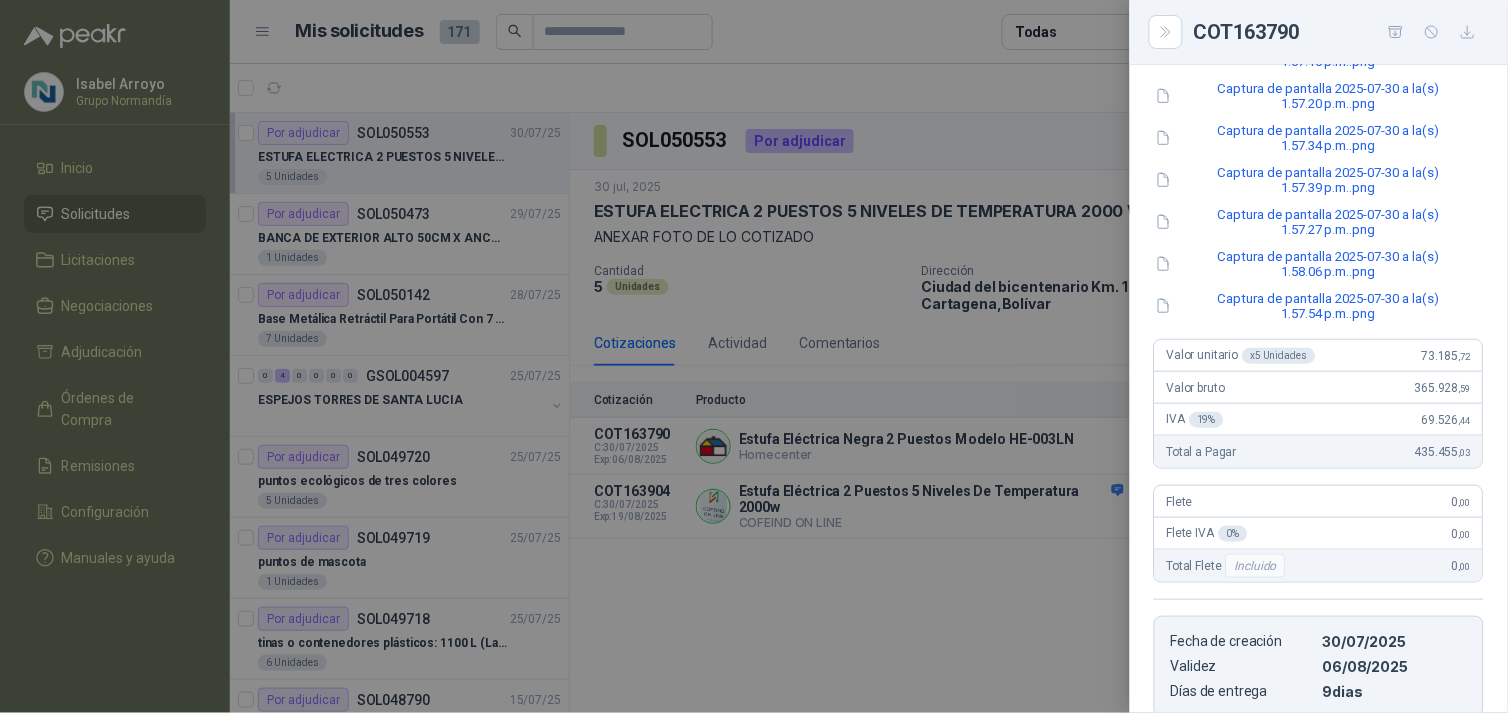 click on "Captura de pantalla 2025-07-30 a la(s) 1.57.16 p.m..png Captura de pantalla 2025-07-30 a la(s) 1.57.20 p.m..png Captura de pantalla 2025-07-30 a la(s) 1.57.34 p.m..png Captura de pantalla 2025-07-30 a la(s) 1.57.39 p.m..png Captura de pantalla 2025-07-30 a la(s) 1.57.27 p.m..png Captura de pantalla 2025-07-30 a la(s) 1.58.06 p.m..png Captura de pantalla 2025-07-30 a la(s) 1.57.54 p.m..png" at bounding box center (1319, 180) 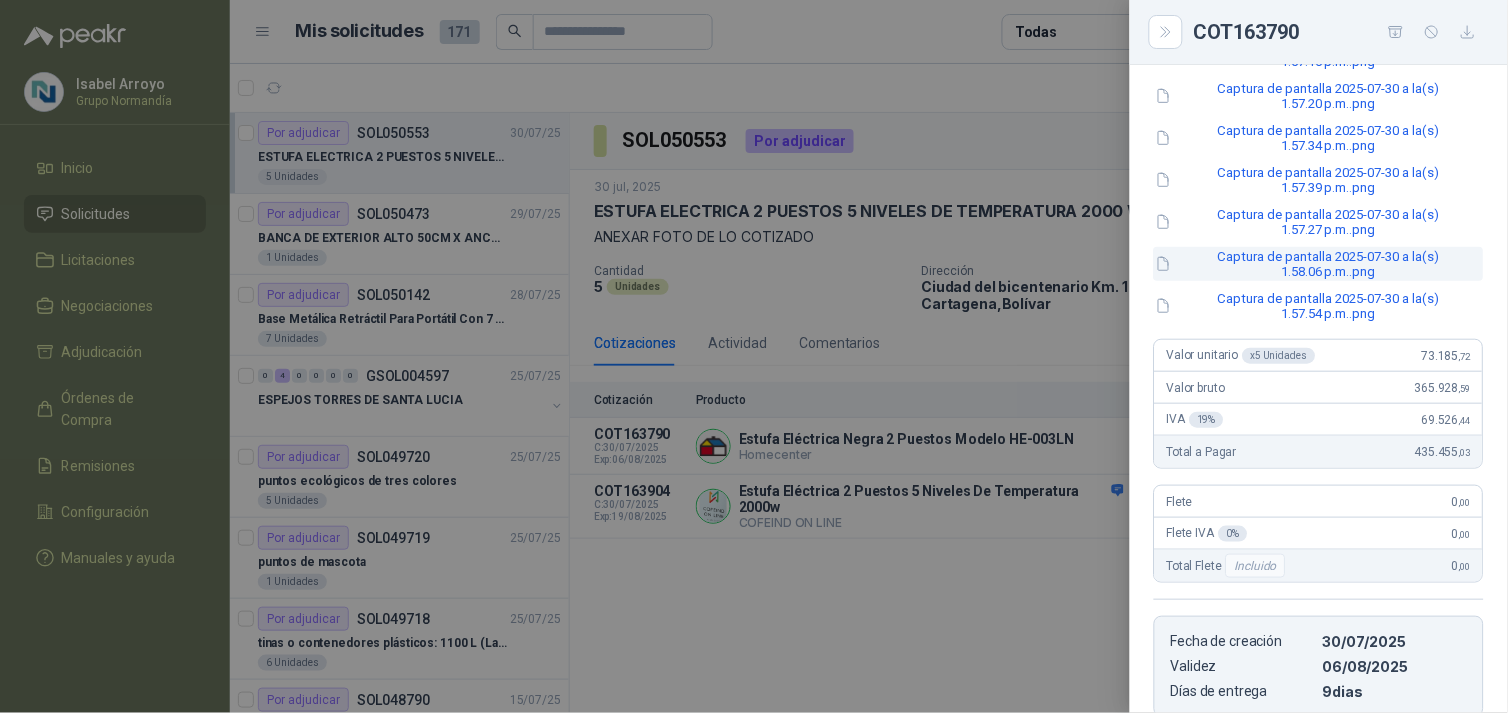 click on "Captura de pantalla 2025-07-30 a la(s) 1.58.06 p.m..png" at bounding box center [1319, 264] 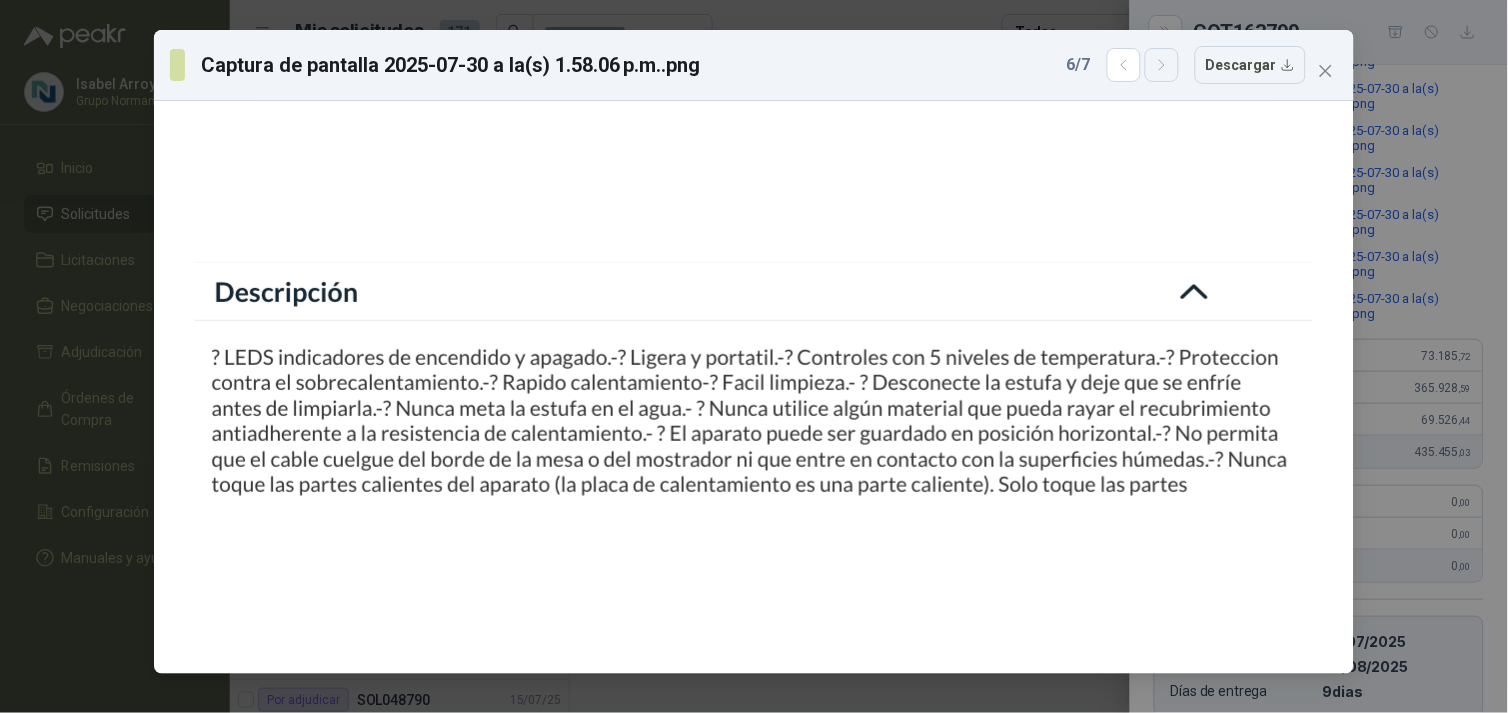 click at bounding box center [1162, 65] 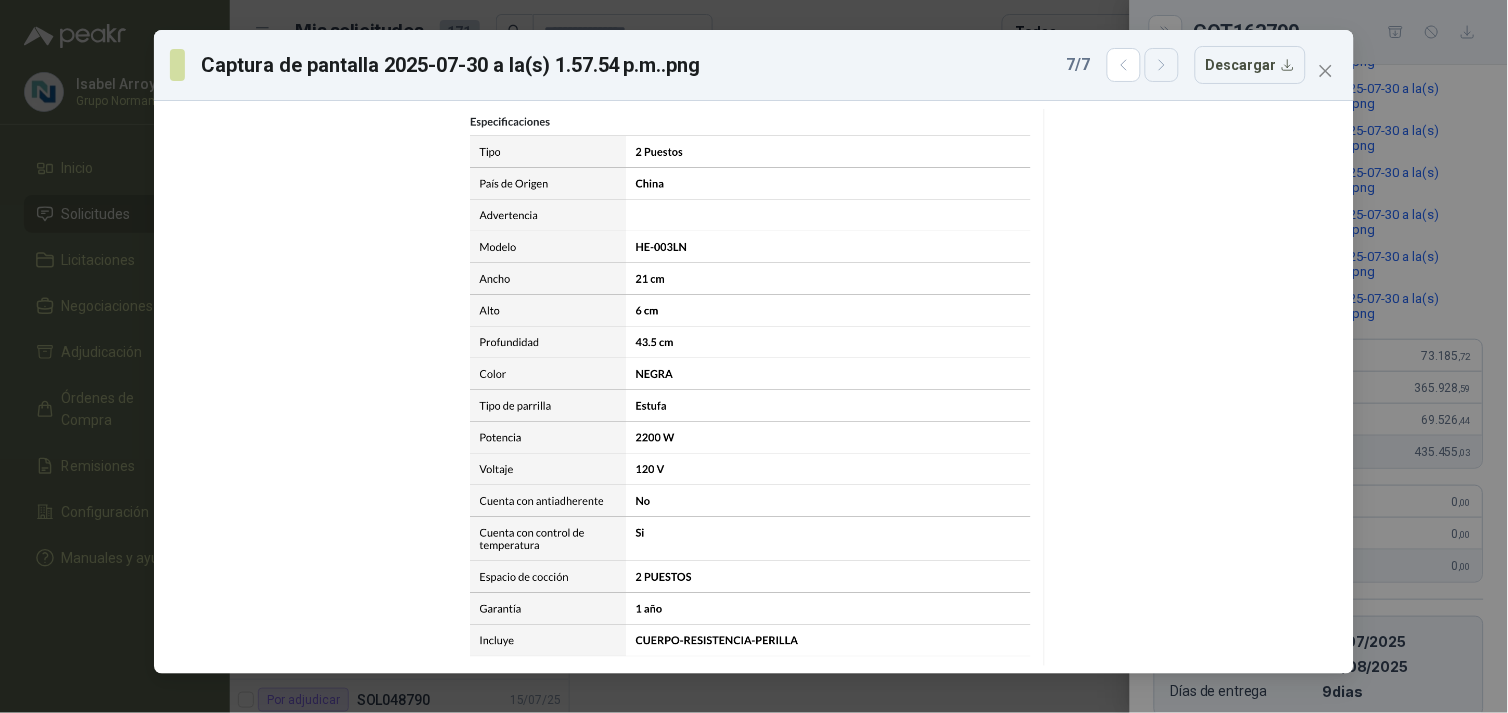 click at bounding box center [1162, 65] 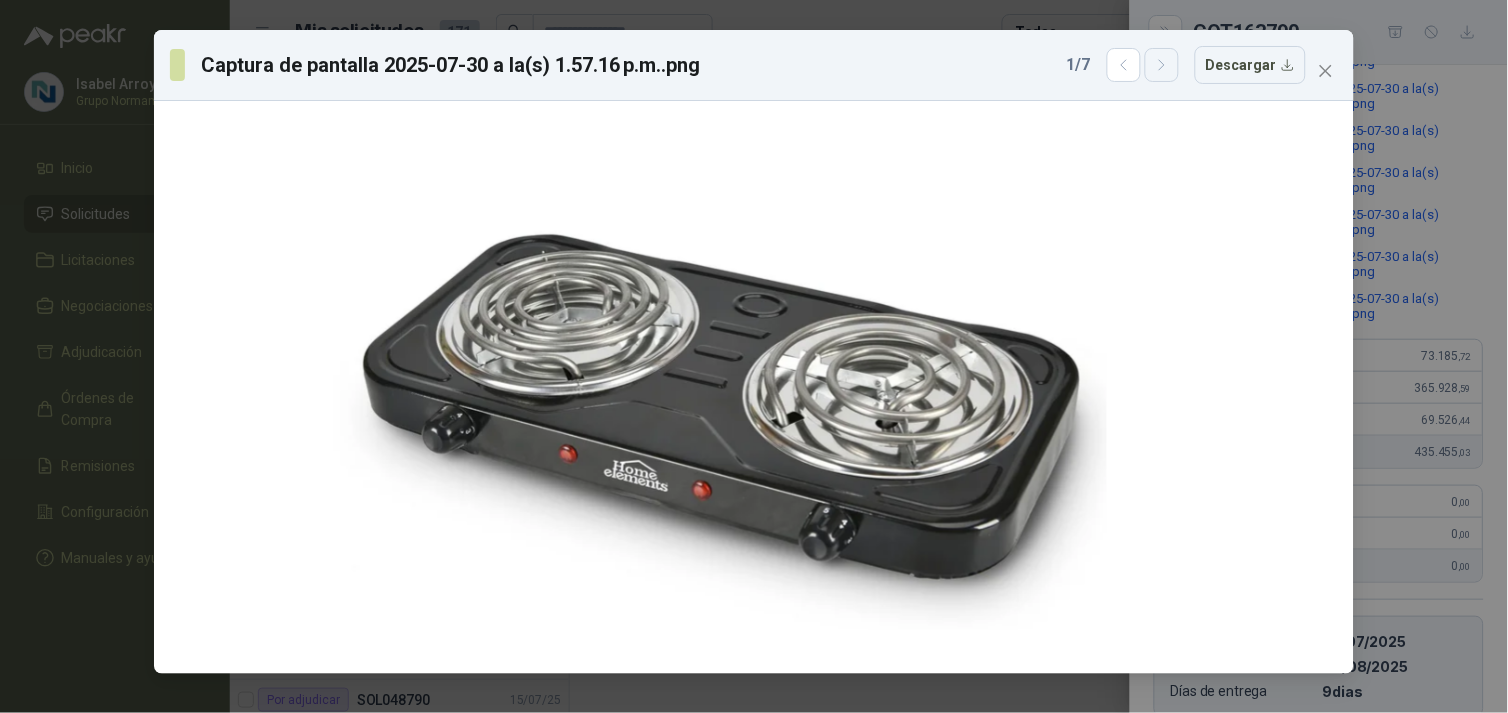 click at bounding box center (1162, 65) 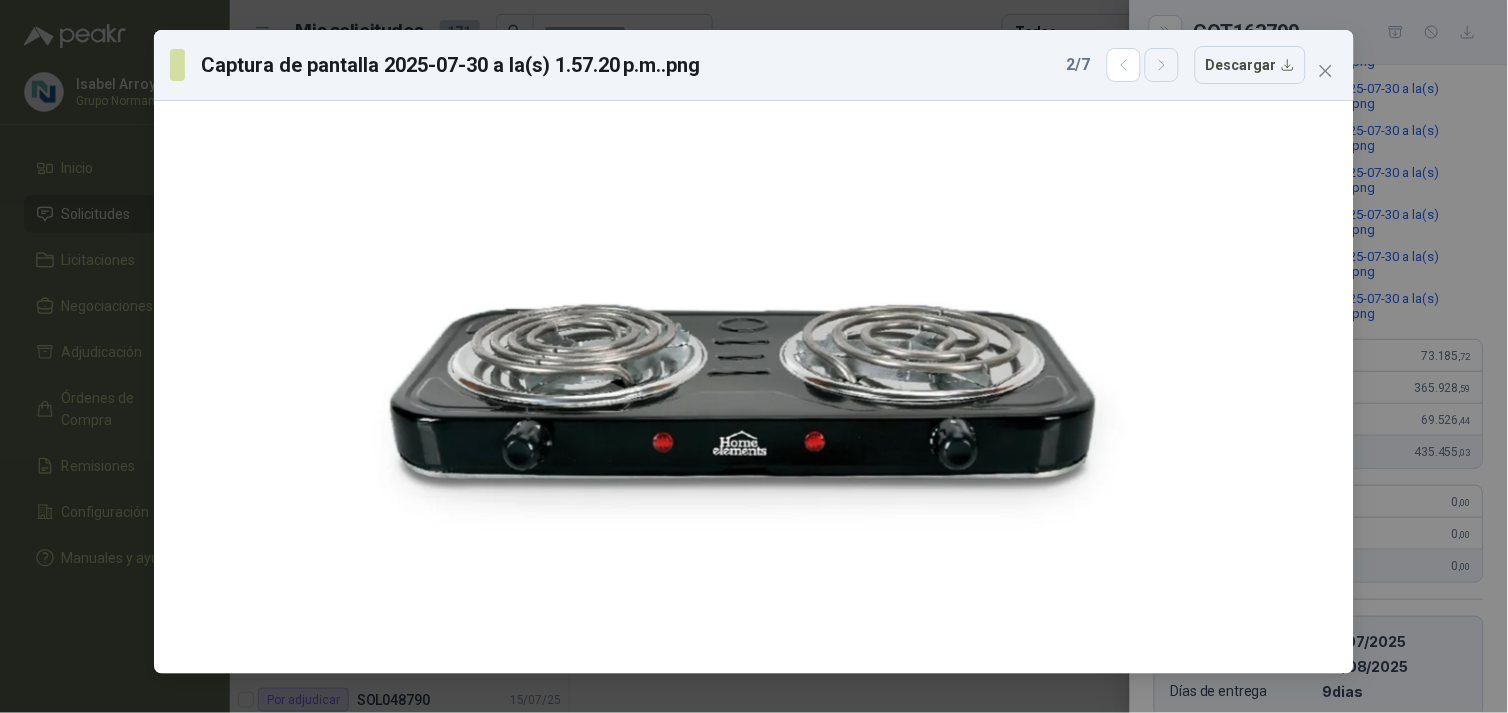 click at bounding box center (1162, 65) 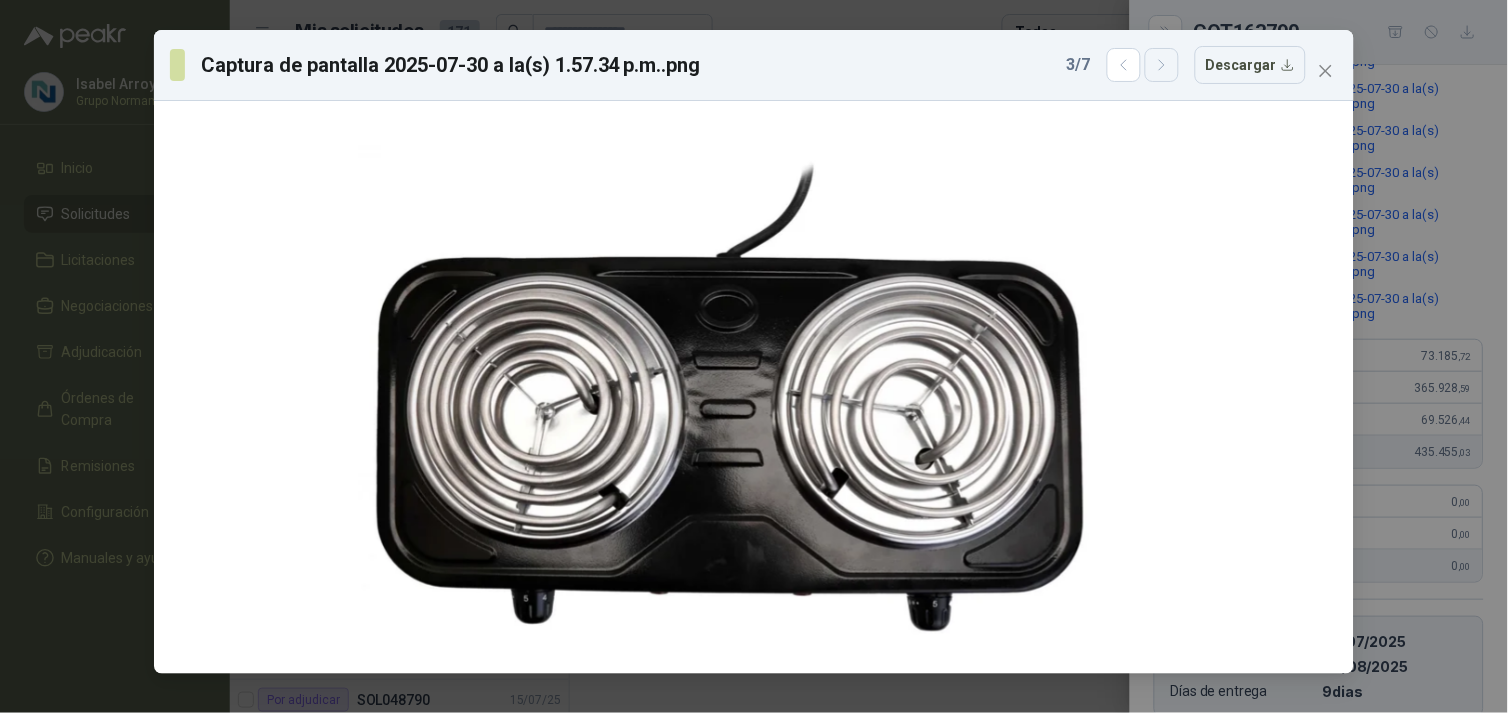 click 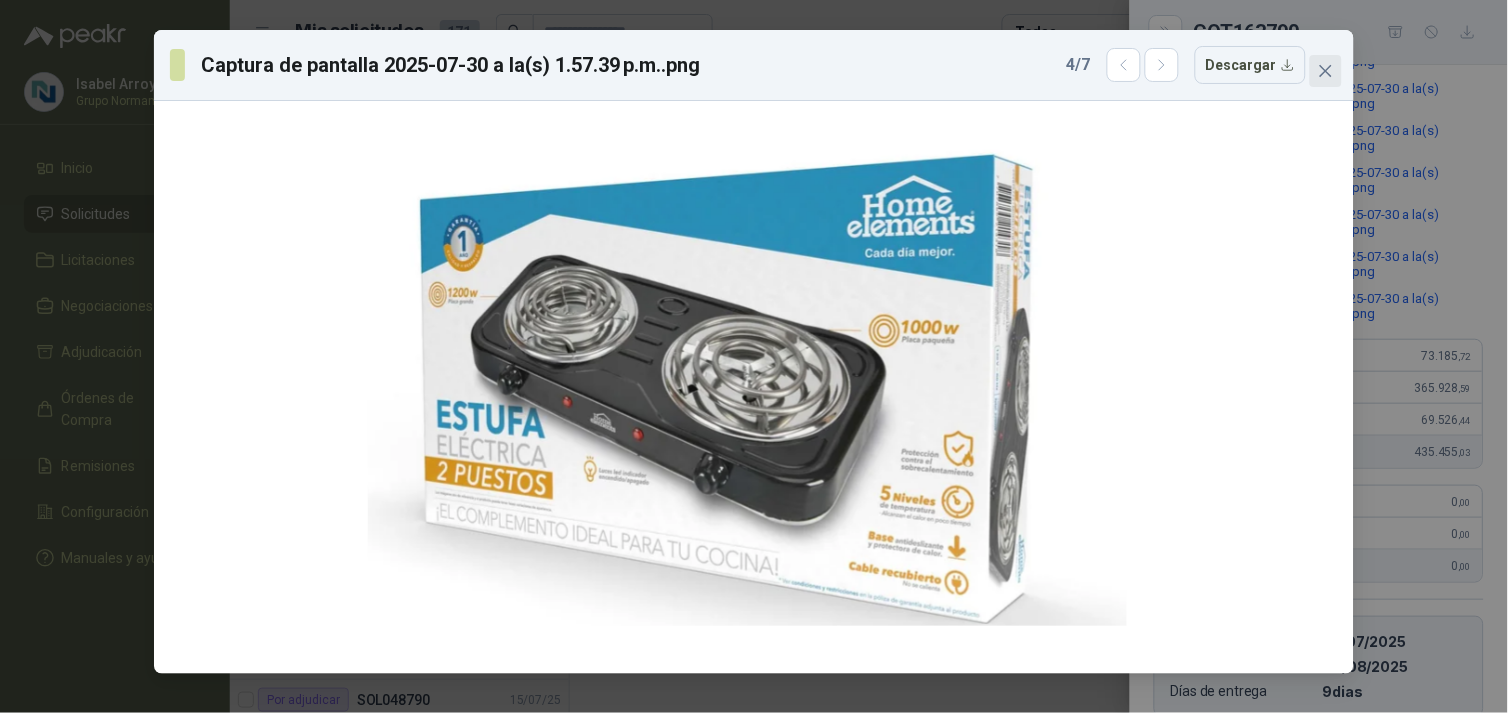 click 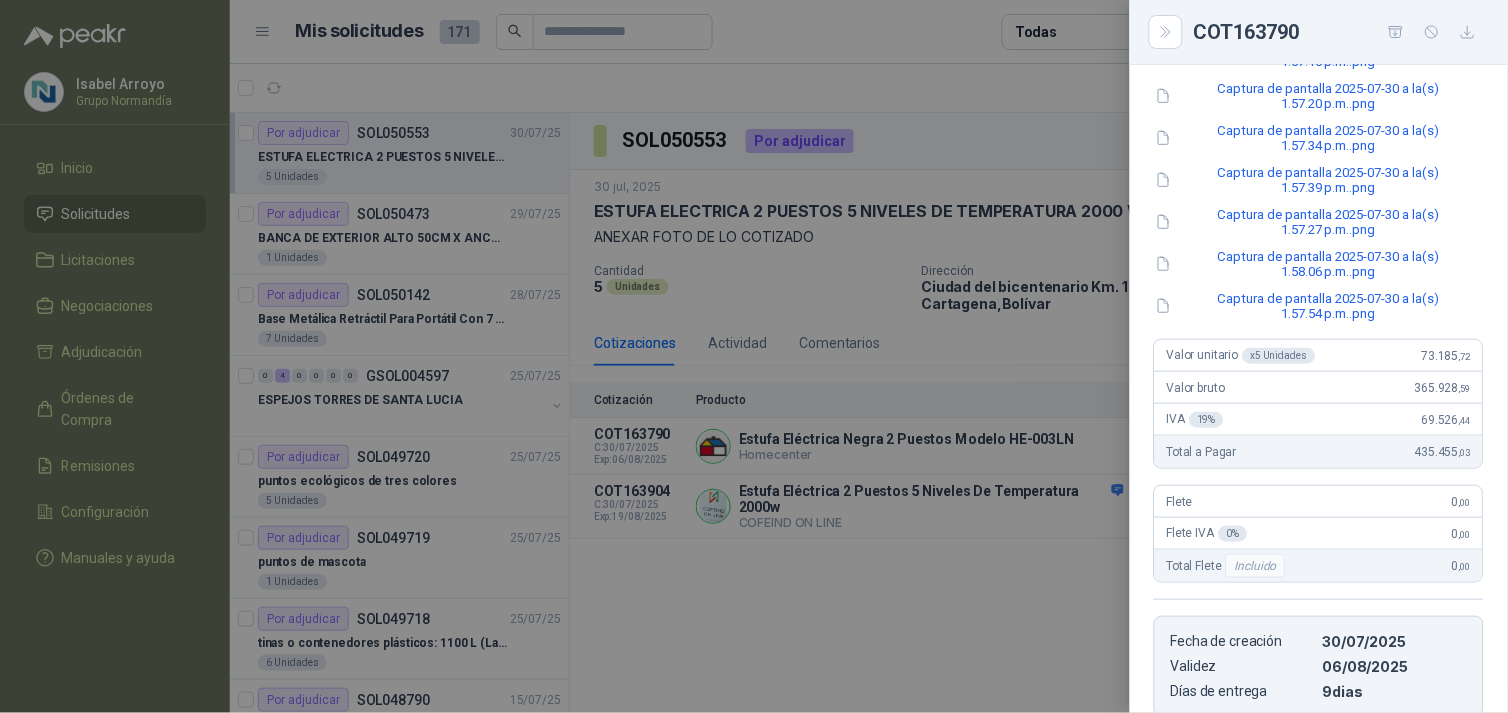 click 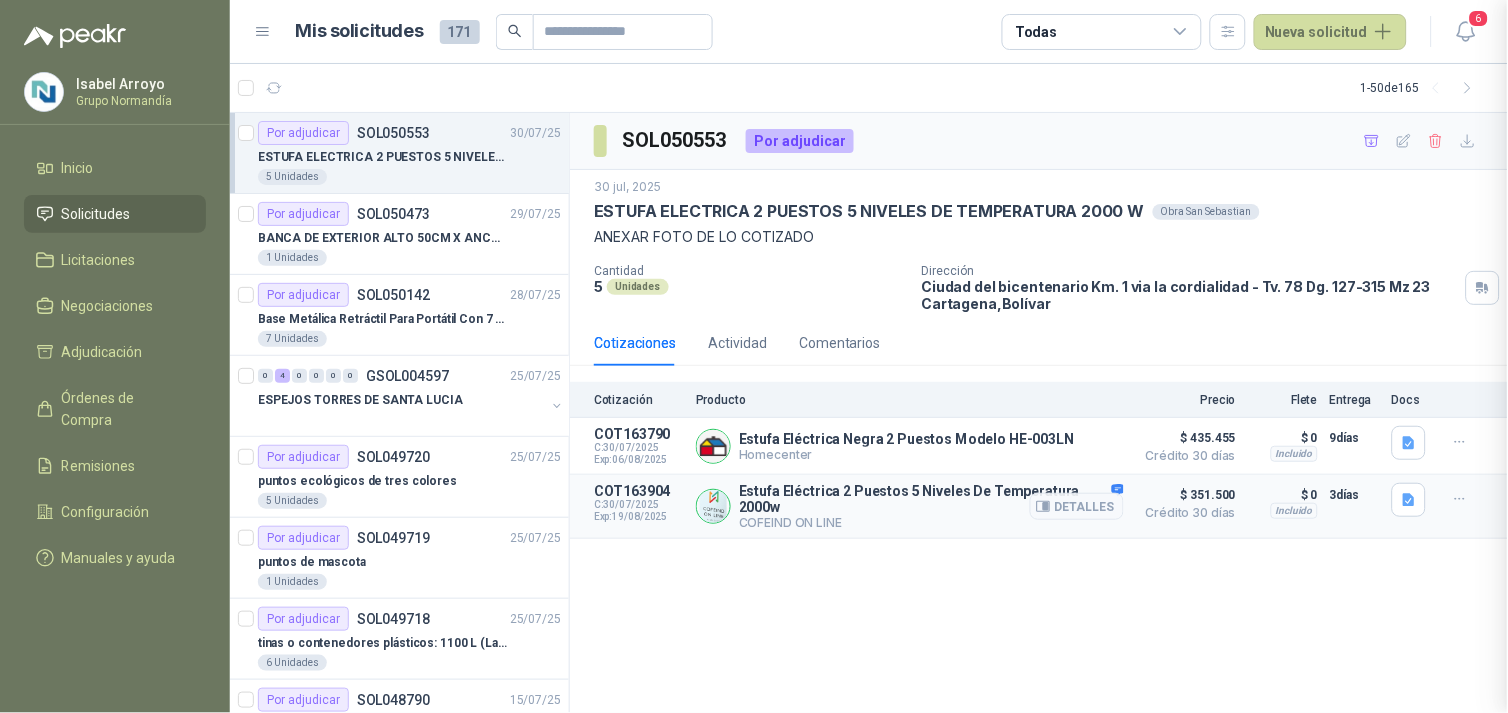 type 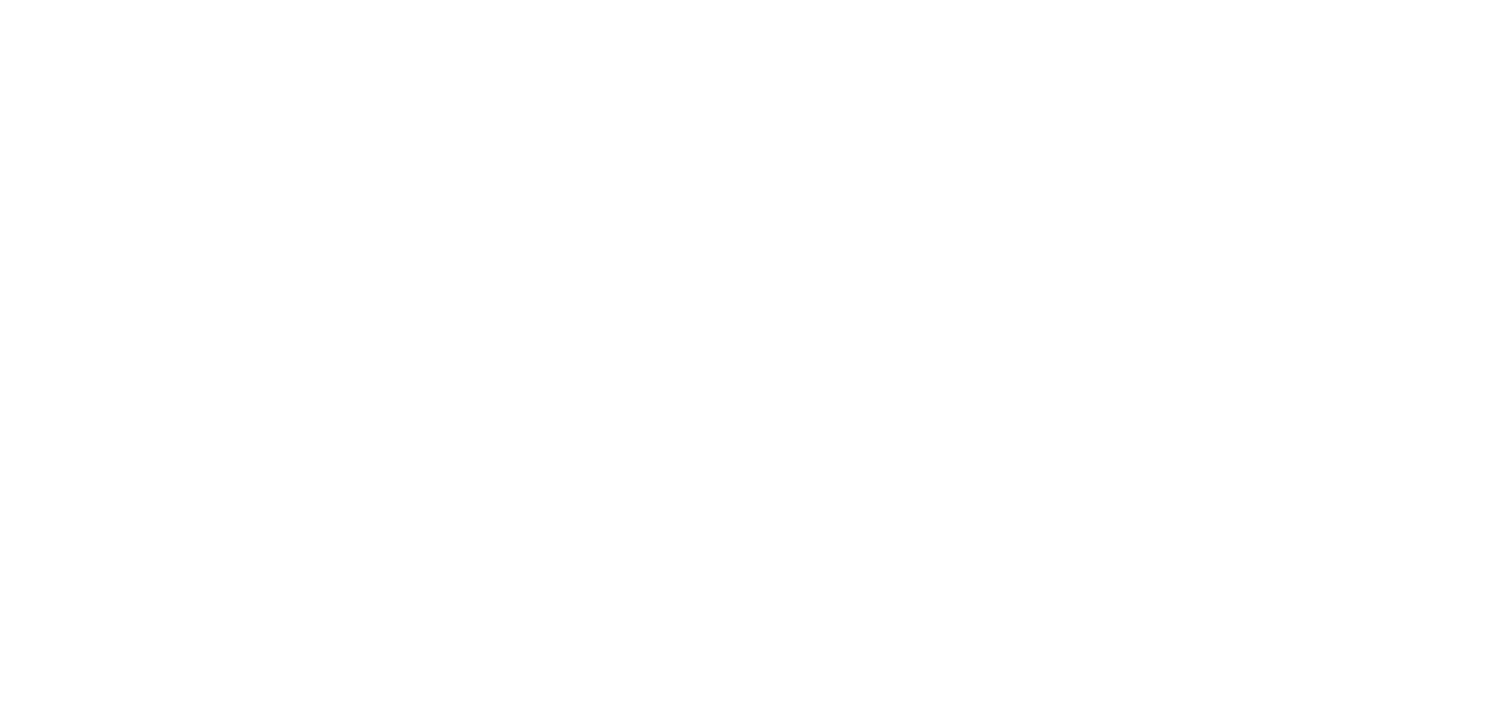 scroll, scrollTop: 0, scrollLeft: 0, axis: both 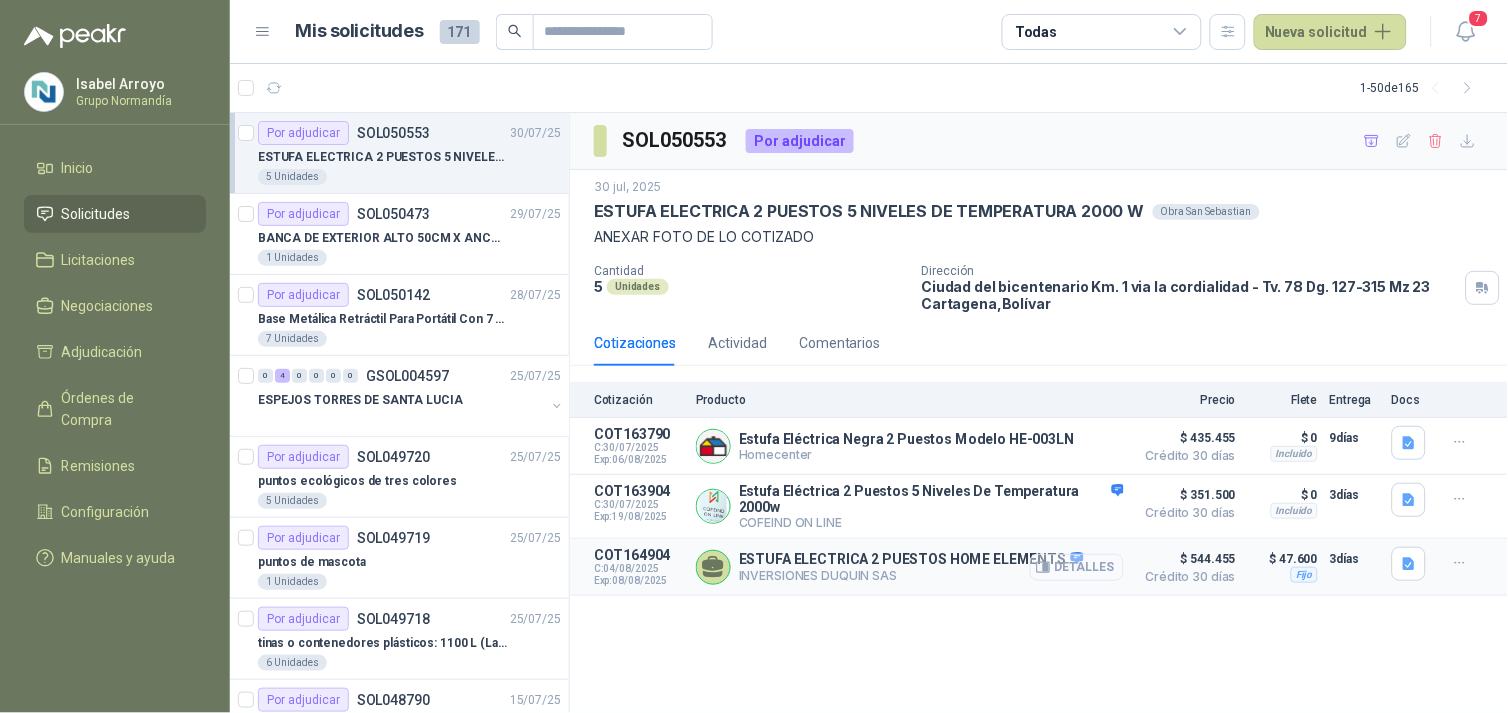 click on "Detalles" at bounding box center (1077, 567) 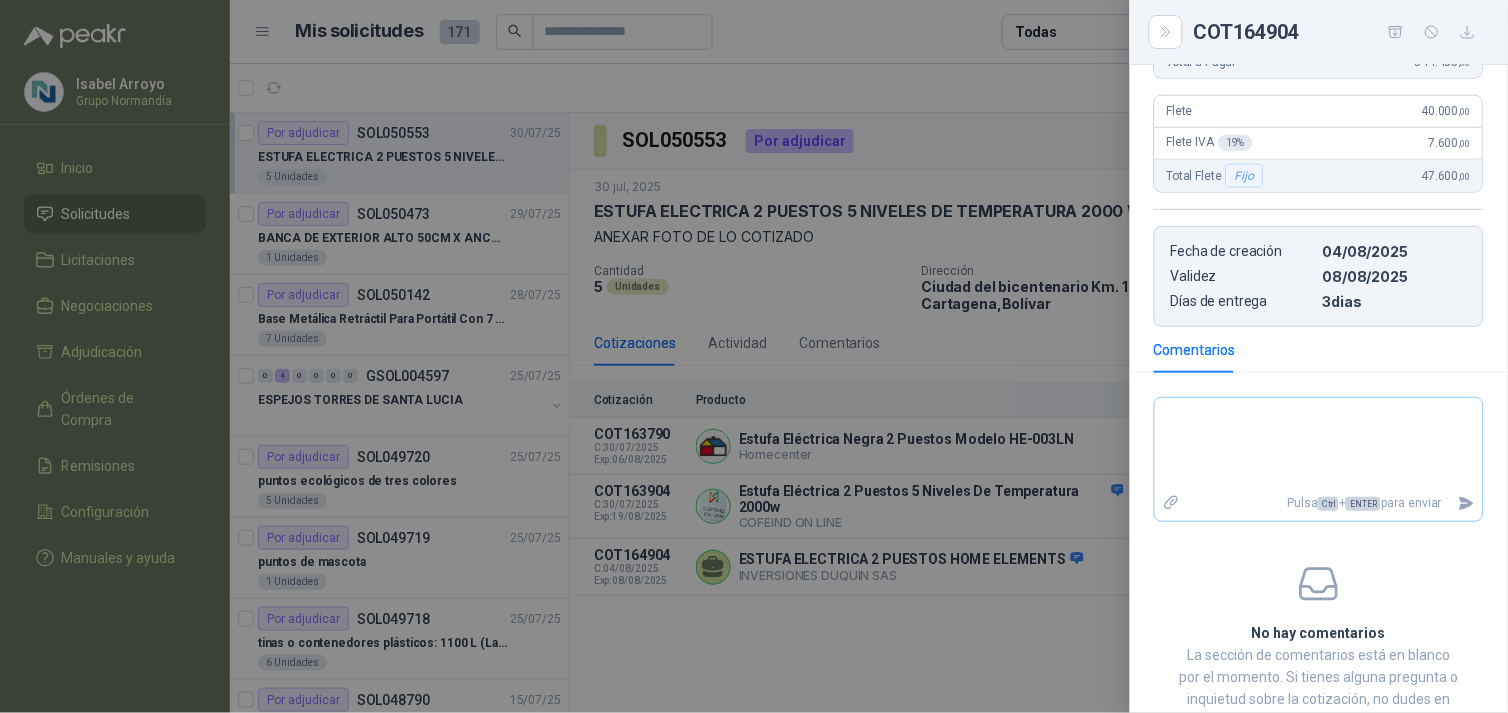 scroll, scrollTop: 0, scrollLeft: 0, axis: both 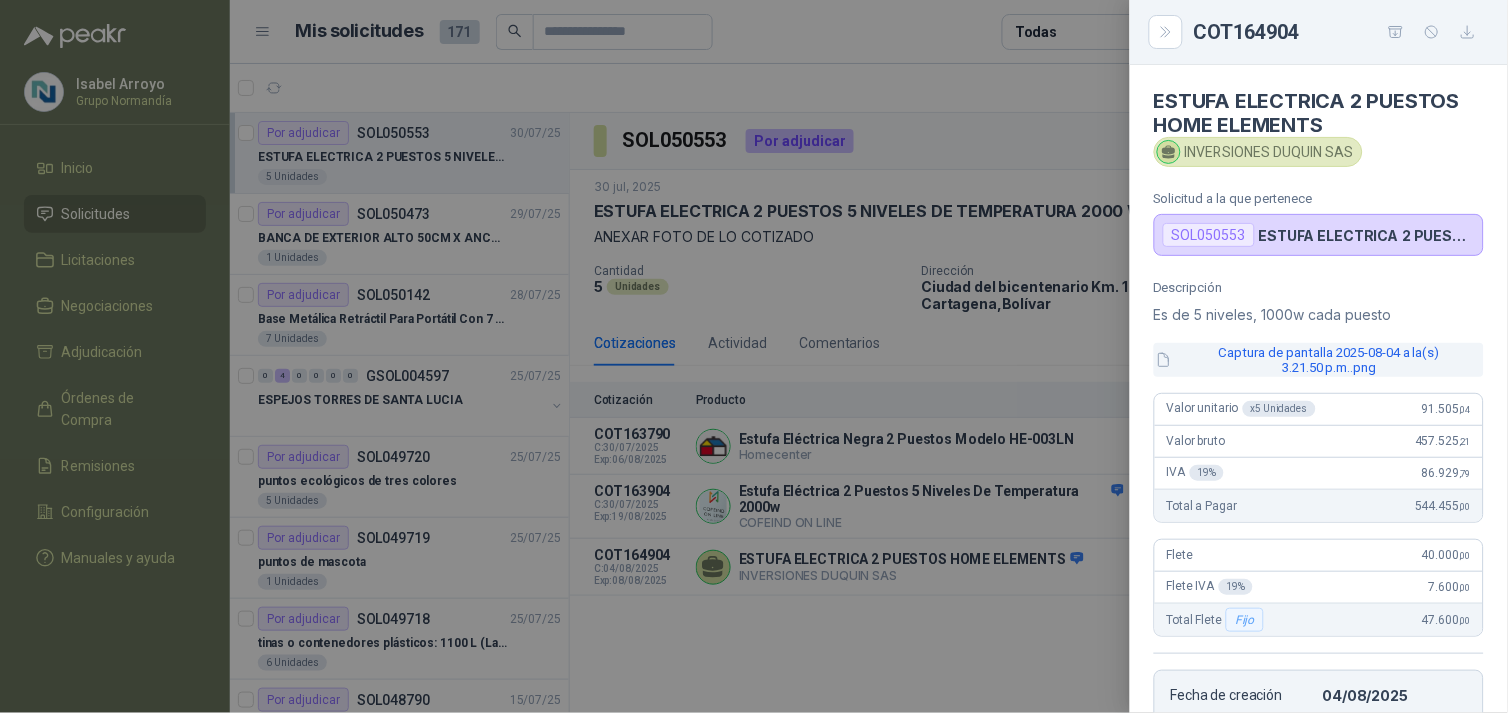 click on "Captura de pantalla 2025-08-04 a la(s) 3.21.50 p.m..png" at bounding box center [1319, 360] 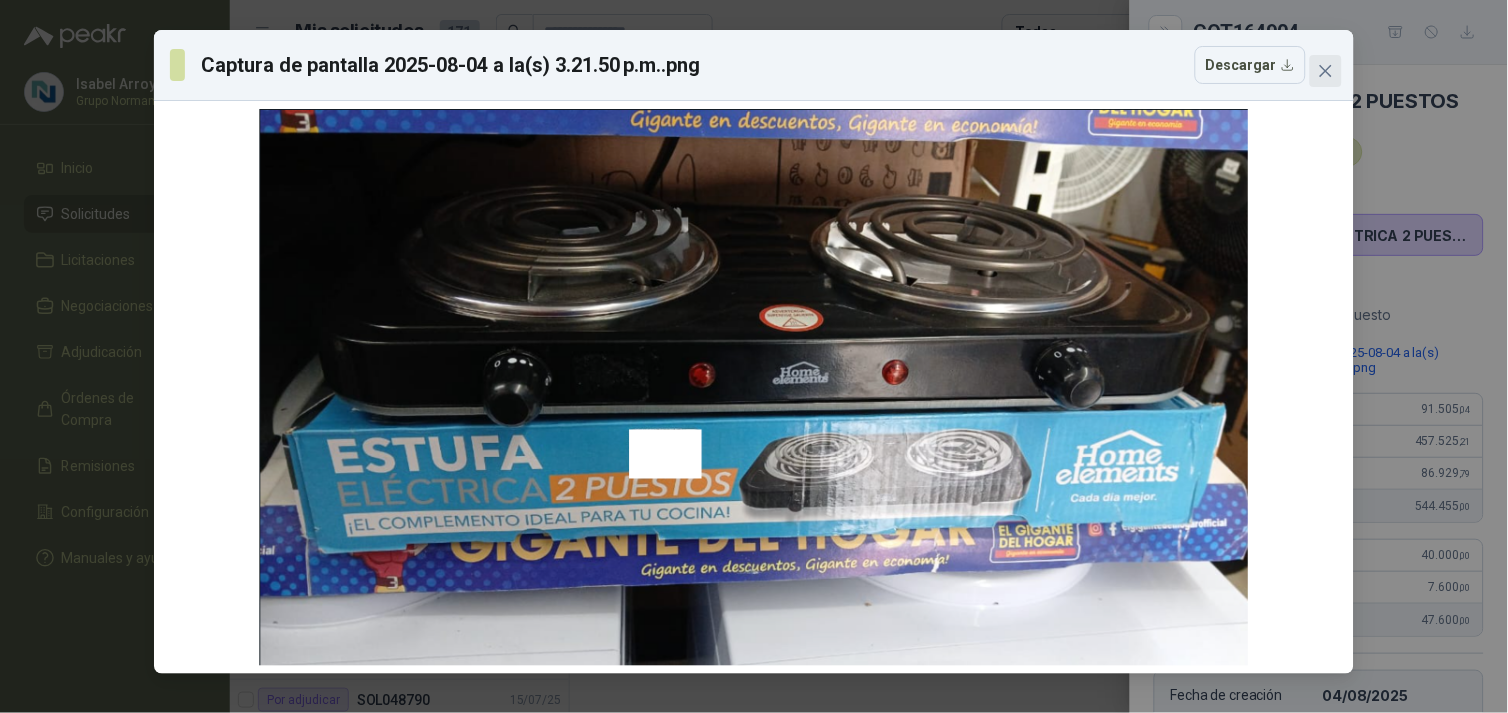 click at bounding box center [1326, 71] 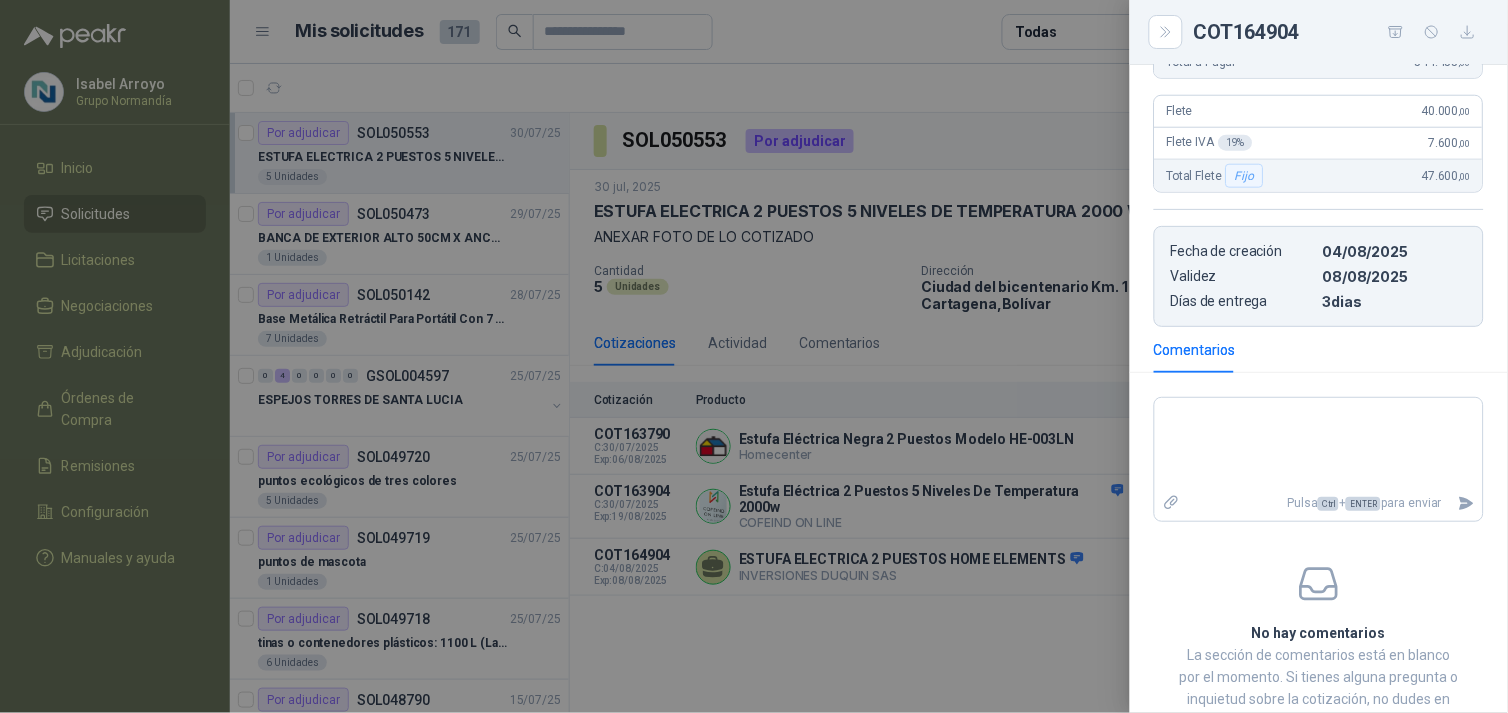 scroll, scrollTop: 520, scrollLeft: 0, axis: vertical 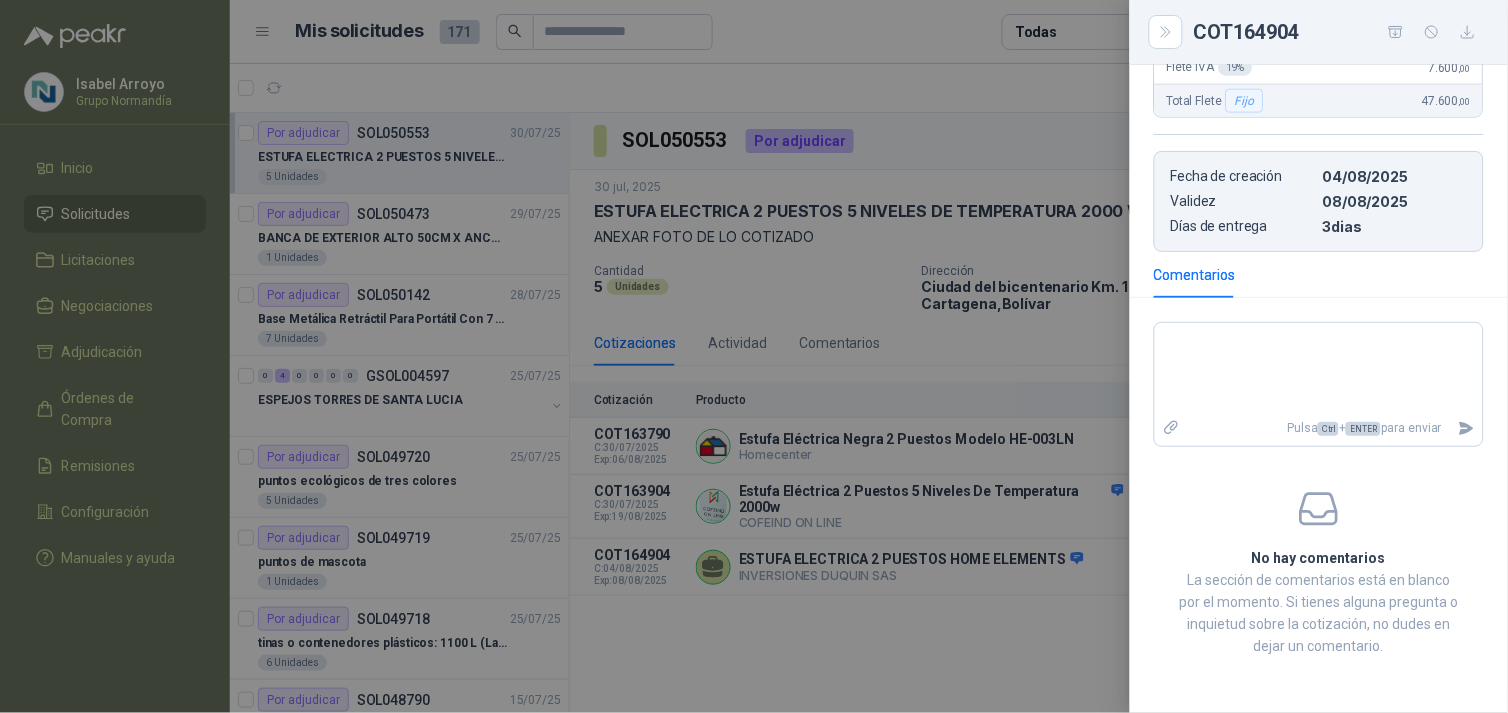 click at bounding box center [754, 356] 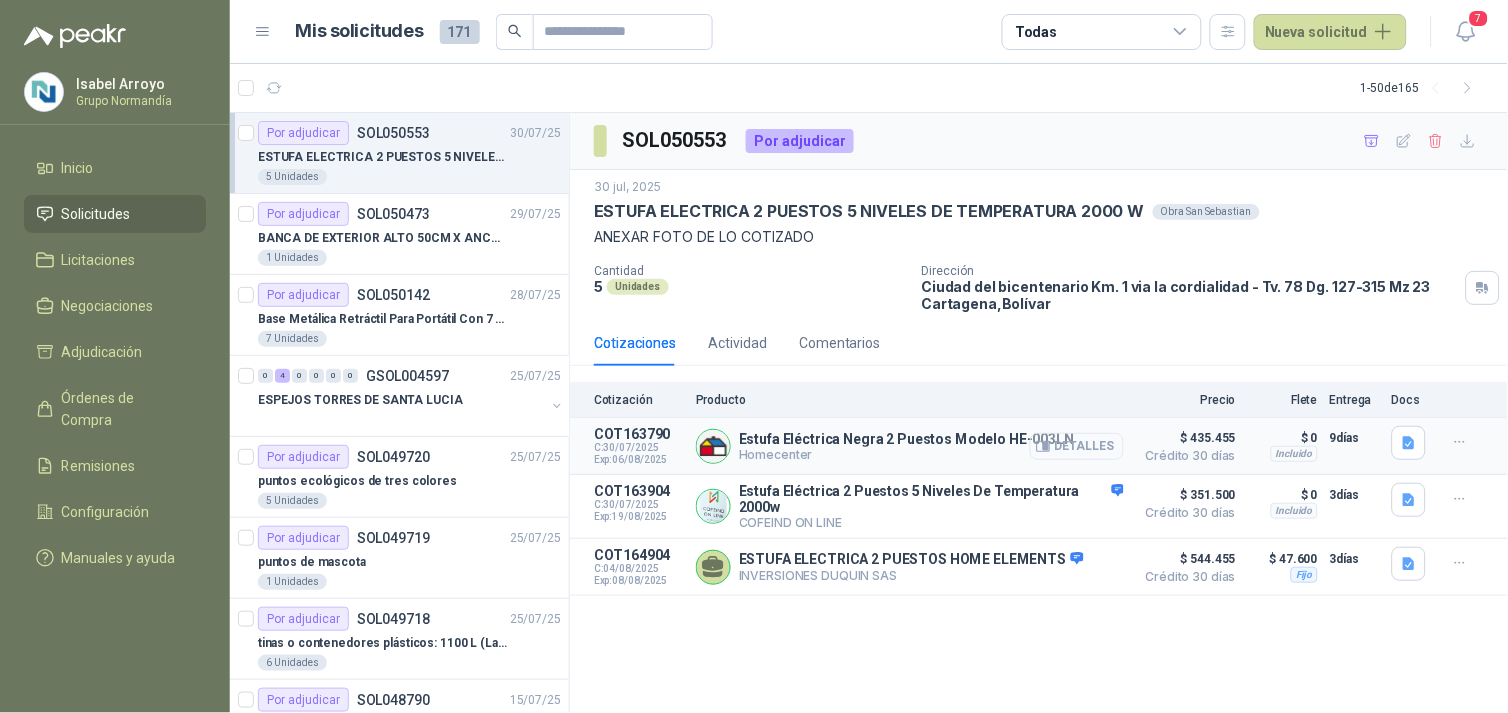 click on "Detalles" at bounding box center (1077, 446) 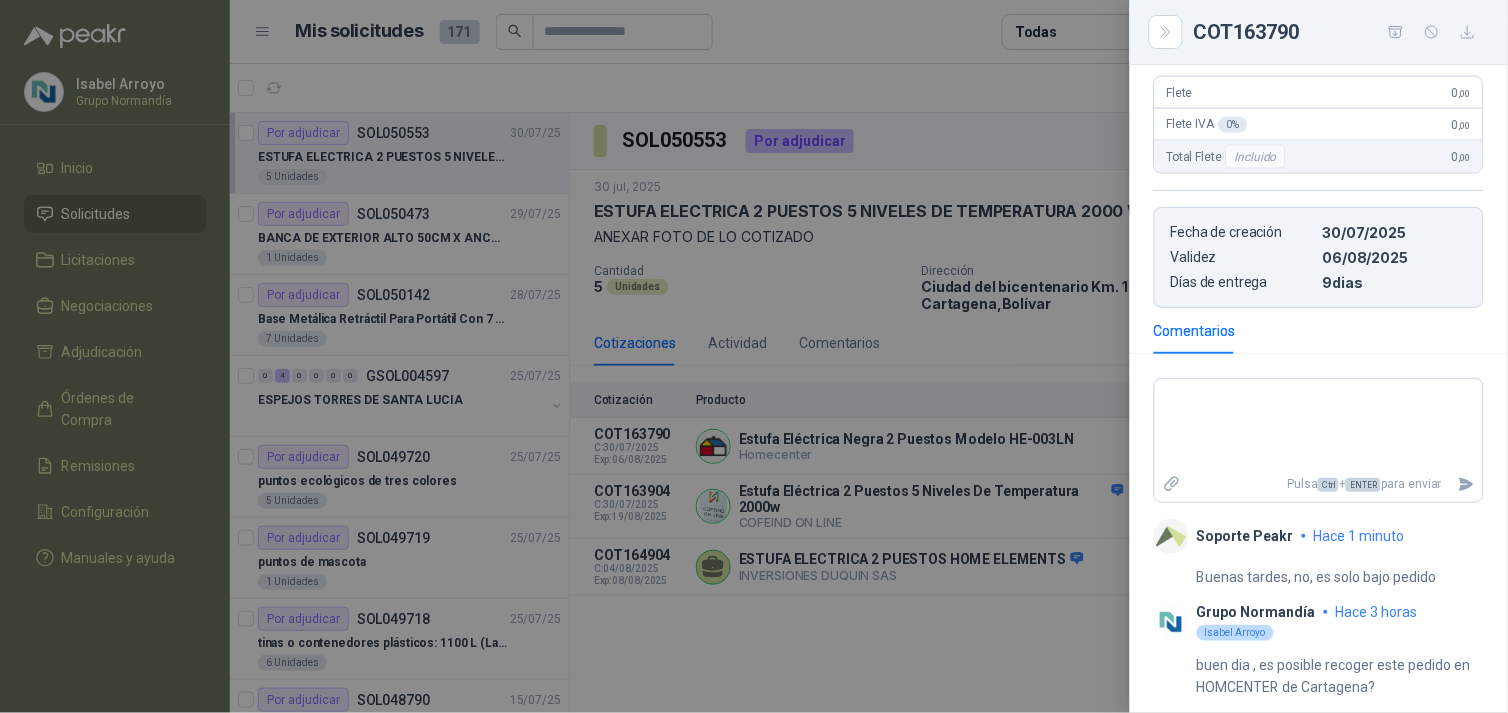 scroll, scrollTop: 661, scrollLeft: 0, axis: vertical 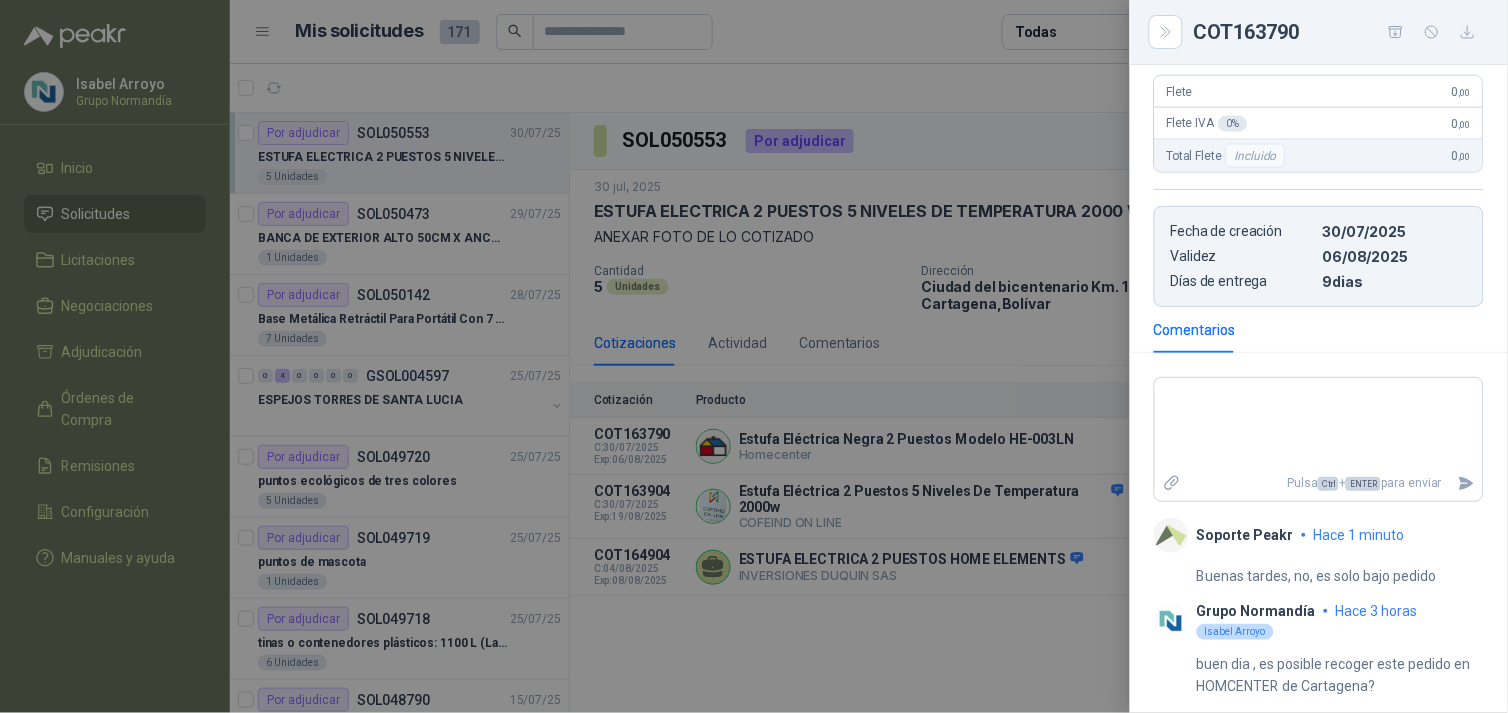 click at bounding box center [754, 356] 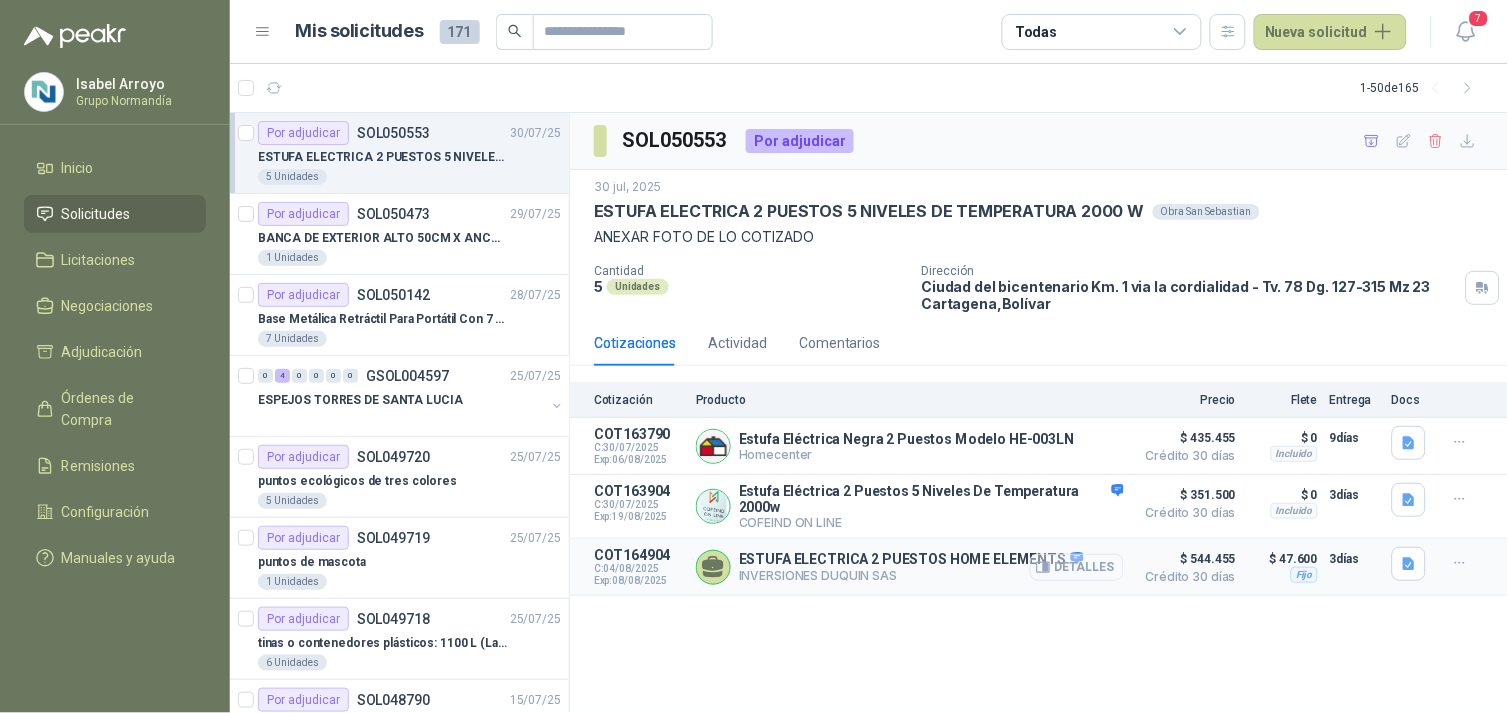 click on "Detalles" at bounding box center [1077, 567] 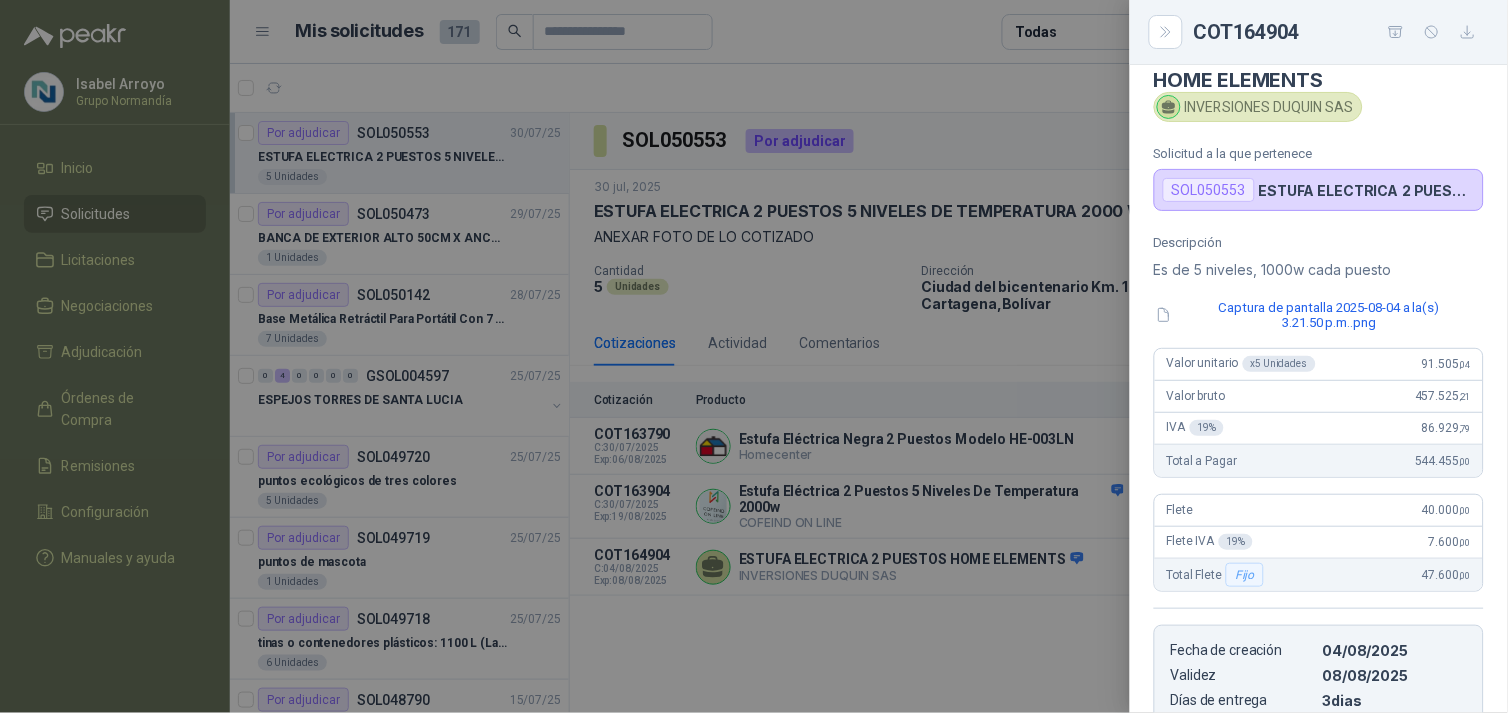 scroll, scrollTop: 0, scrollLeft: 0, axis: both 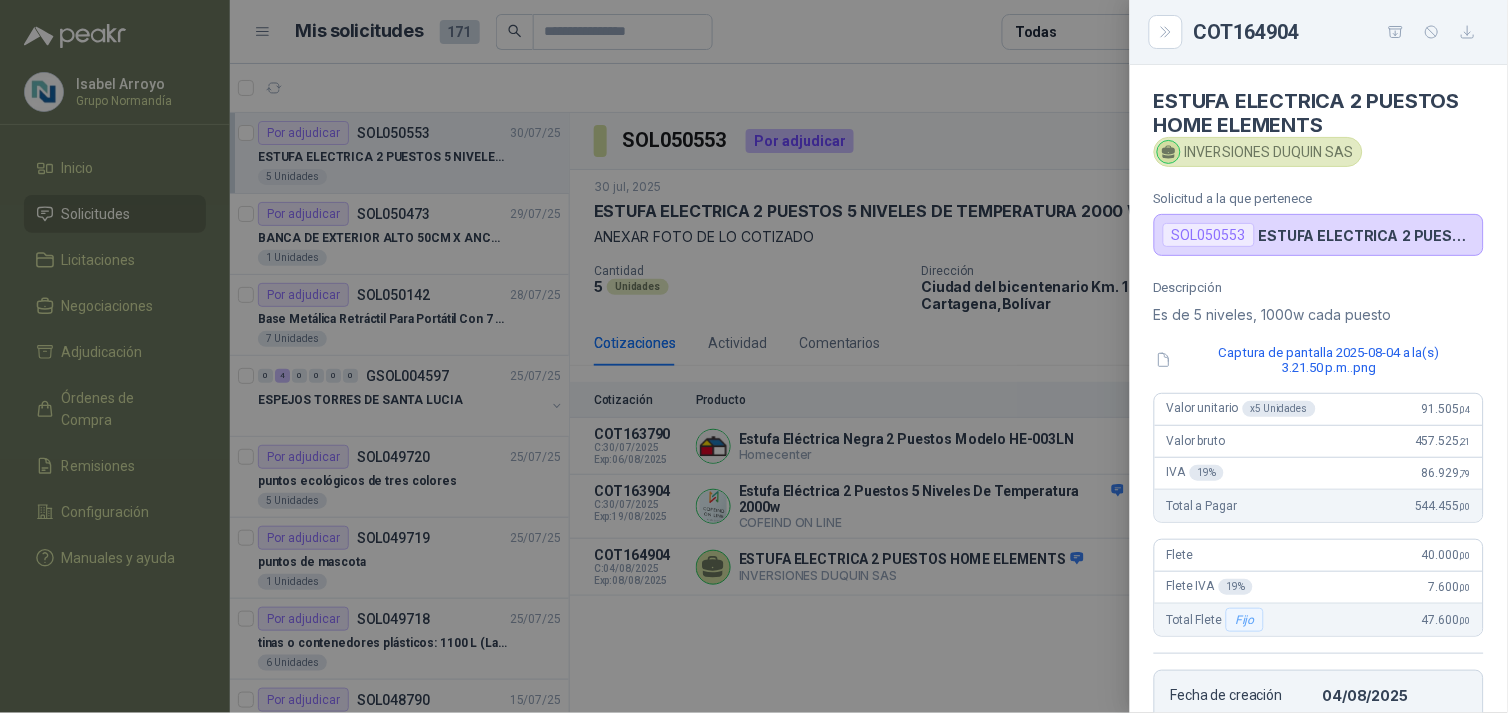 click at bounding box center (754, 356) 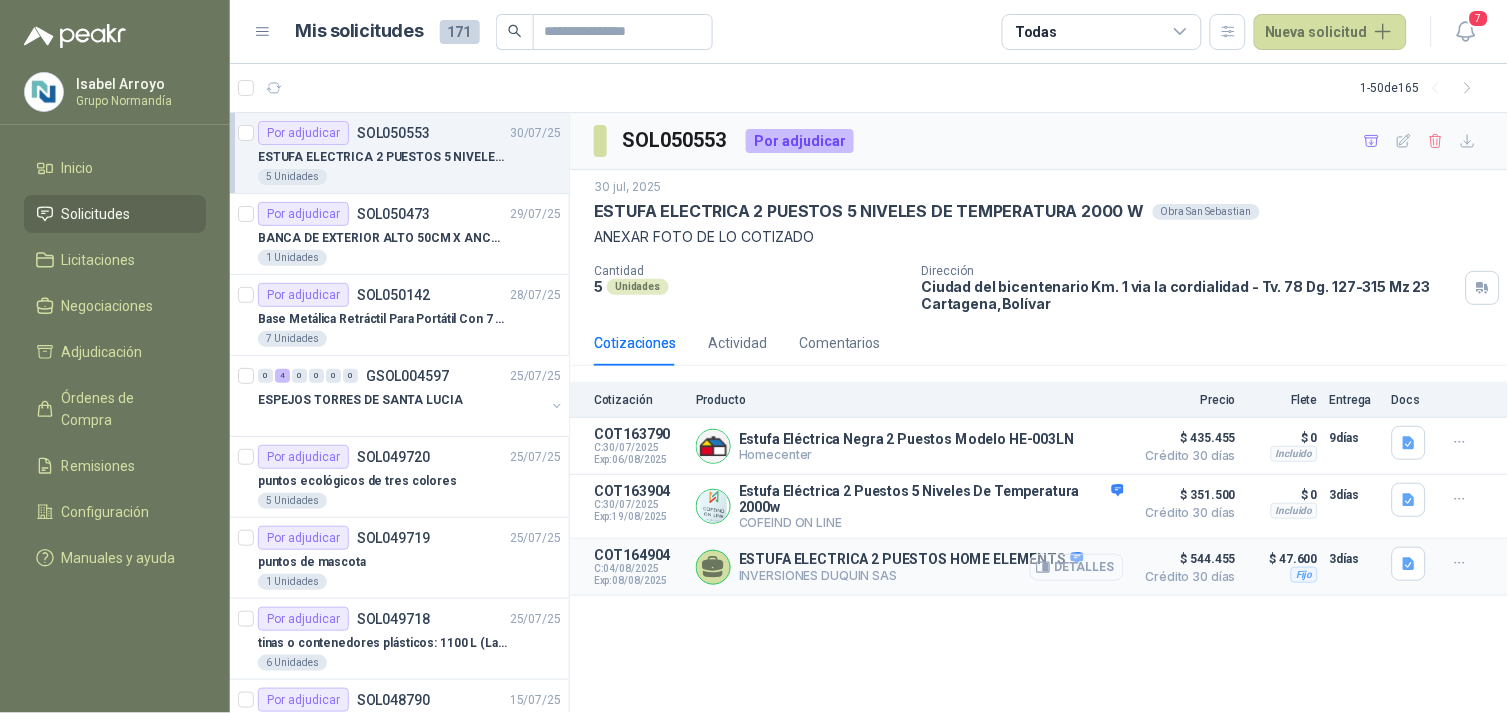 click on "Detalles" at bounding box center (1077, 567) 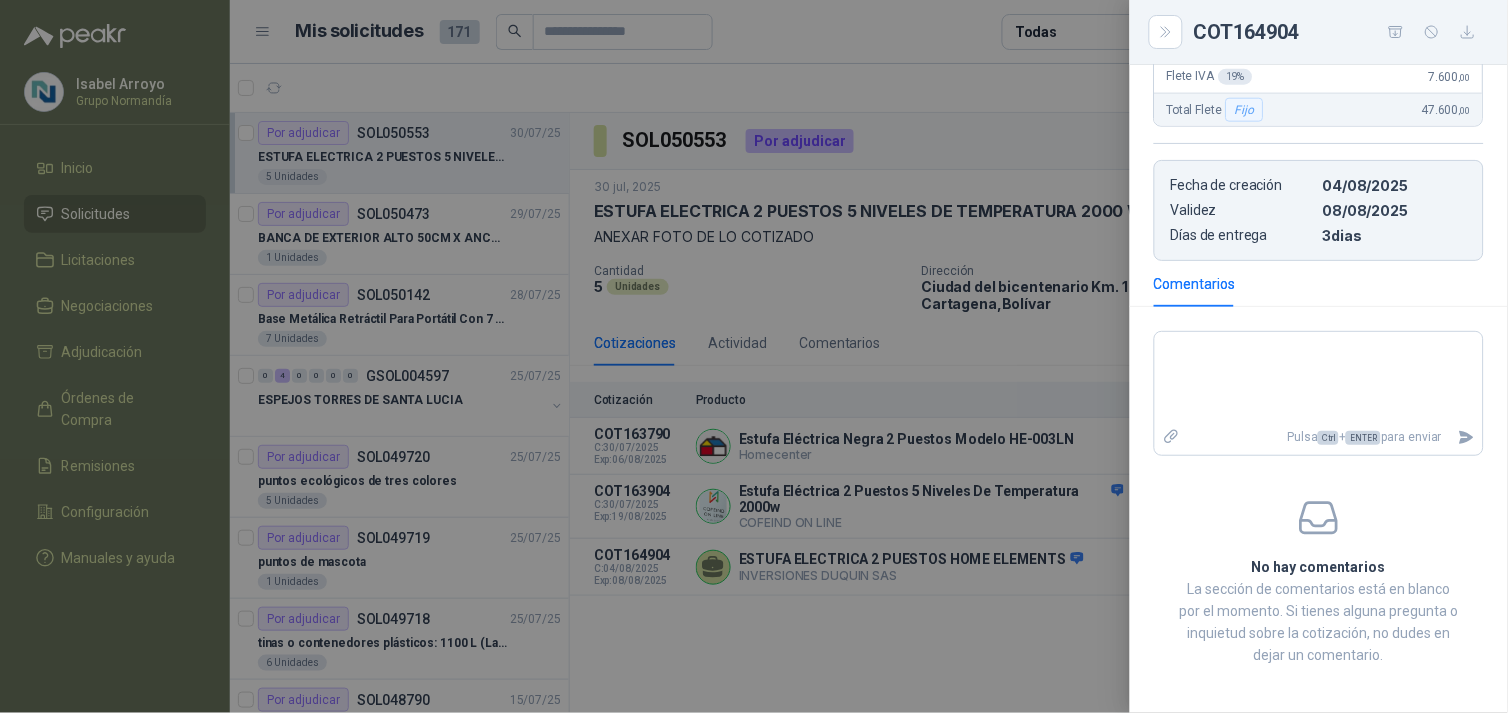 scroll, scrollTop: 520, scrollLeft: 0, axis: vertical 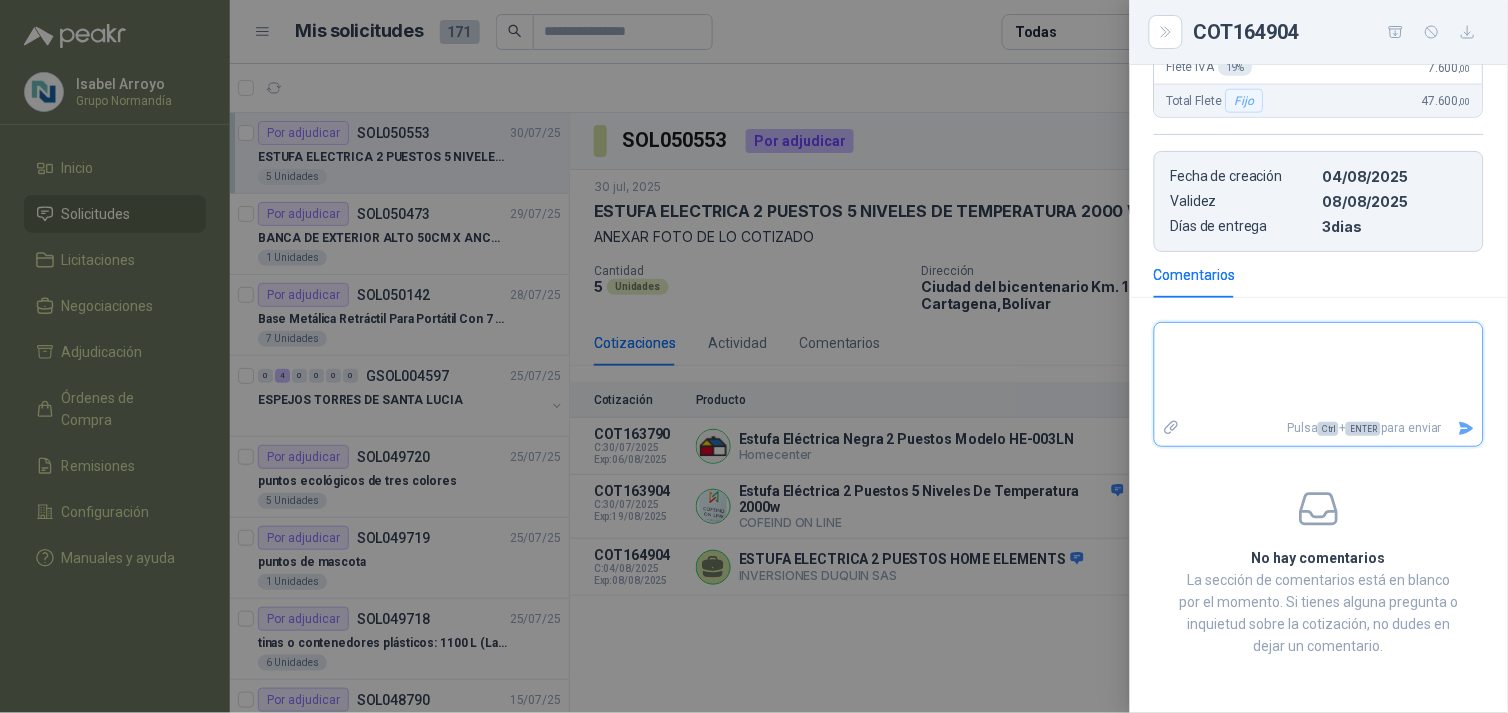 click at bounding box center (1319, 369) 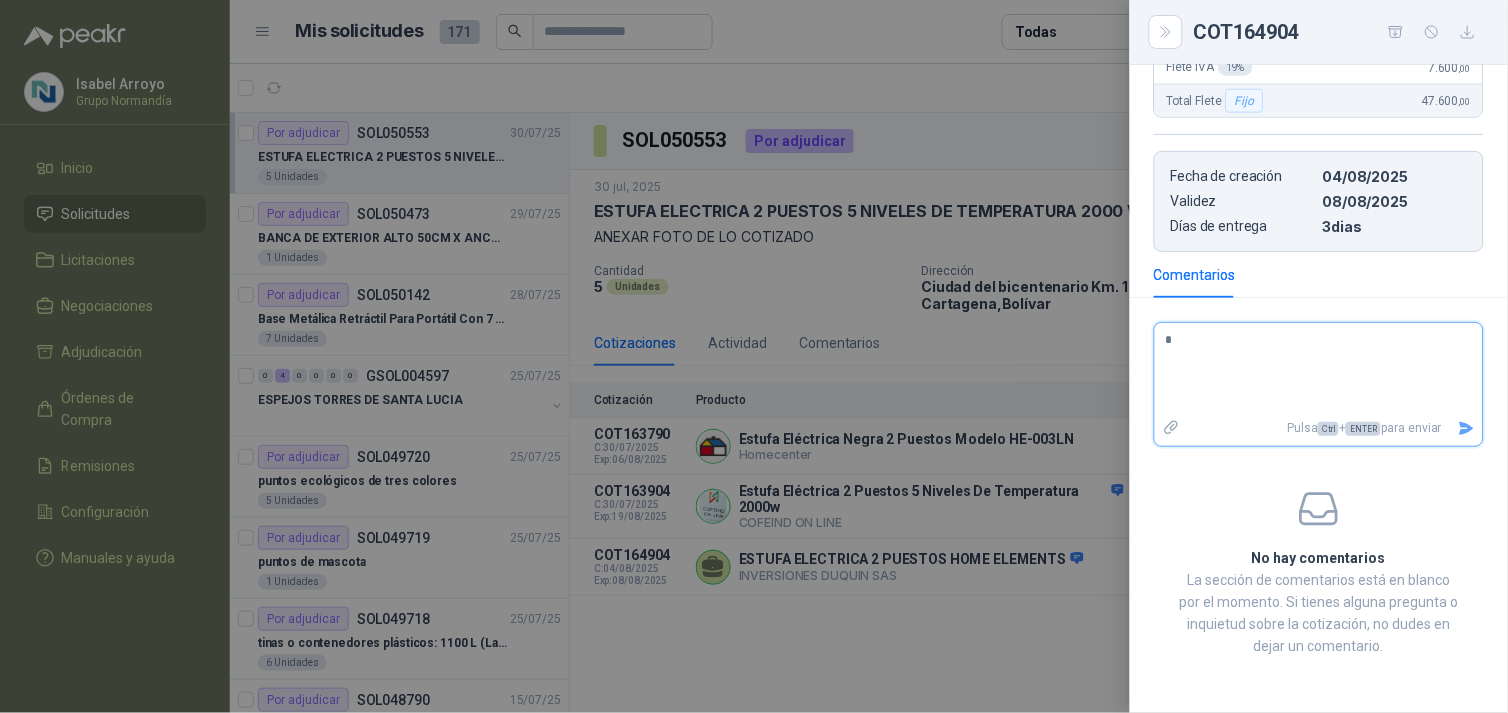 type on "**" 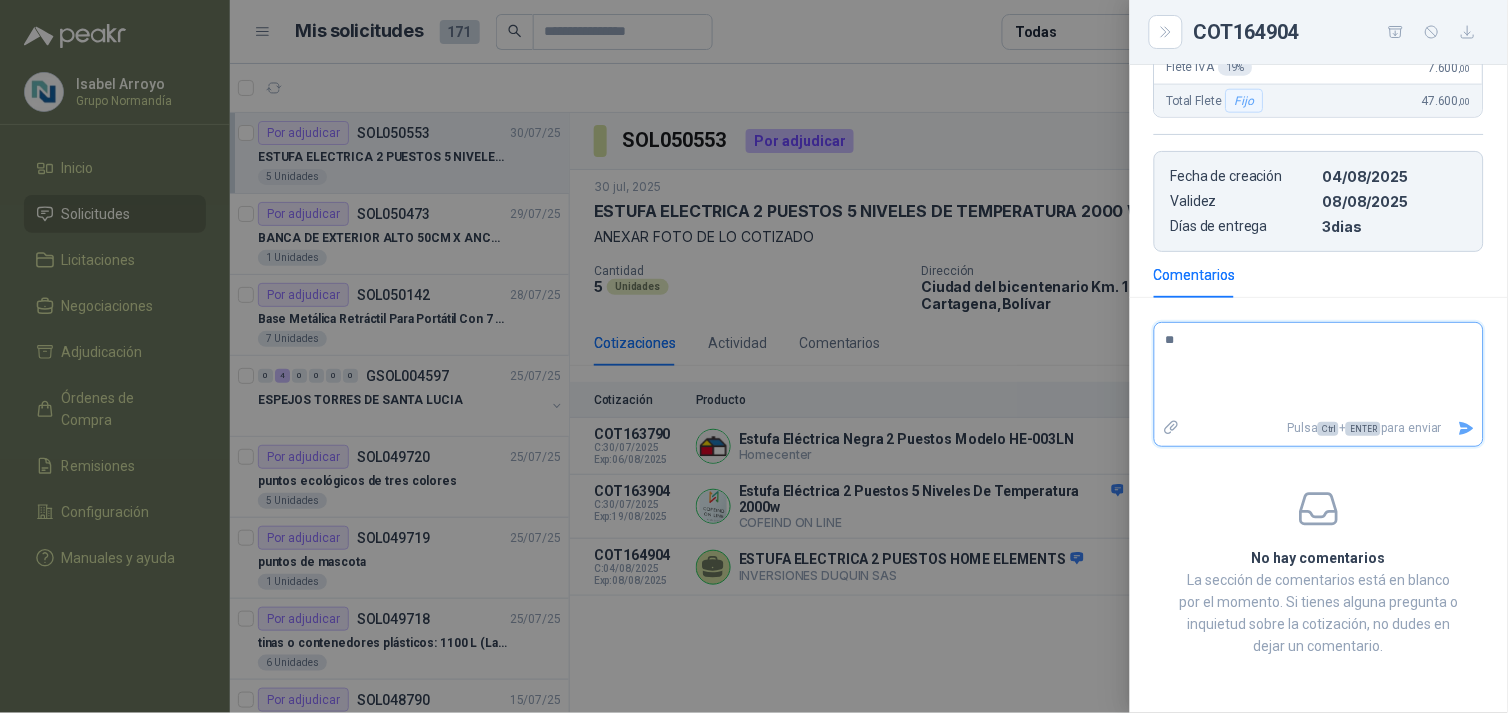 type on "***" 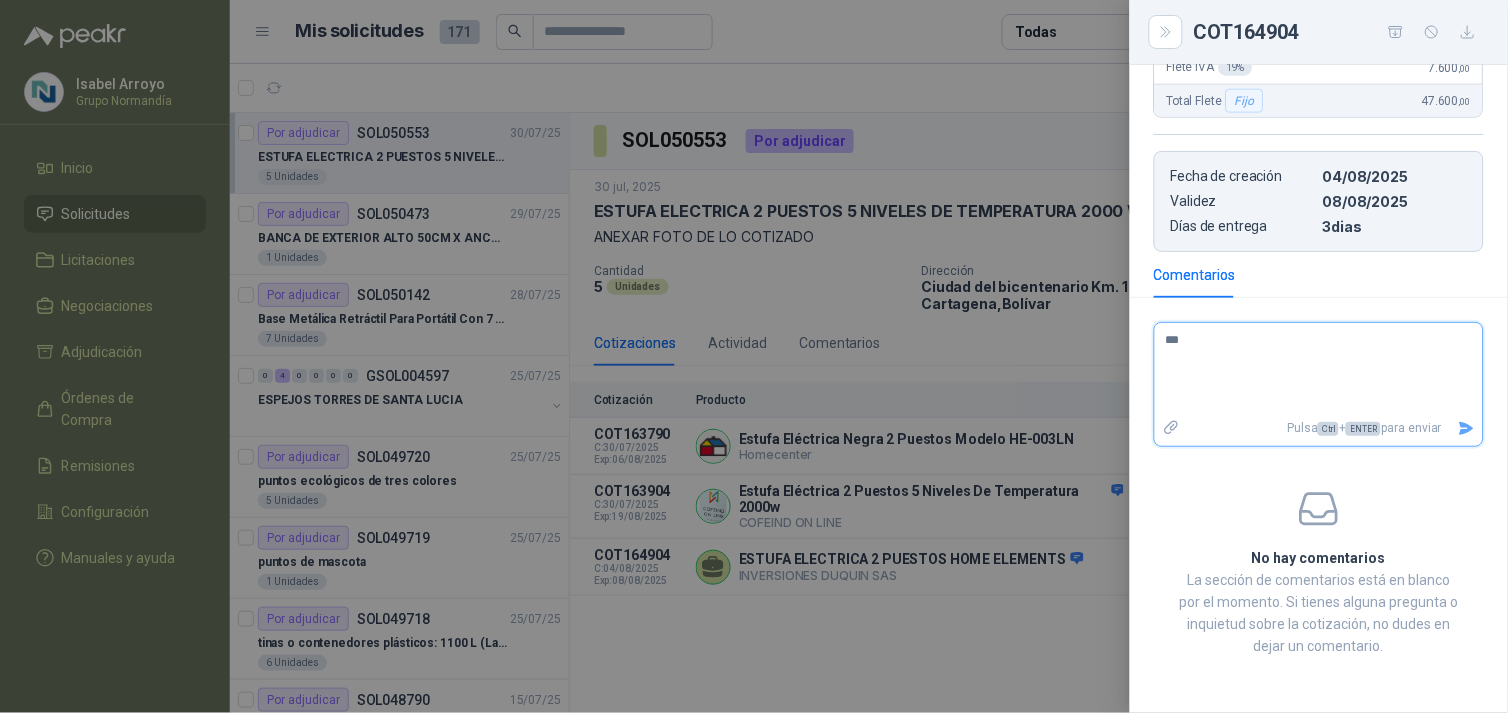 type on "****" 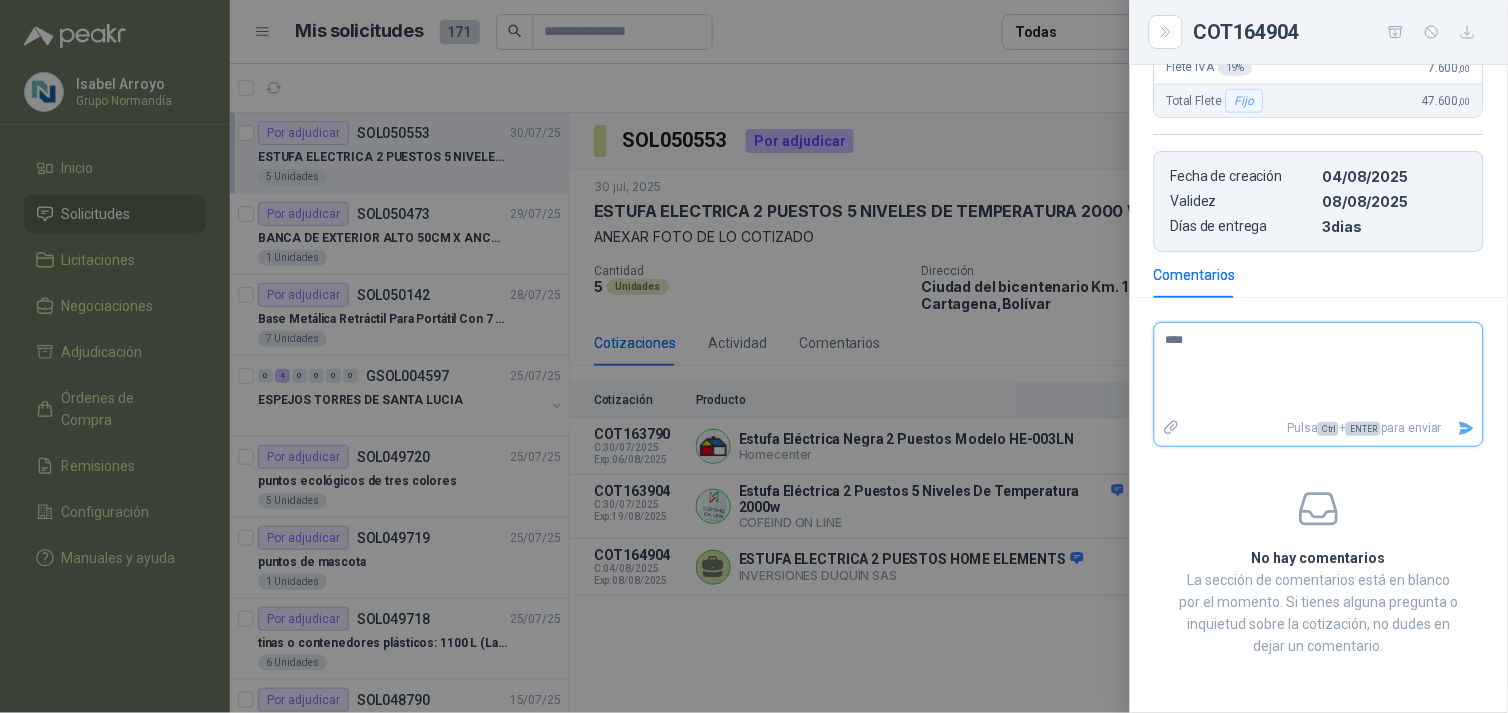 type on "****" 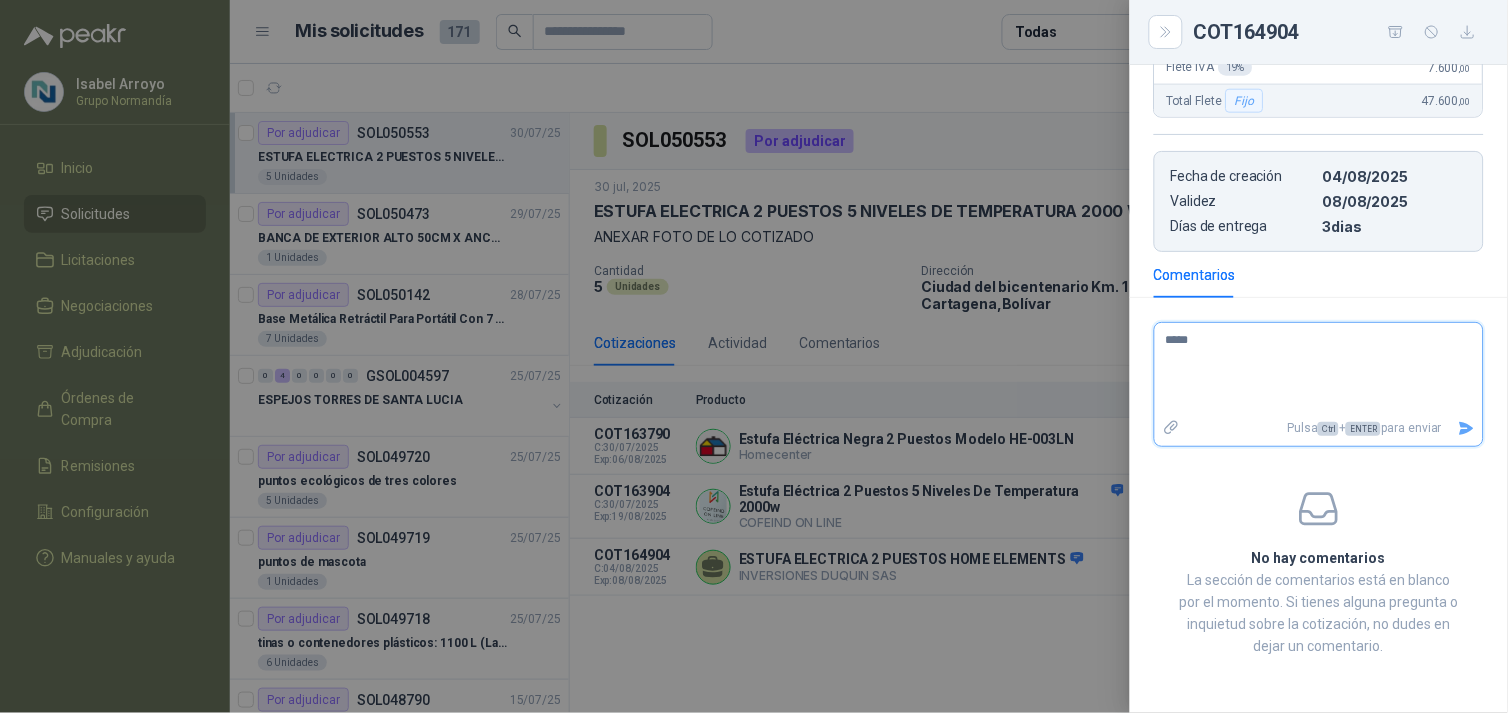 type on "******" 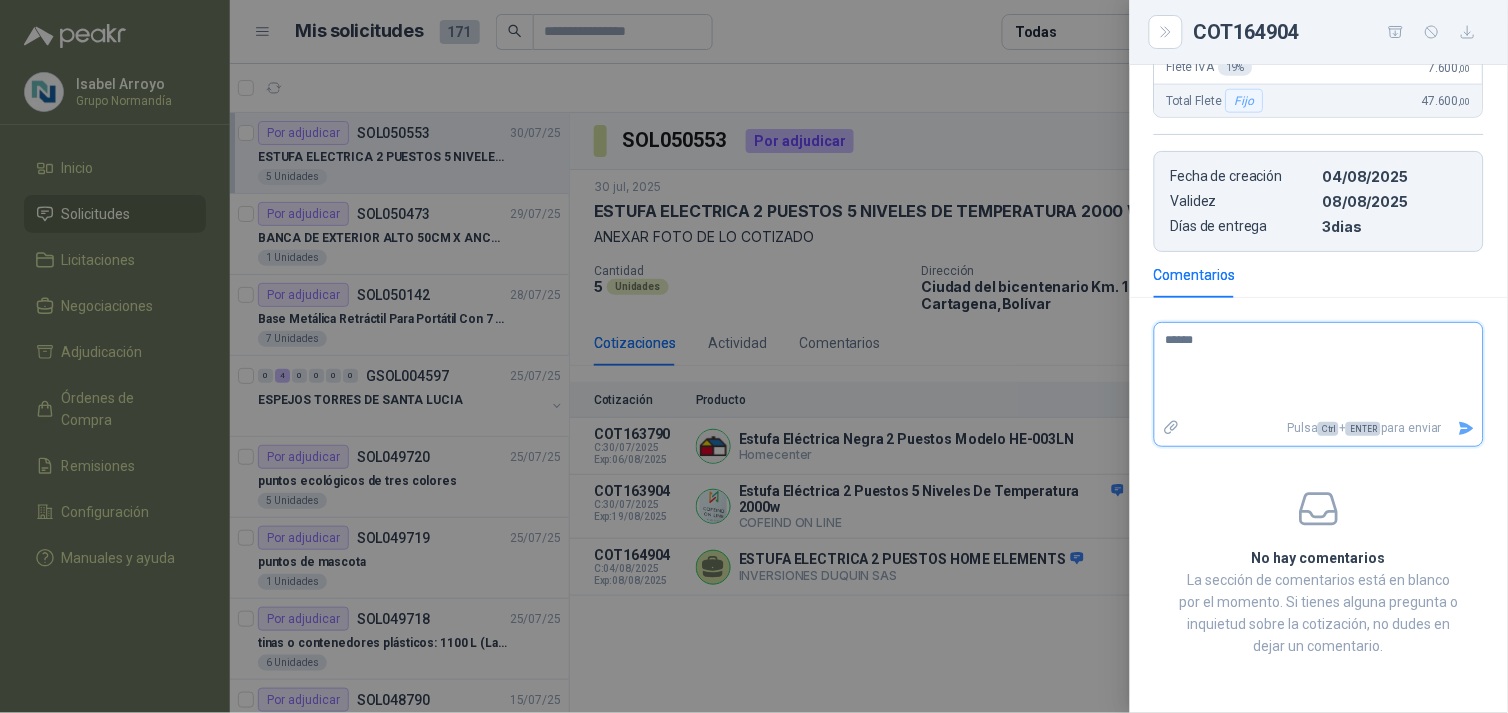 type on "*******" 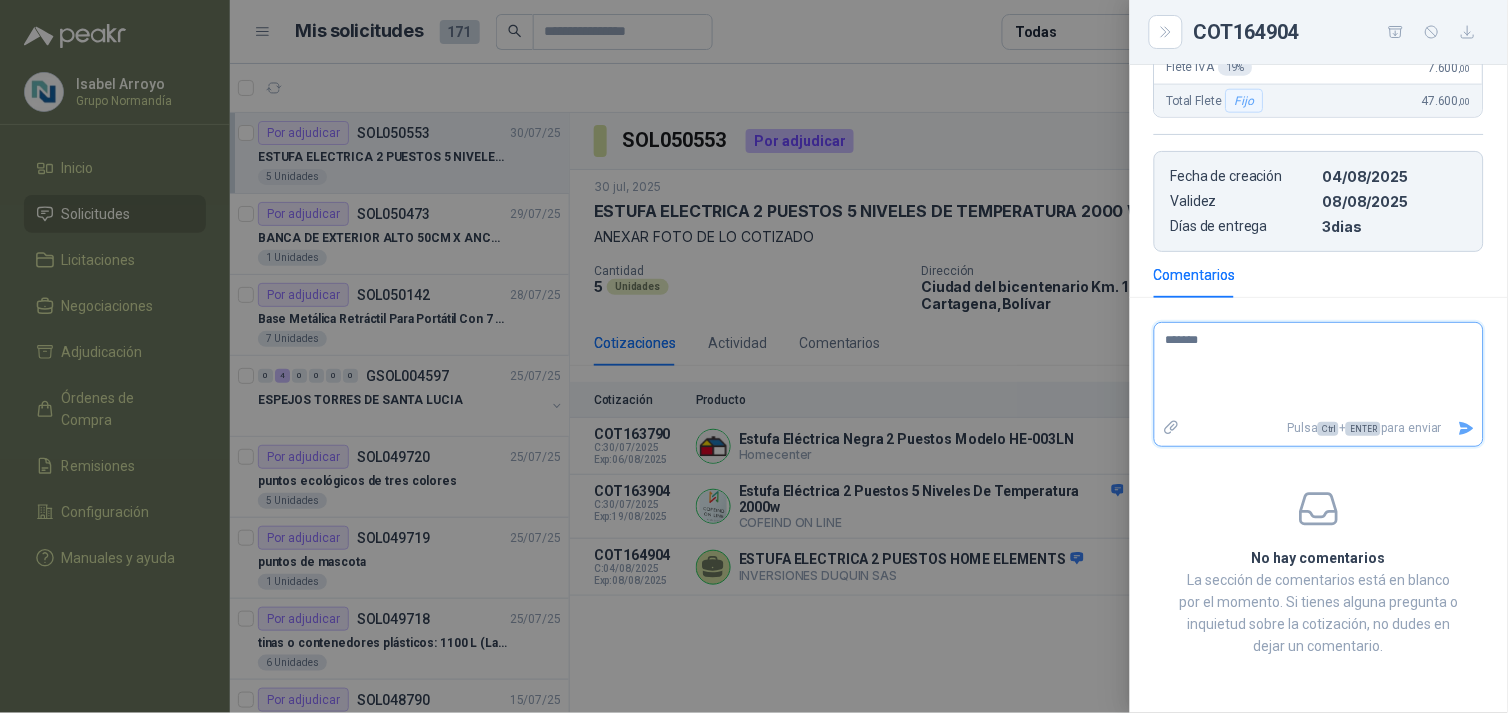 type 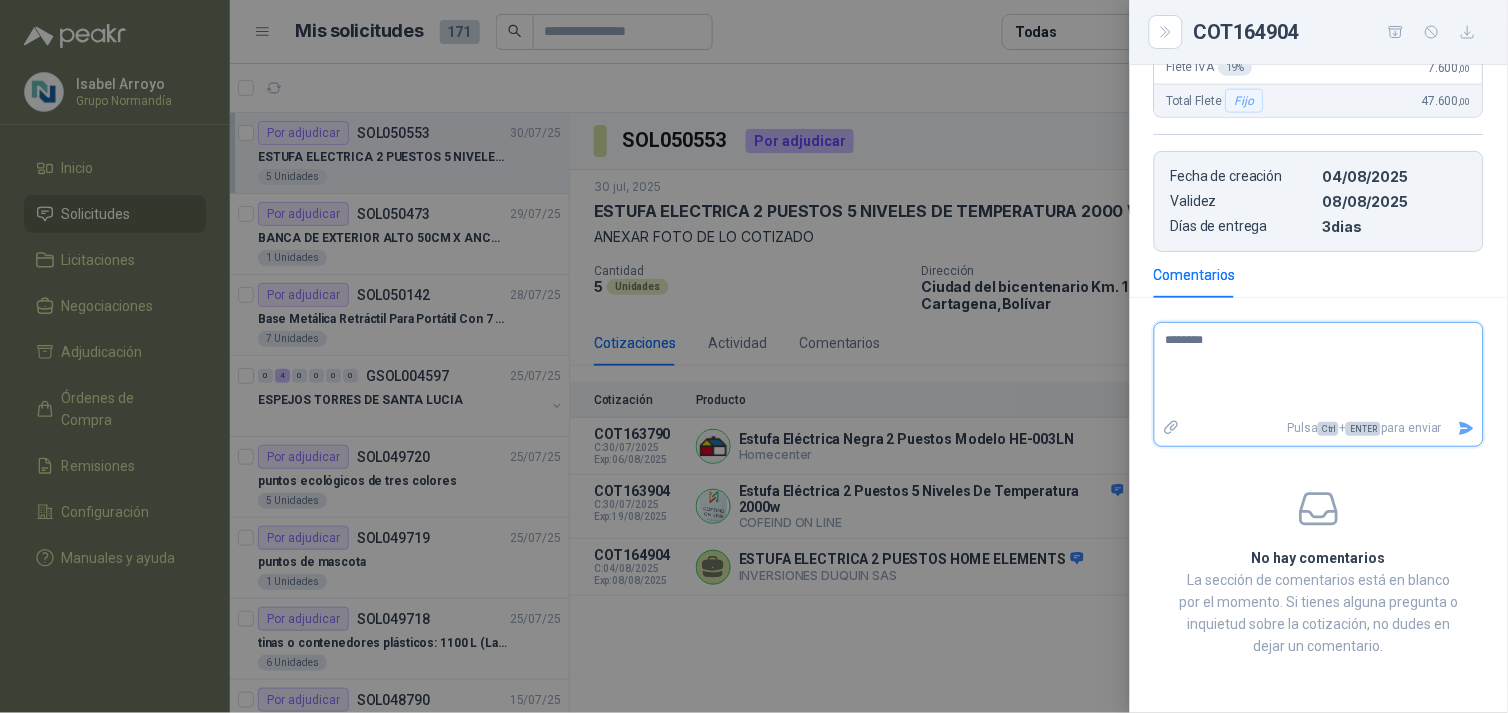 type on "********" 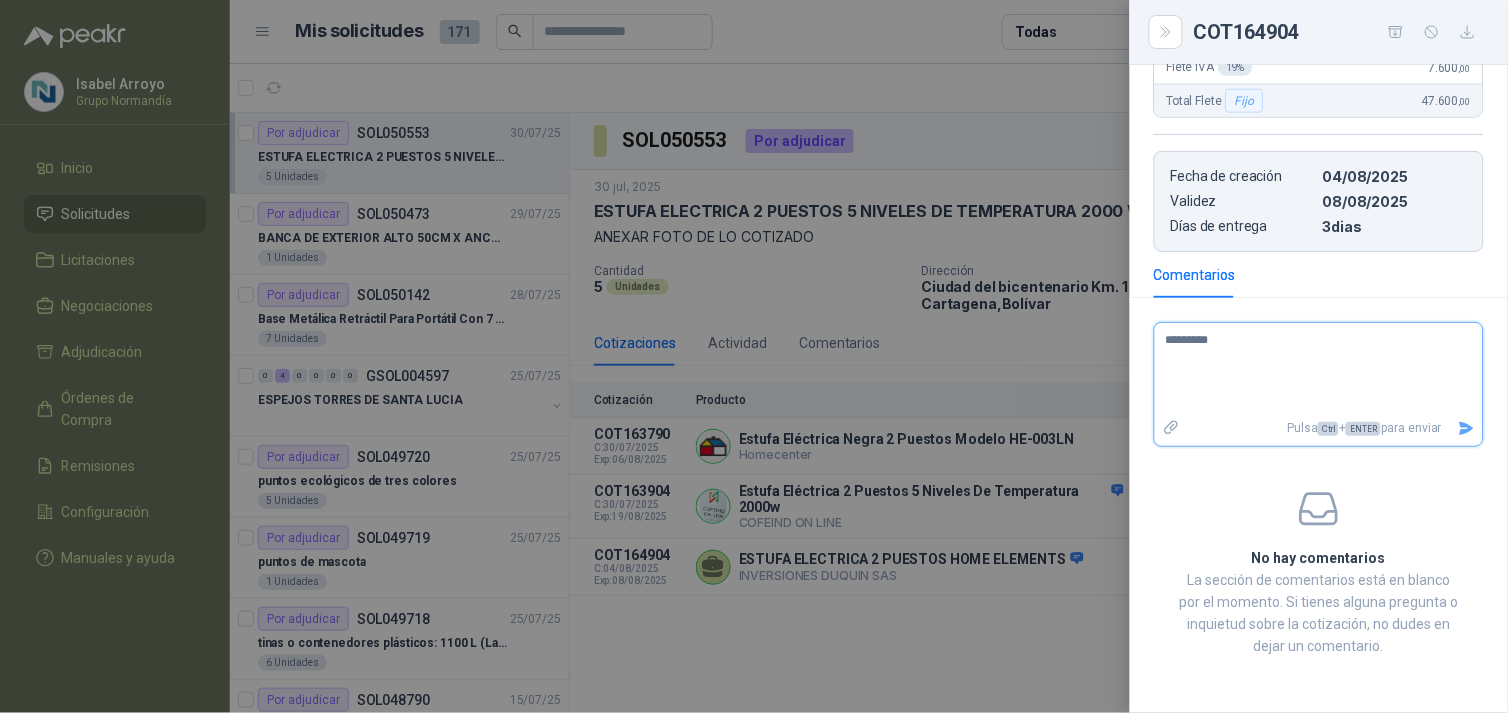 type on "********" 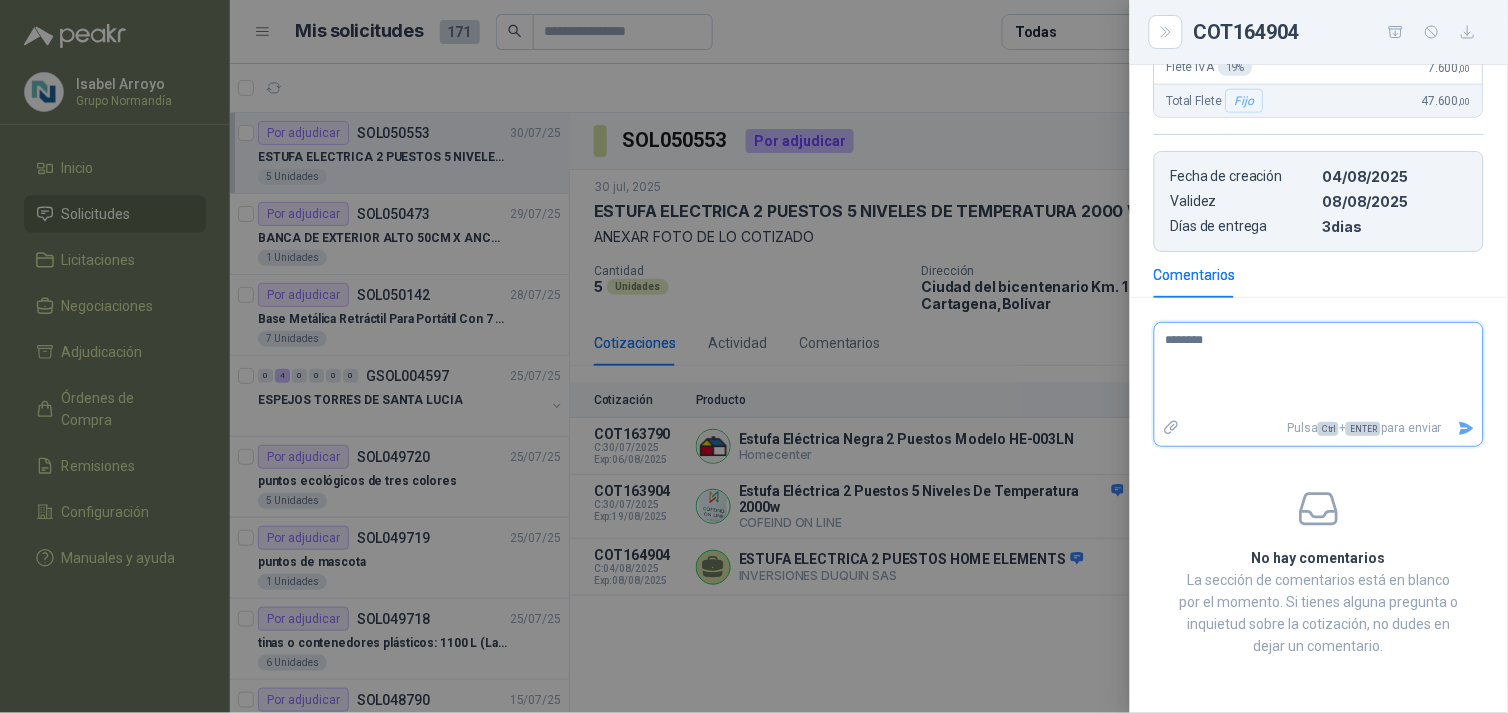 type on "*******" 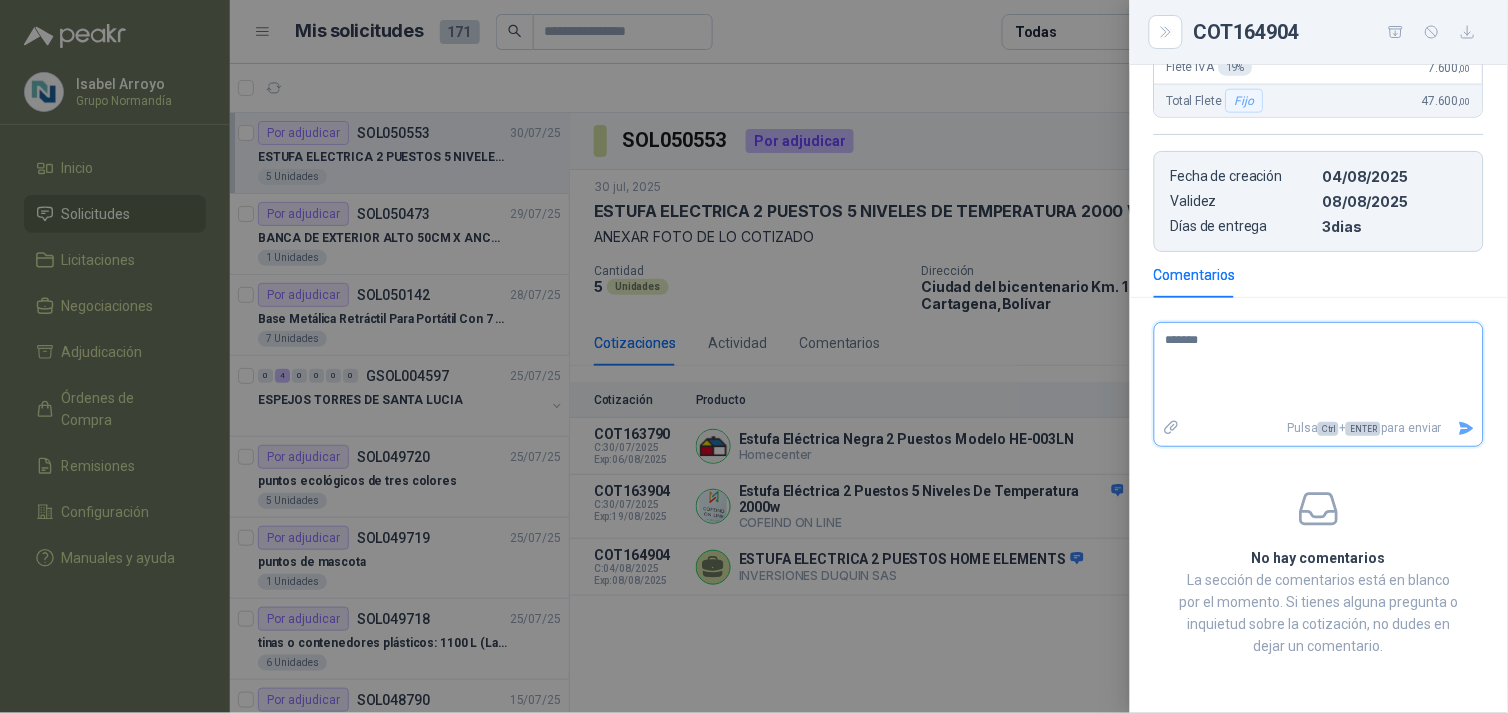 type on "******" 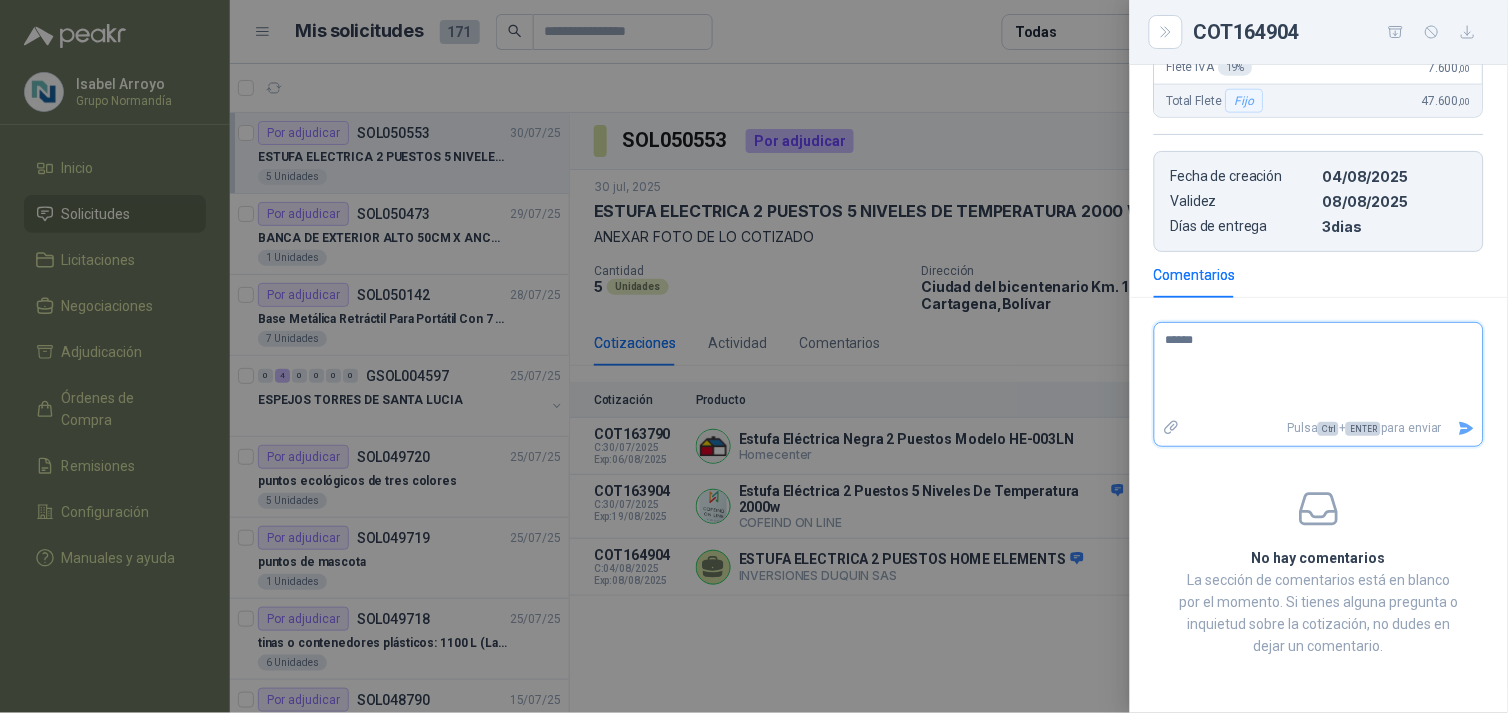 type on "*******" 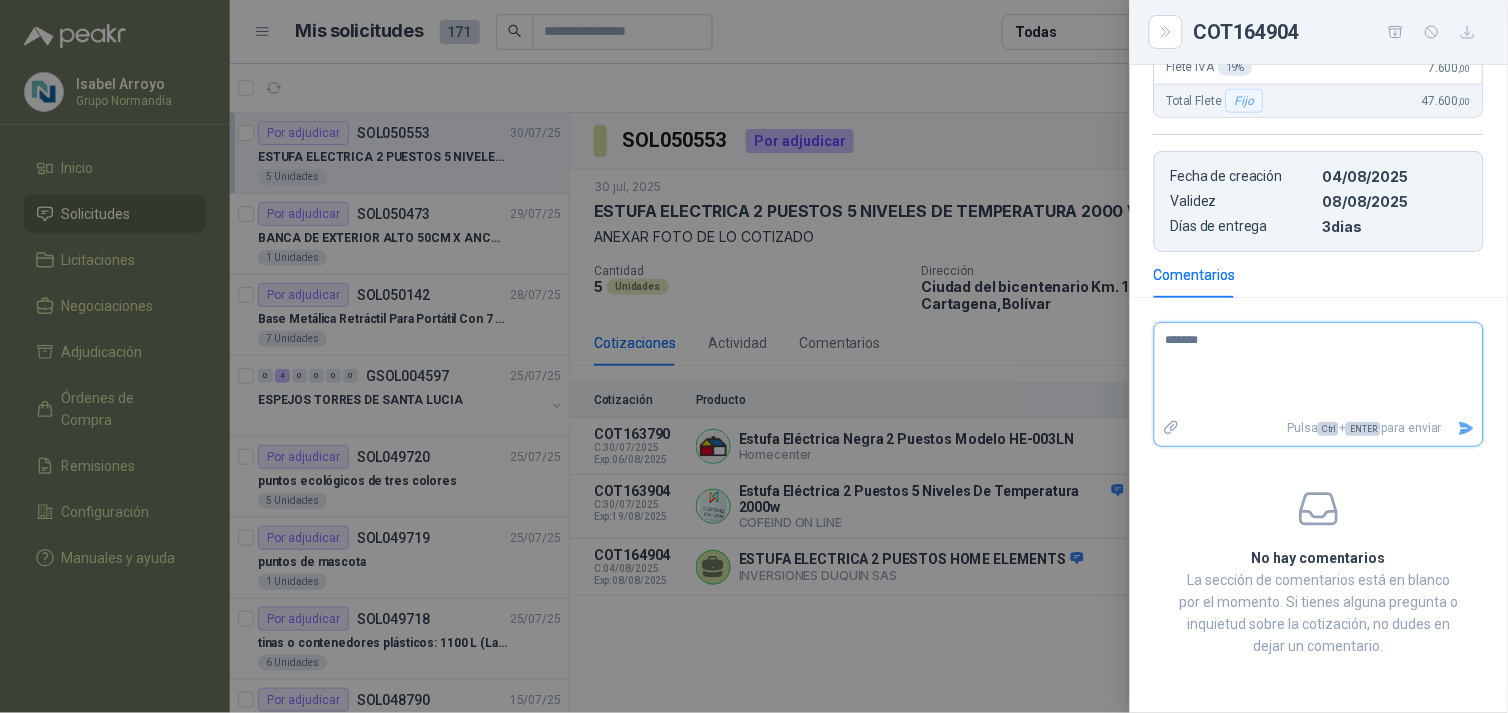 type on "********" 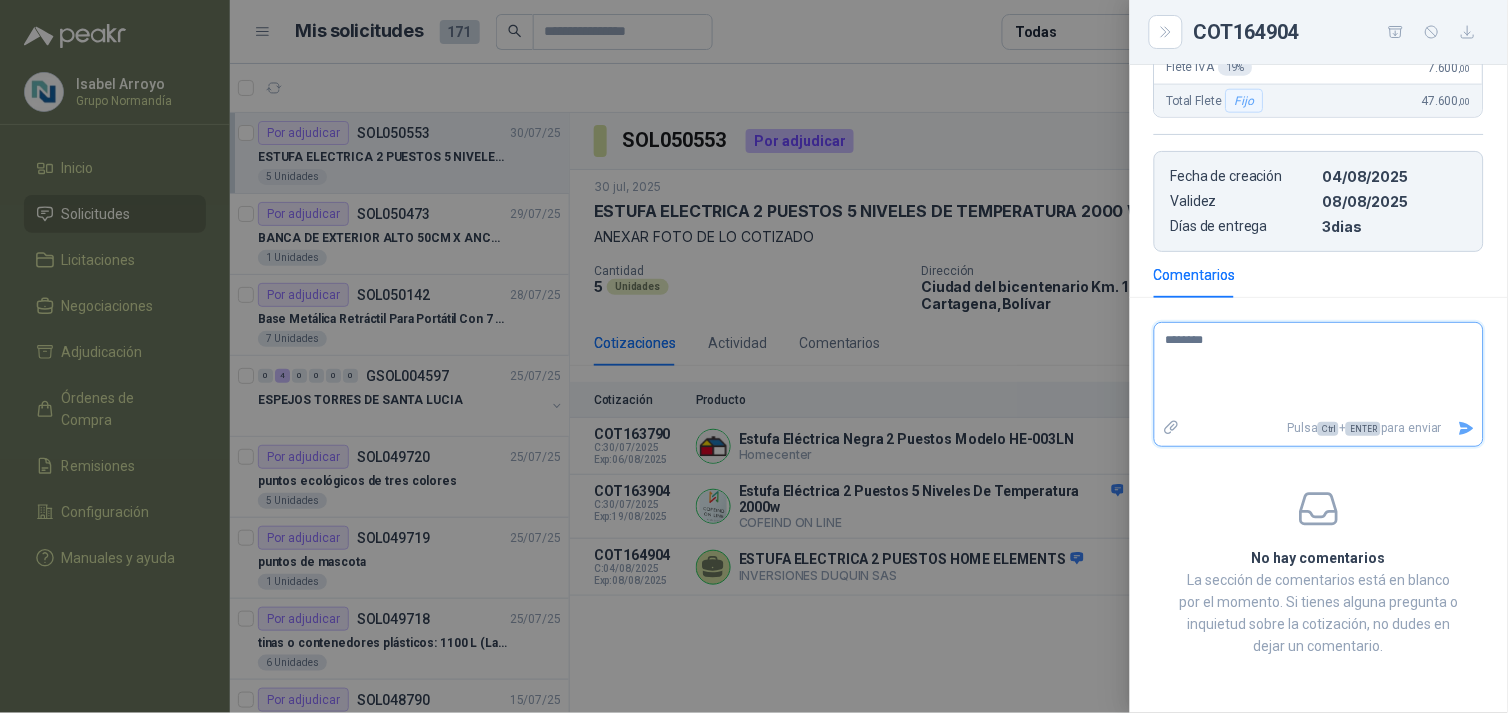 type on "********" 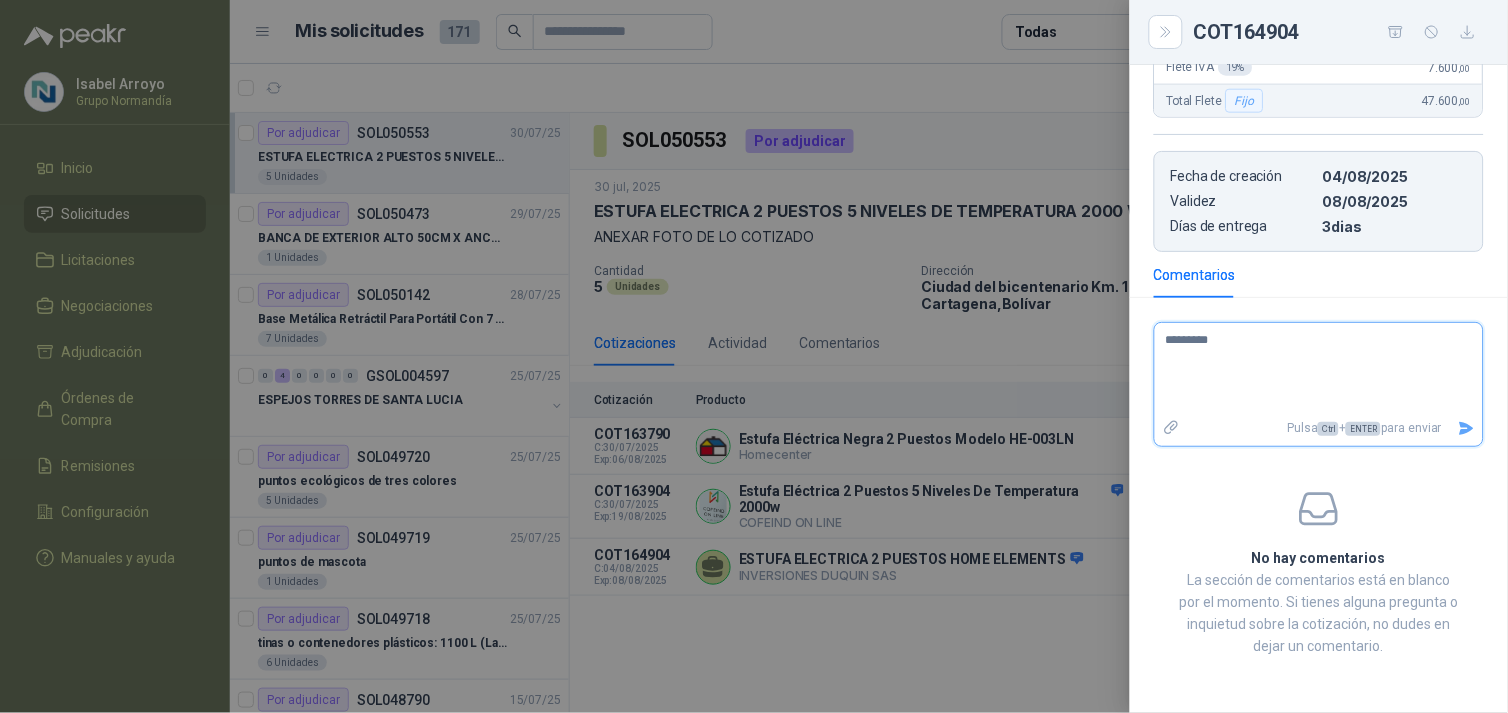 type on "**********" 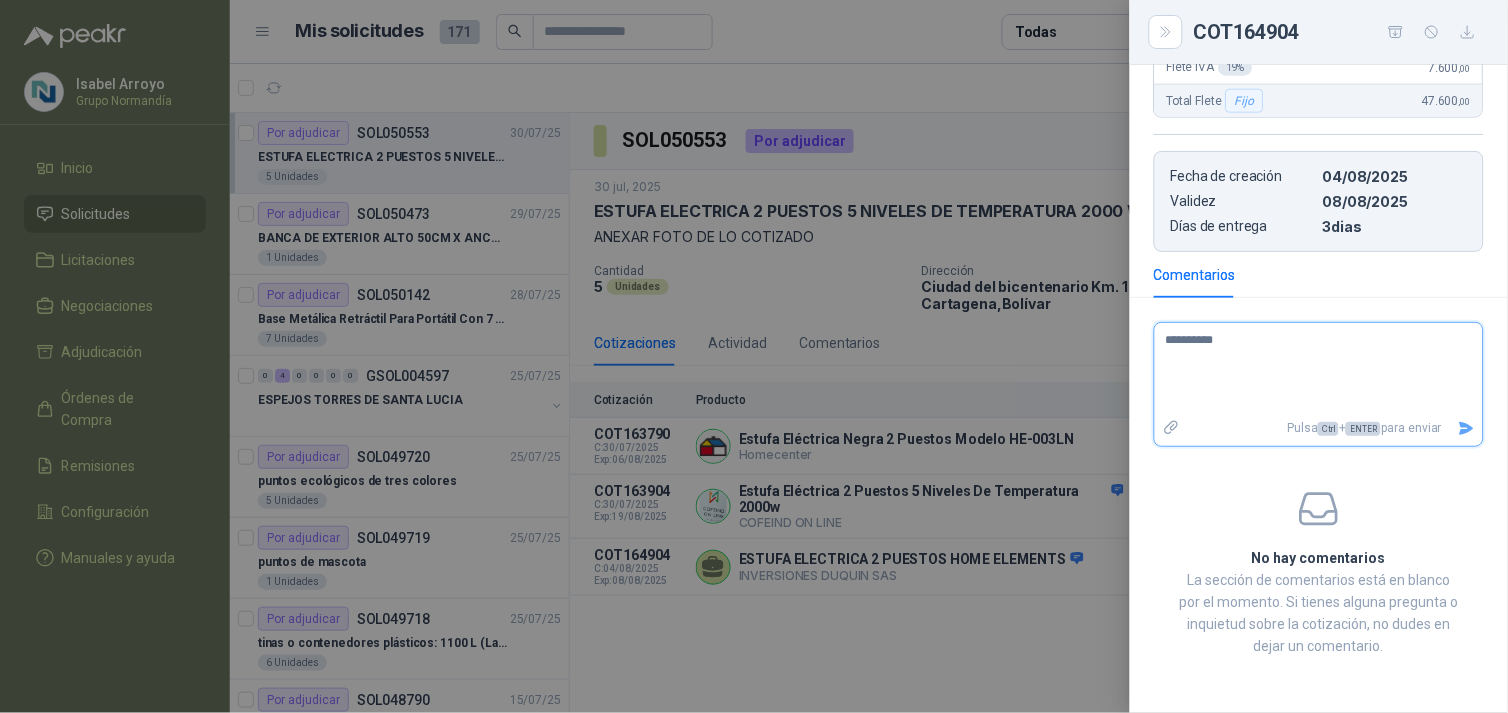type on "**********" 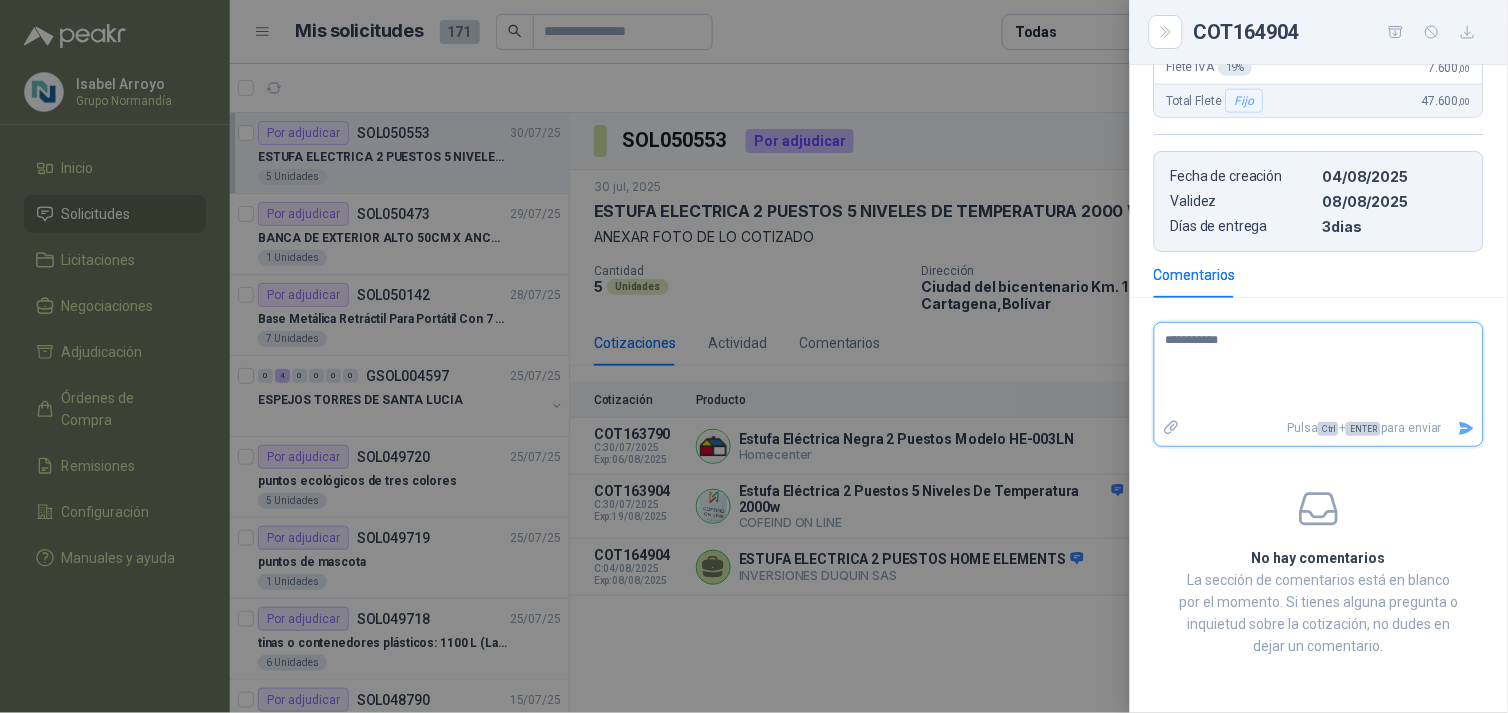type on "**********" 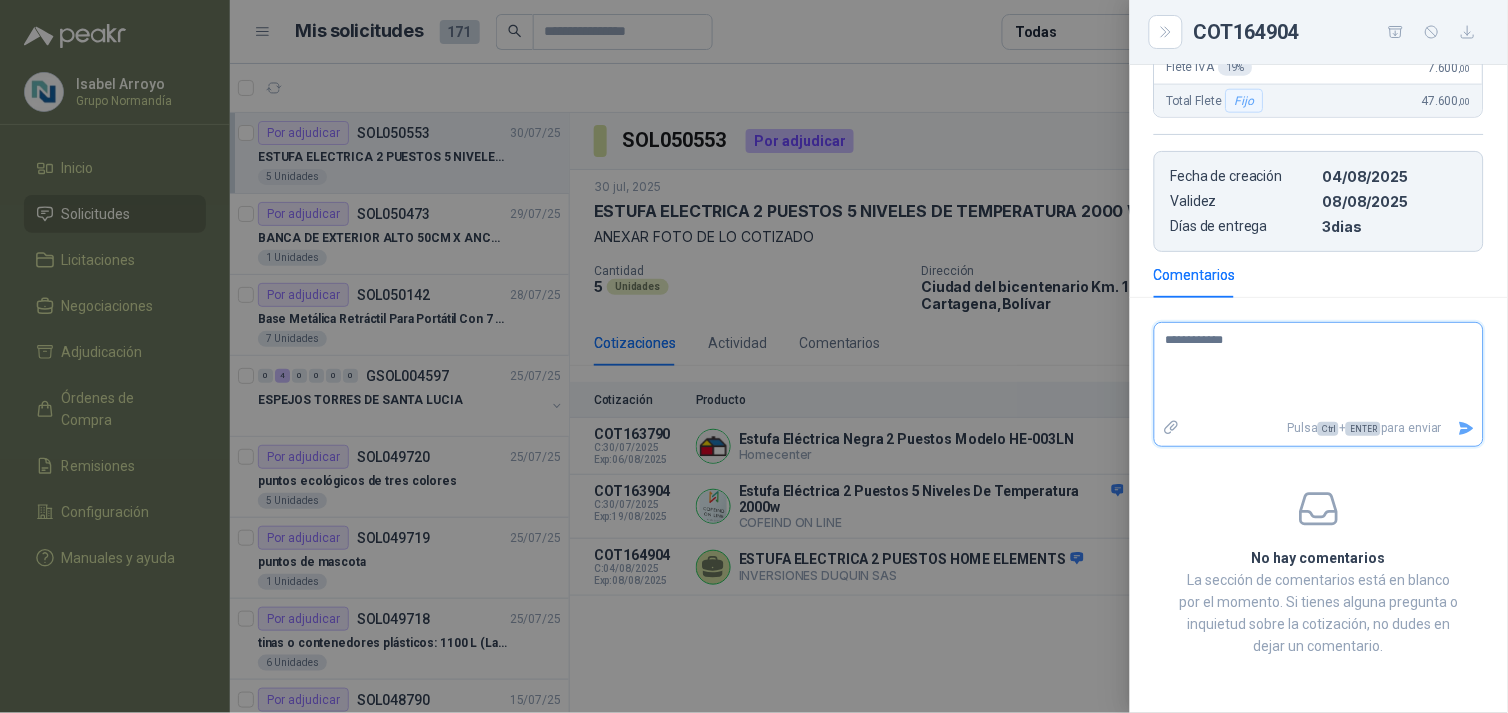 type on "**********" 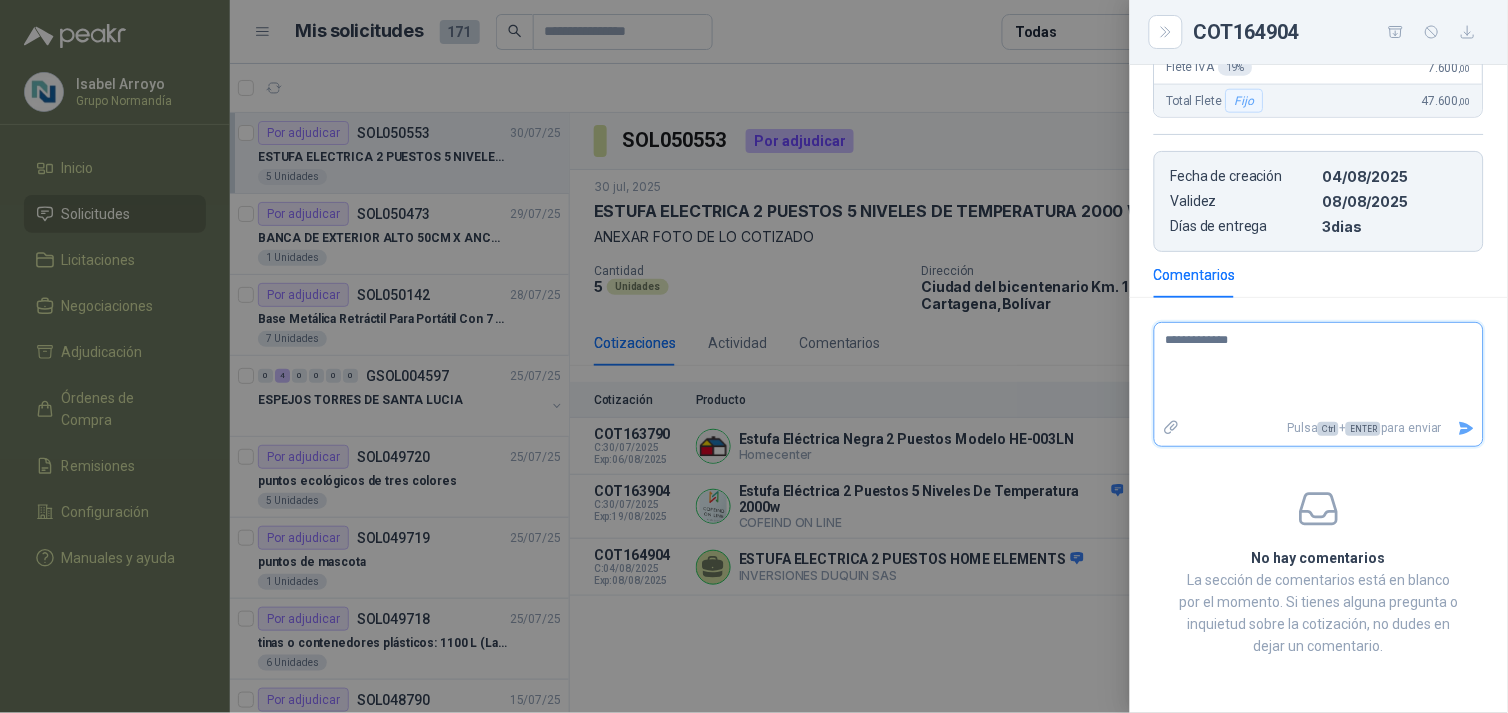 type on "**********" 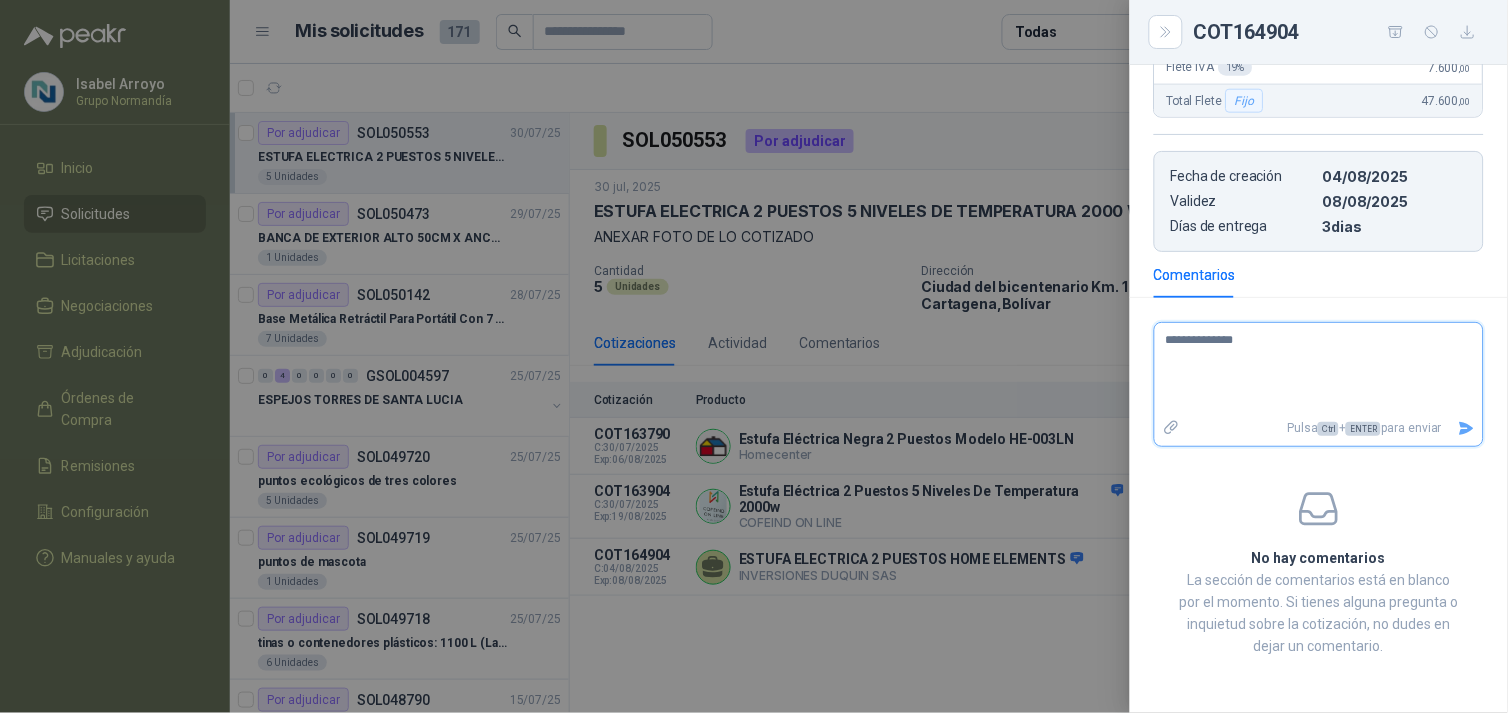 type on "**********" 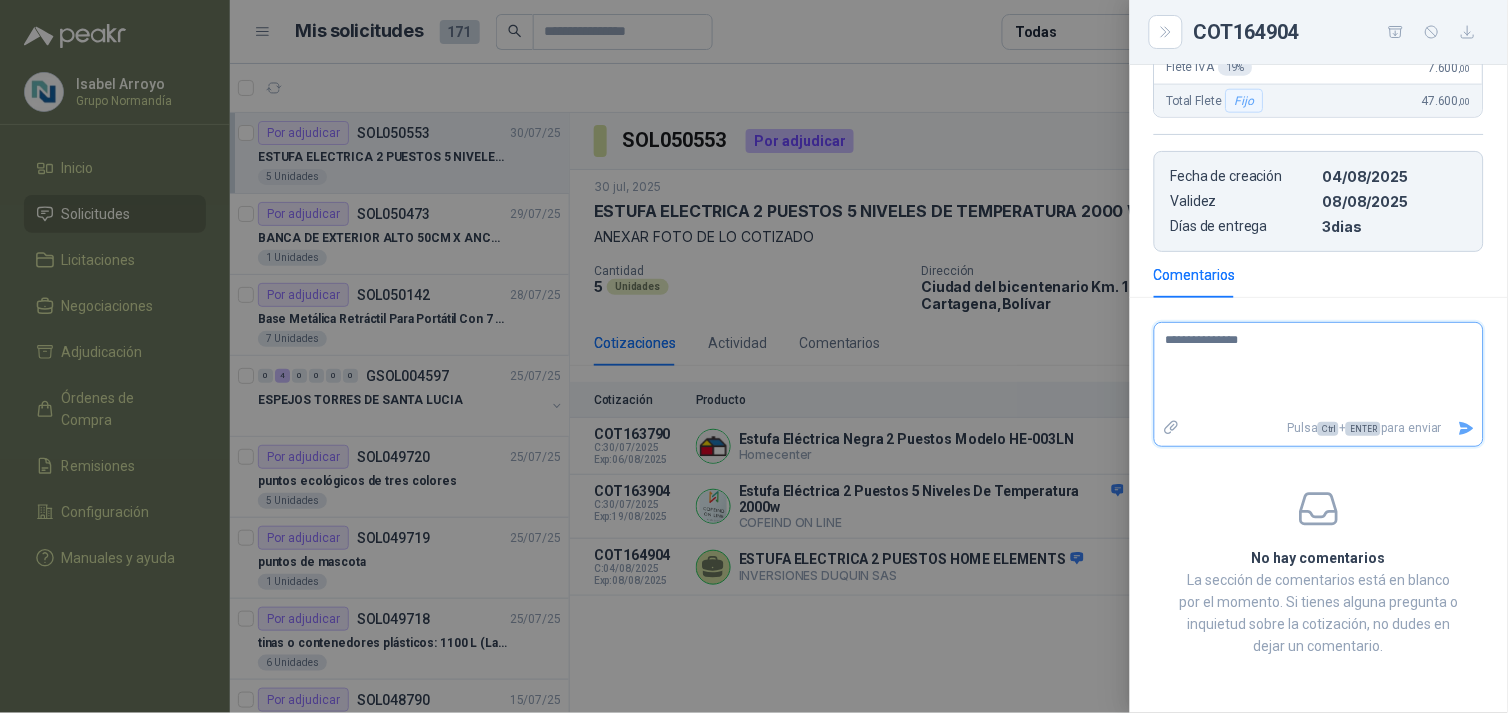 type on "**********" 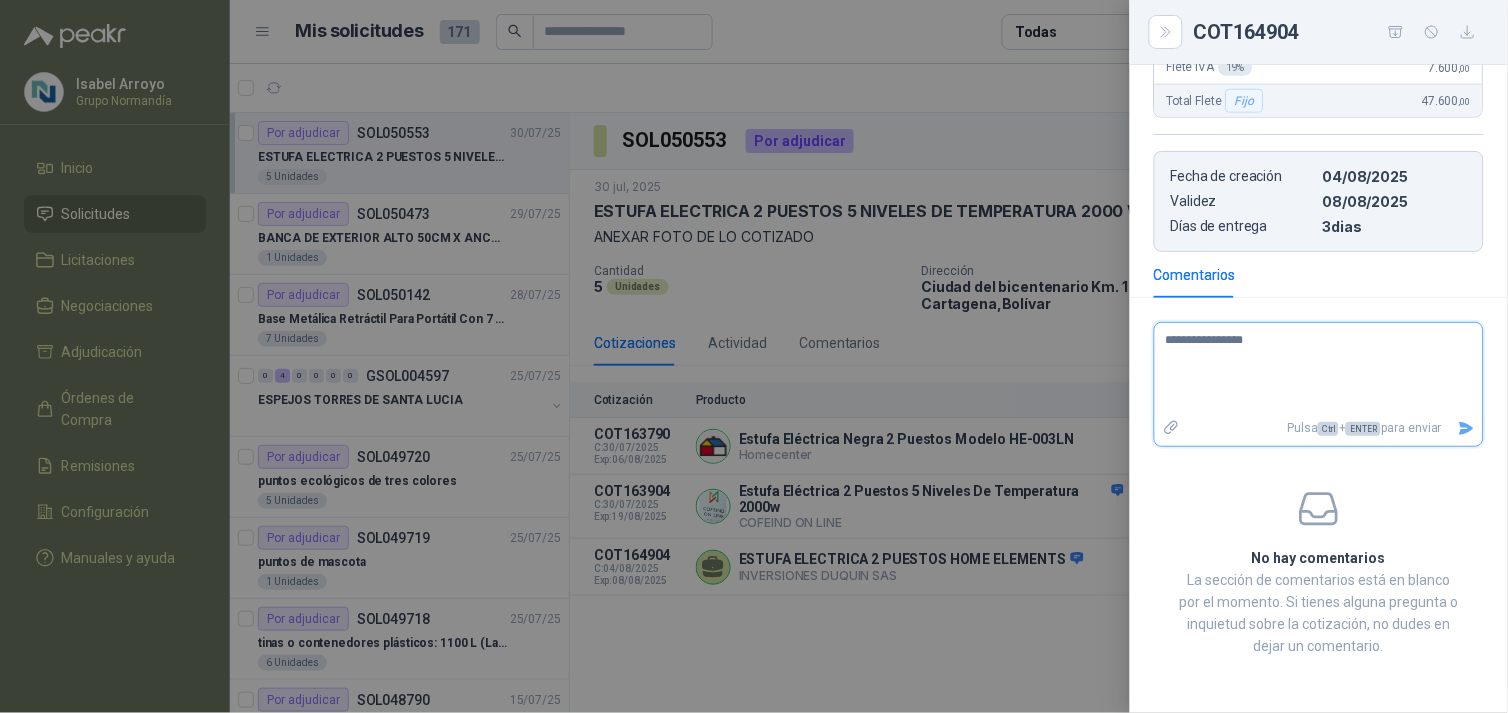 type on "**********" 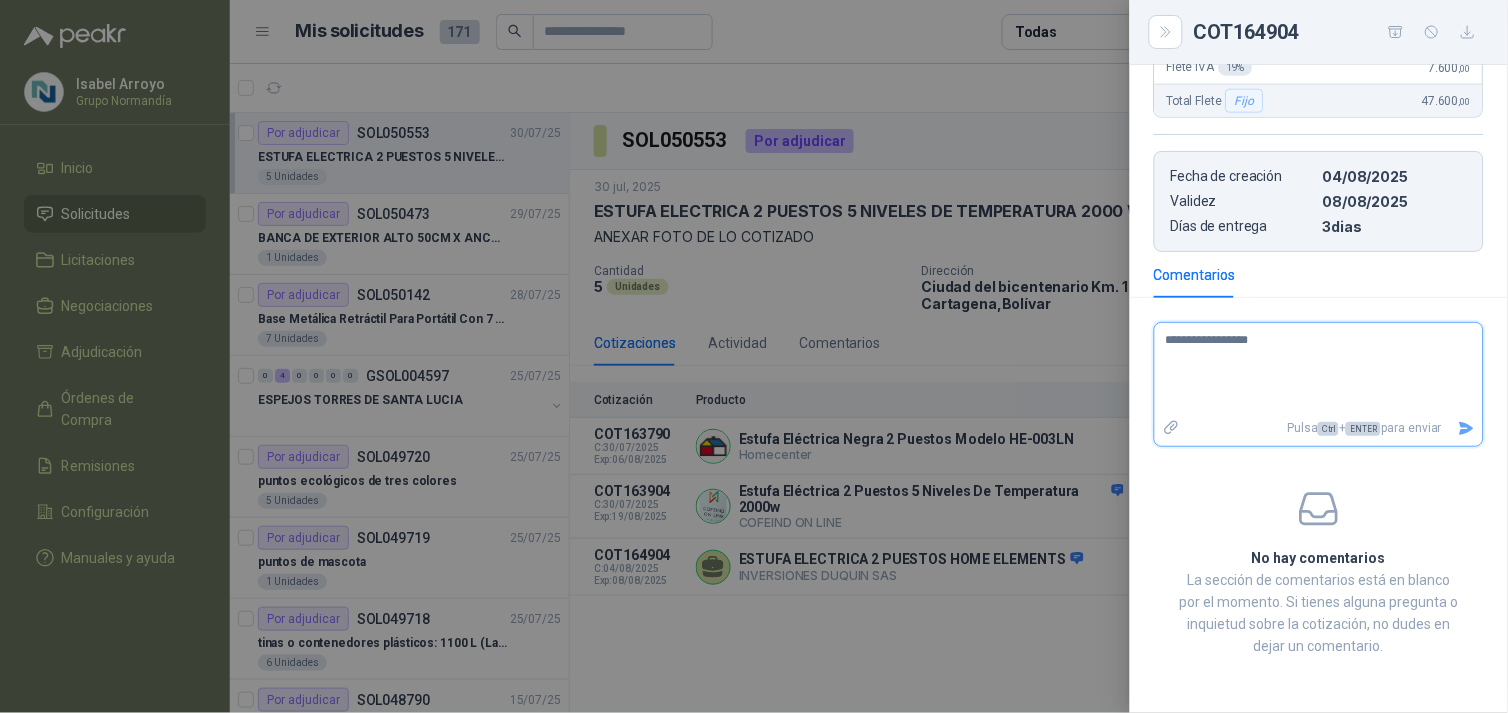 type on "**********" 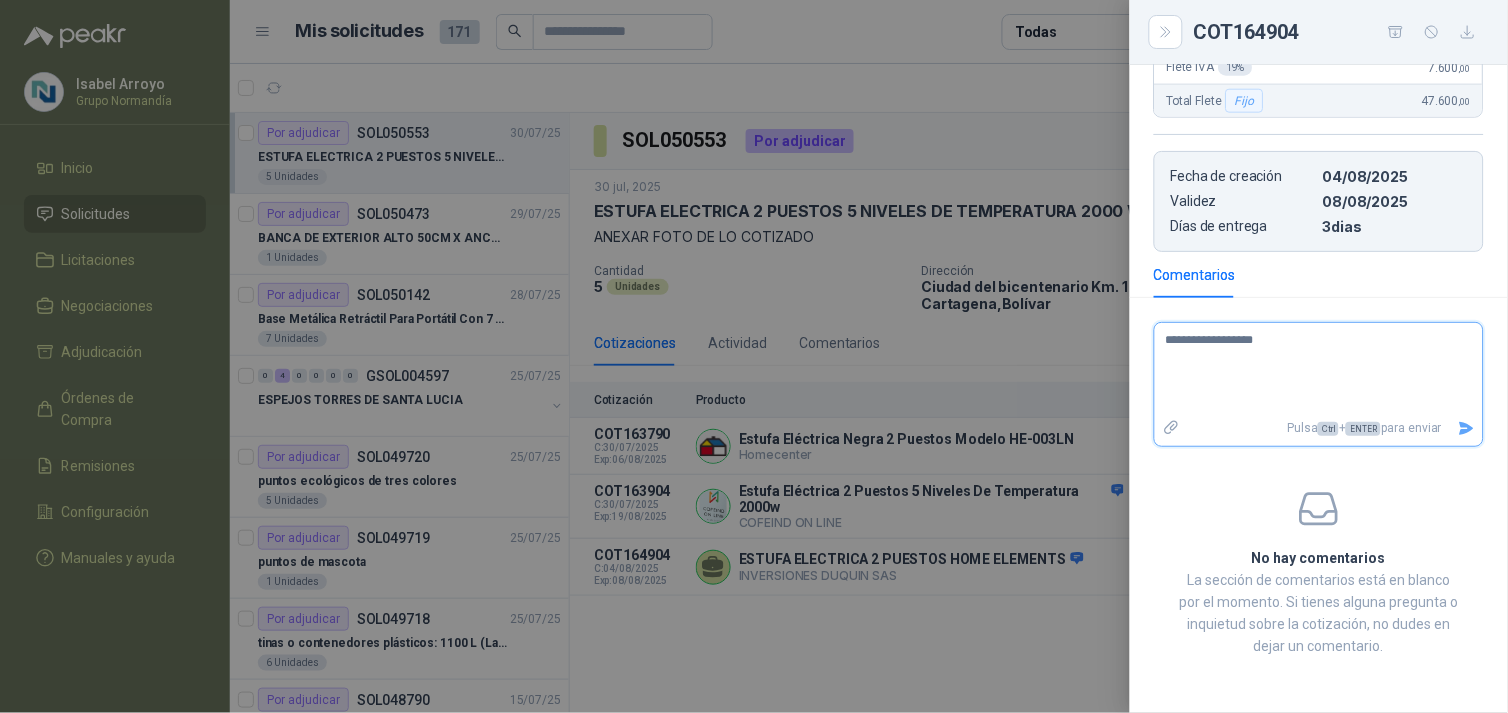 type on "**********" 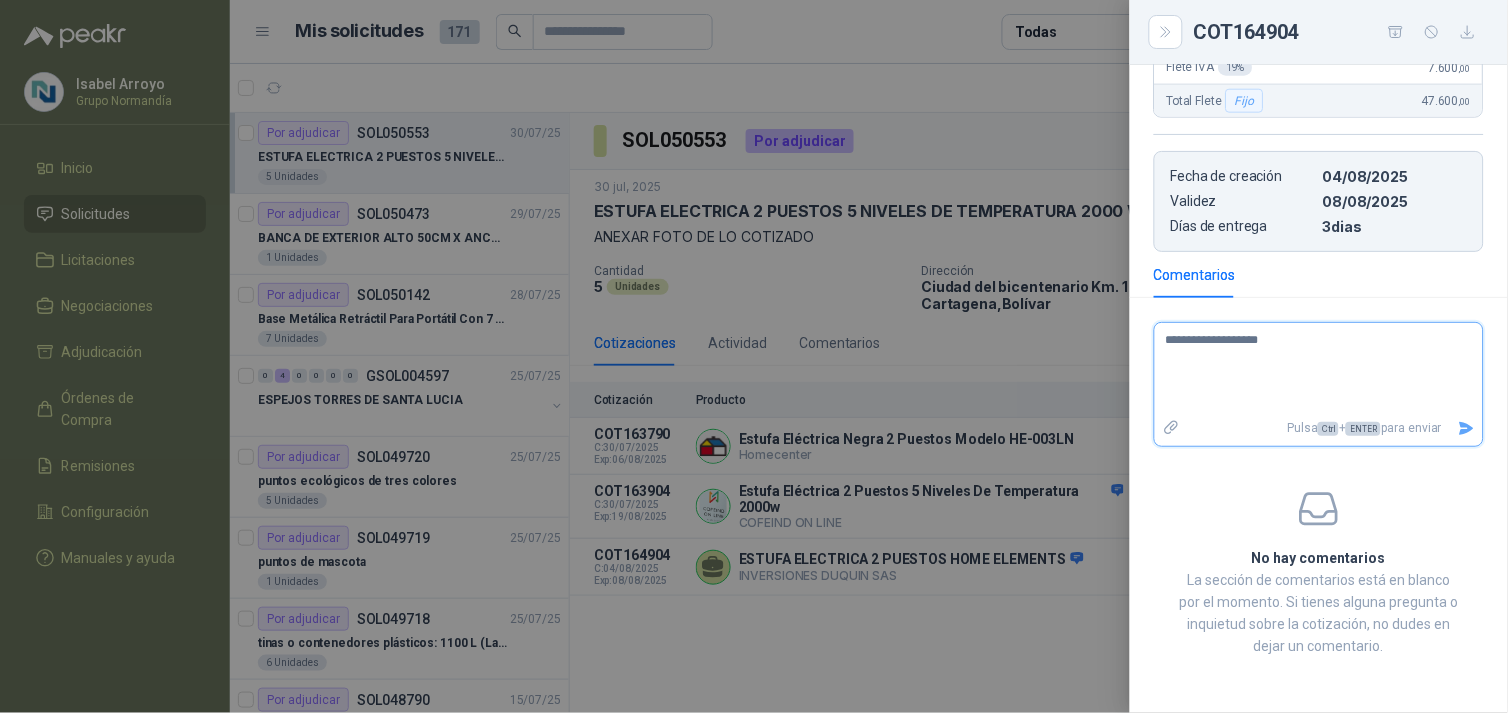 type on "**********" 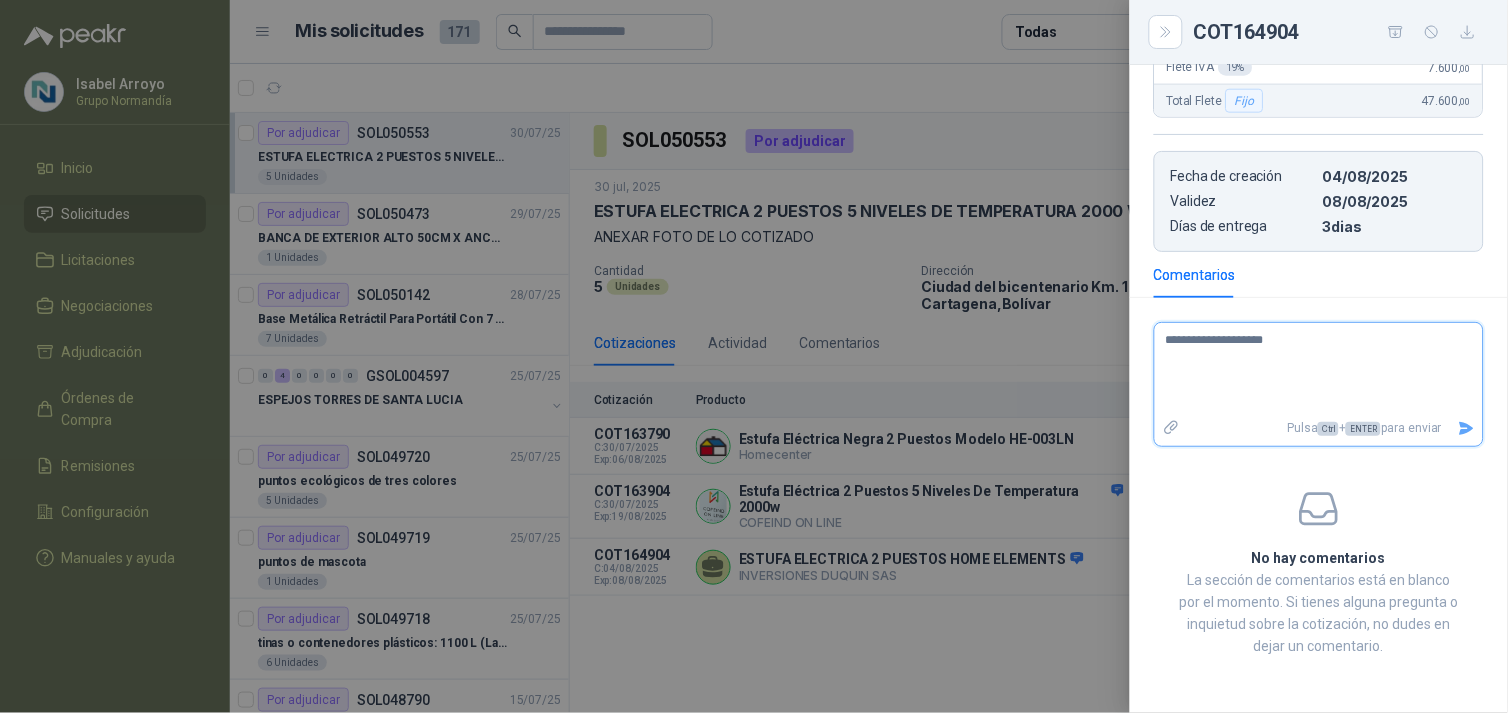 type on "**********" 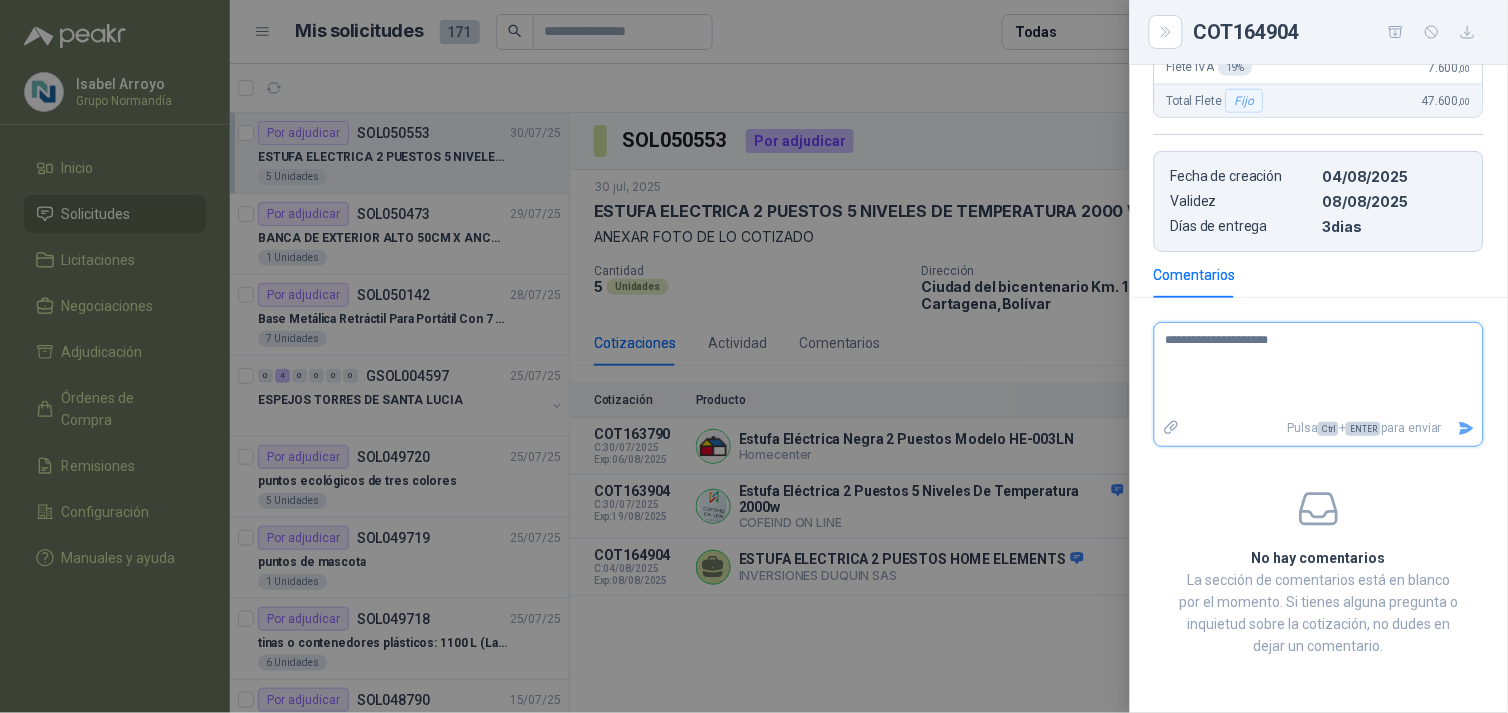 type on "**********" 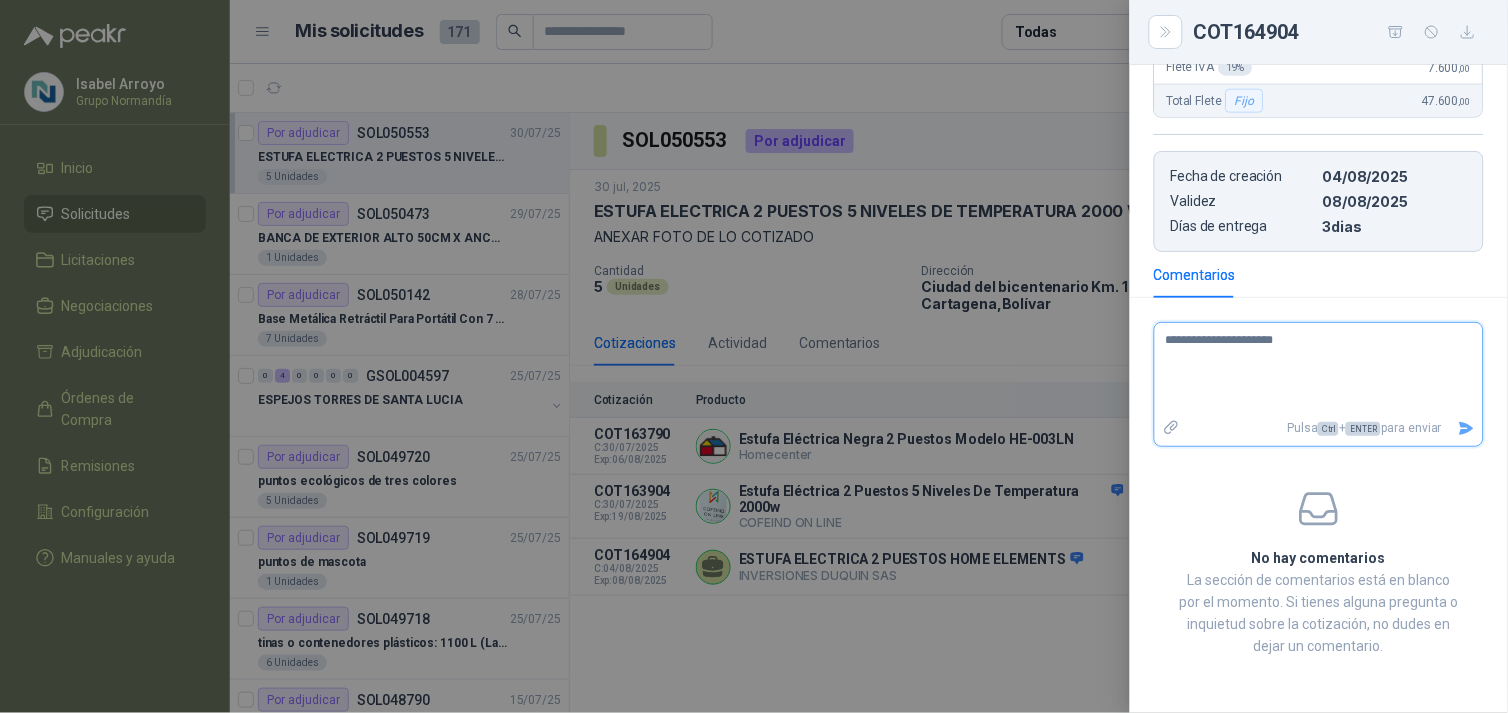 type 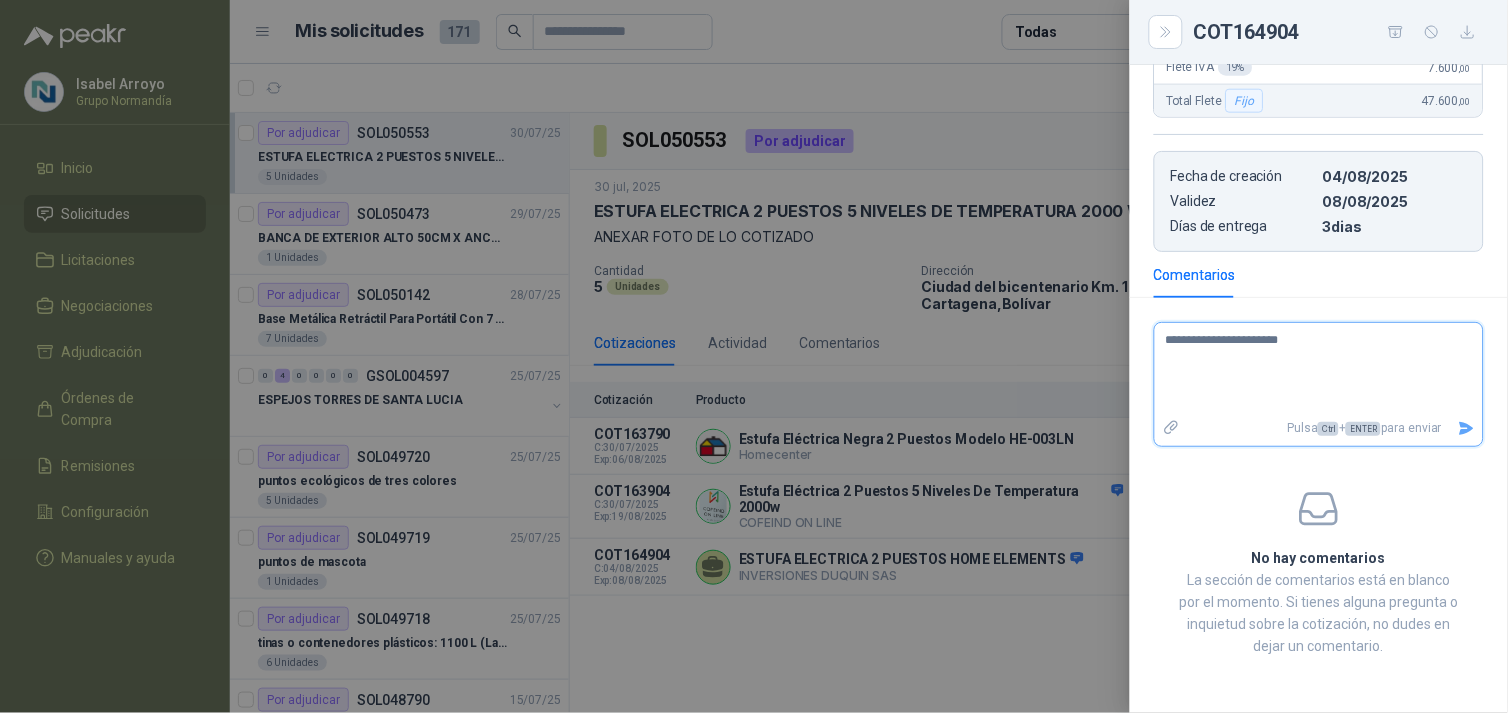 type on "**********" 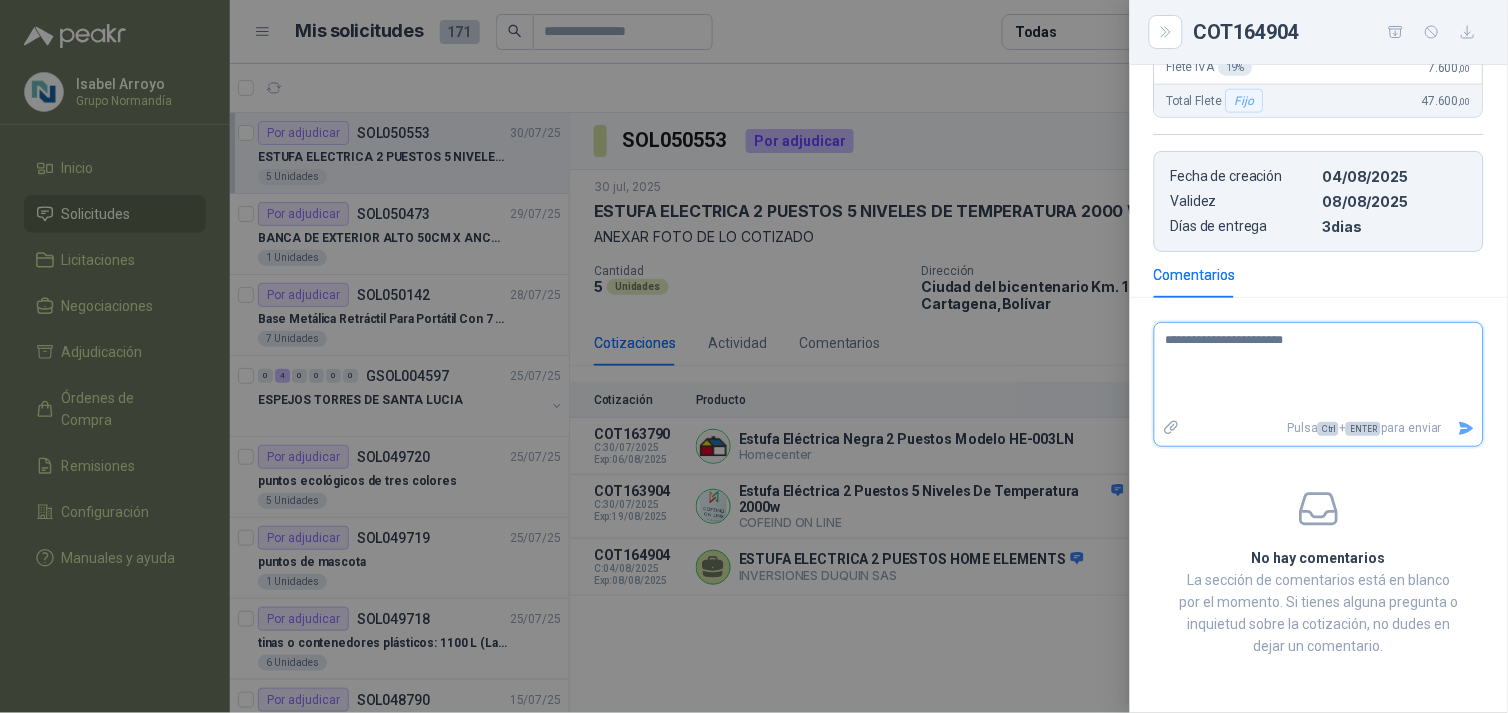 type on "**********" 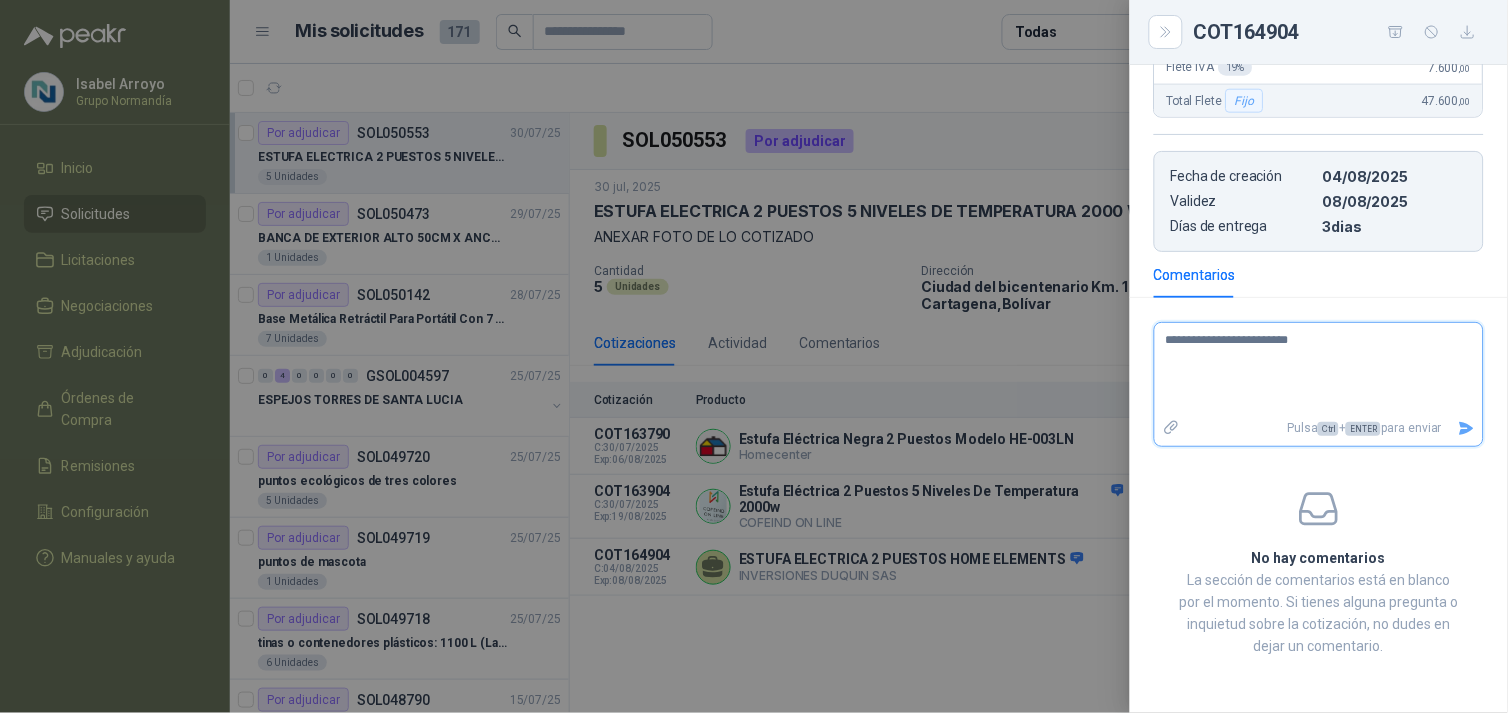 type on "**********" 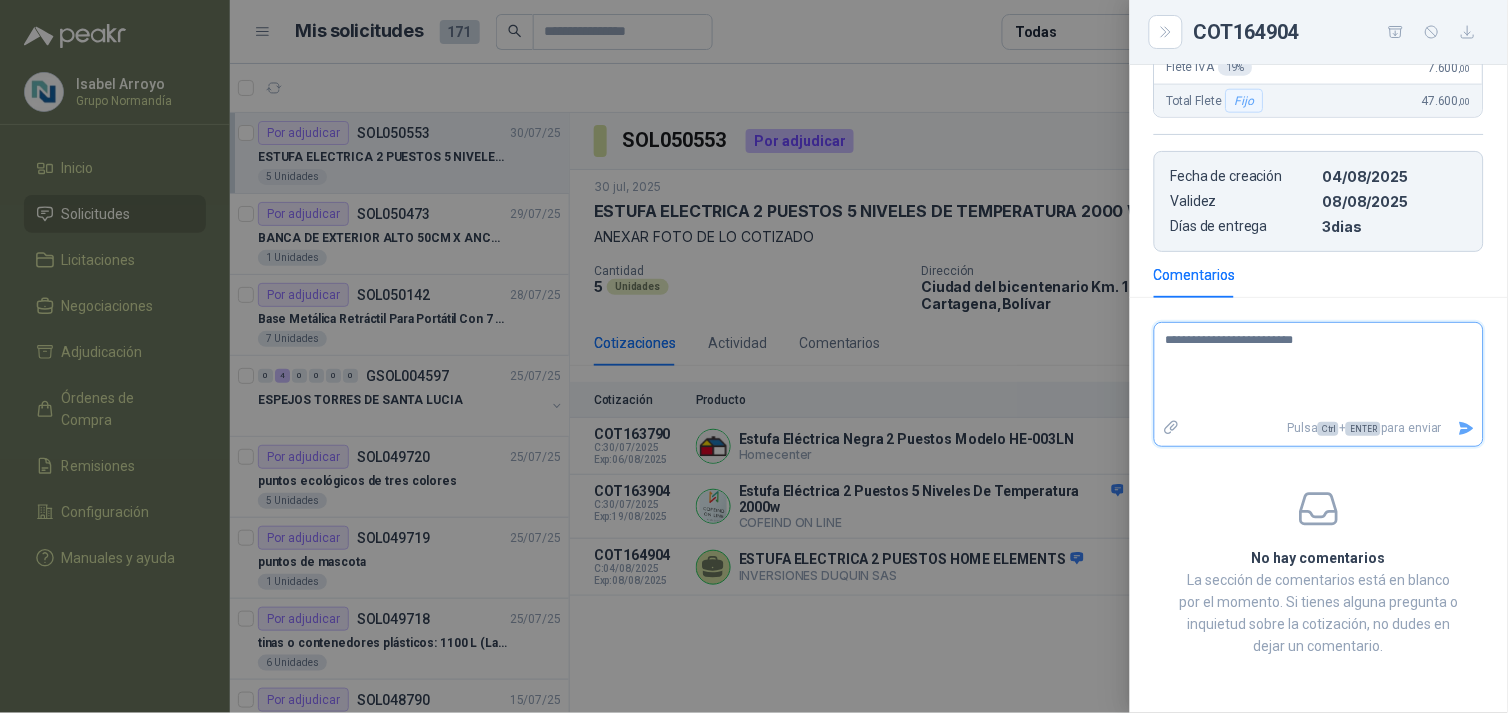 type on "**********" 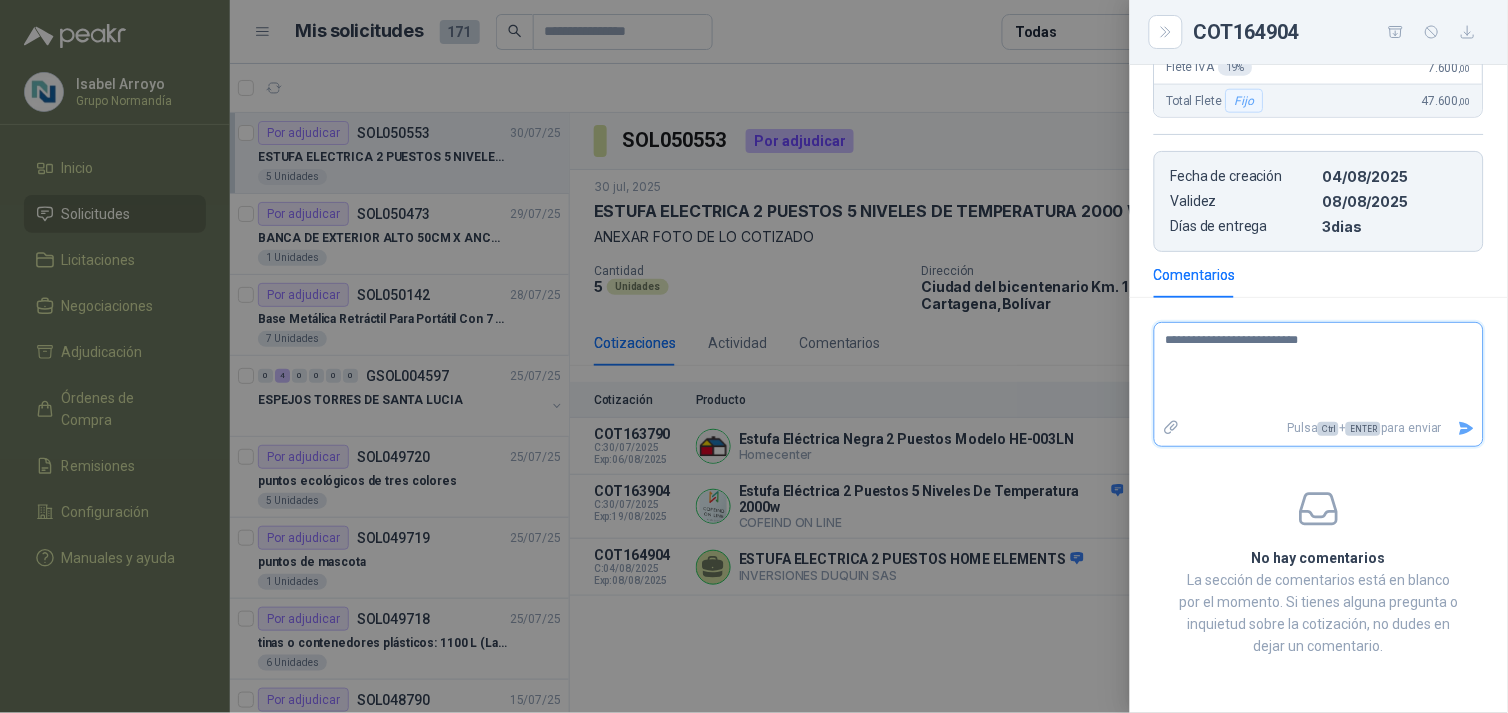 type on "**********" 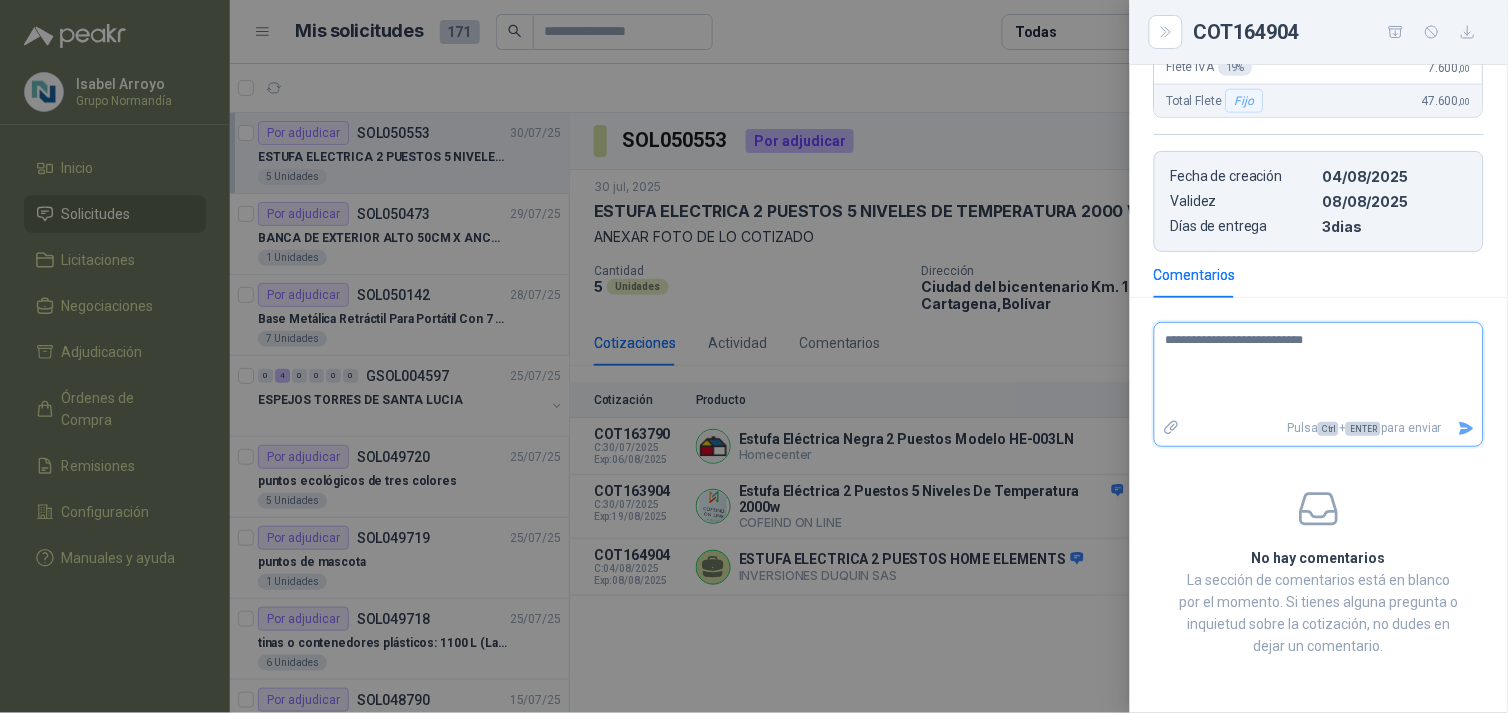 type on "**********" 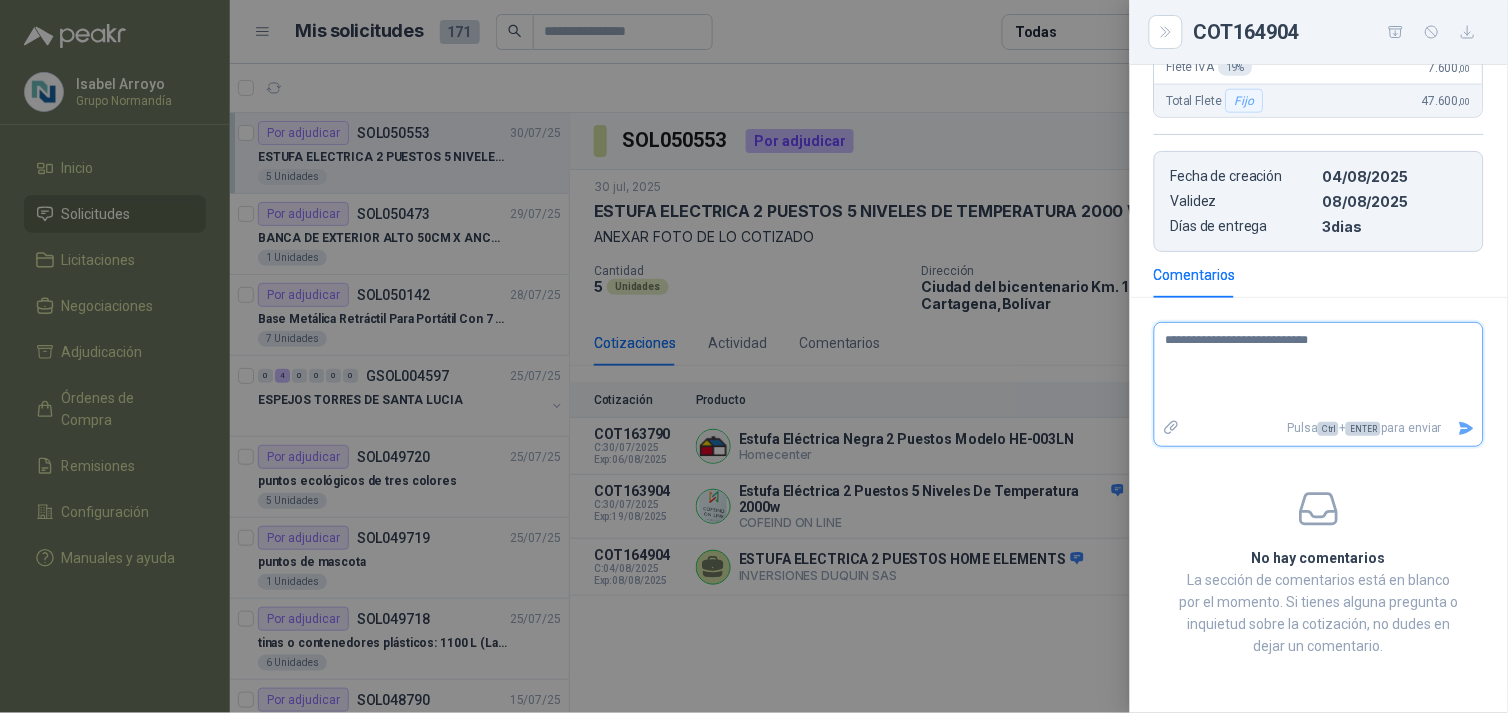 type on "**********" 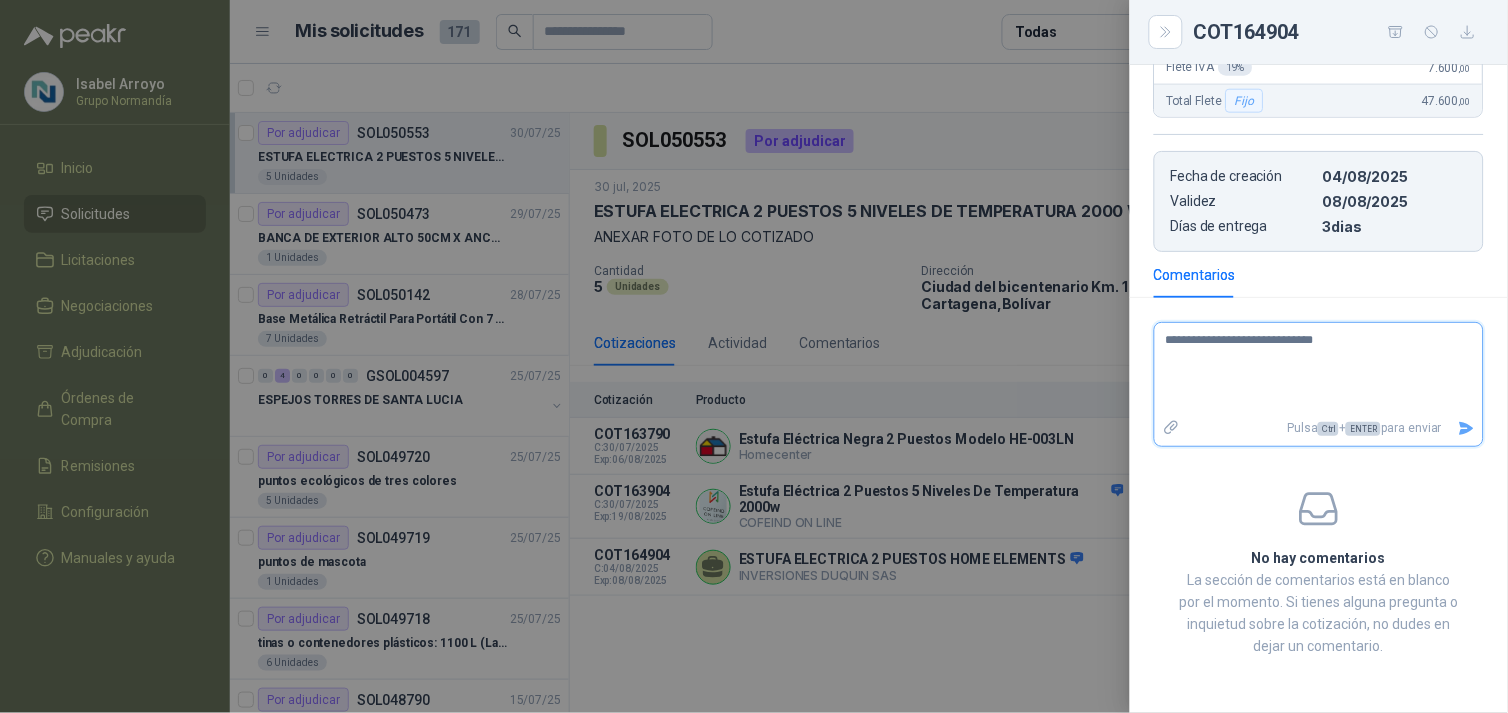 type on "**********" 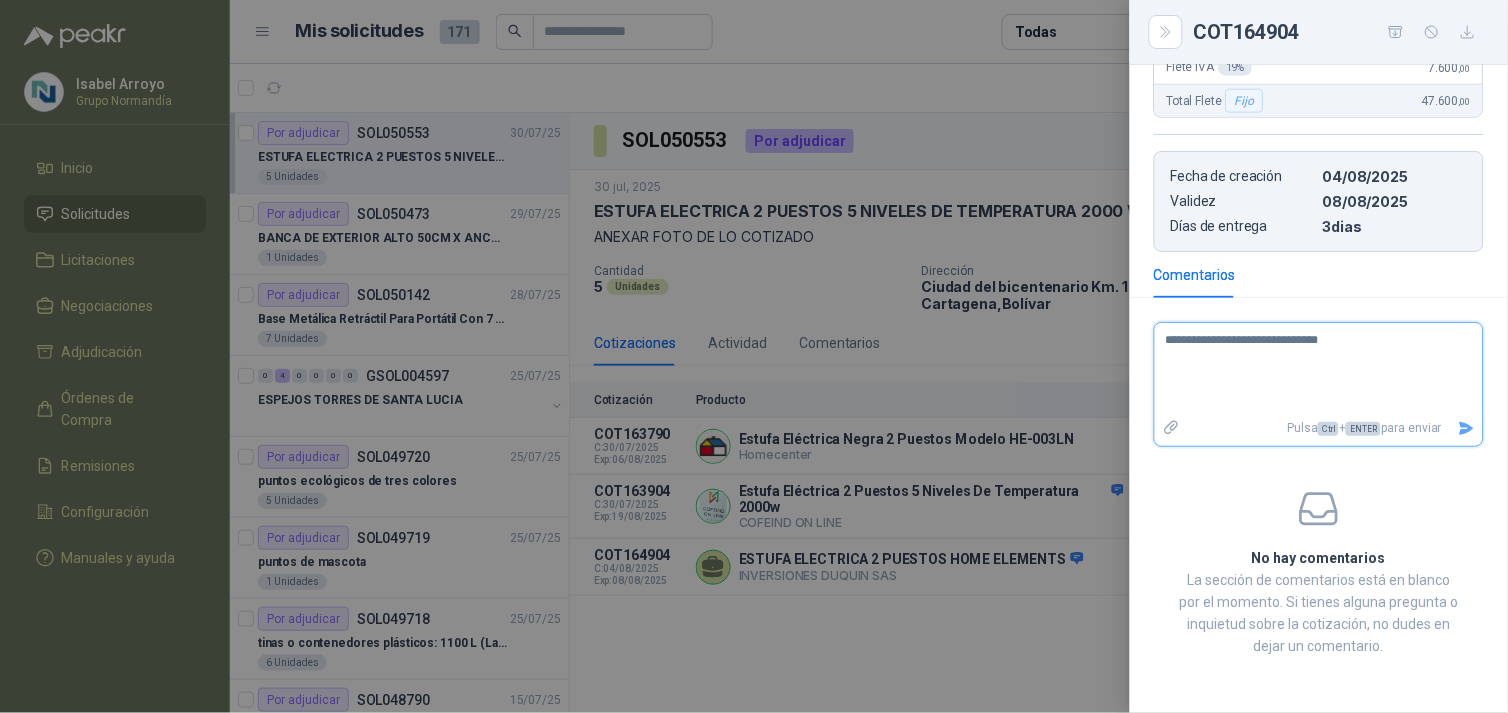 type on "**********" 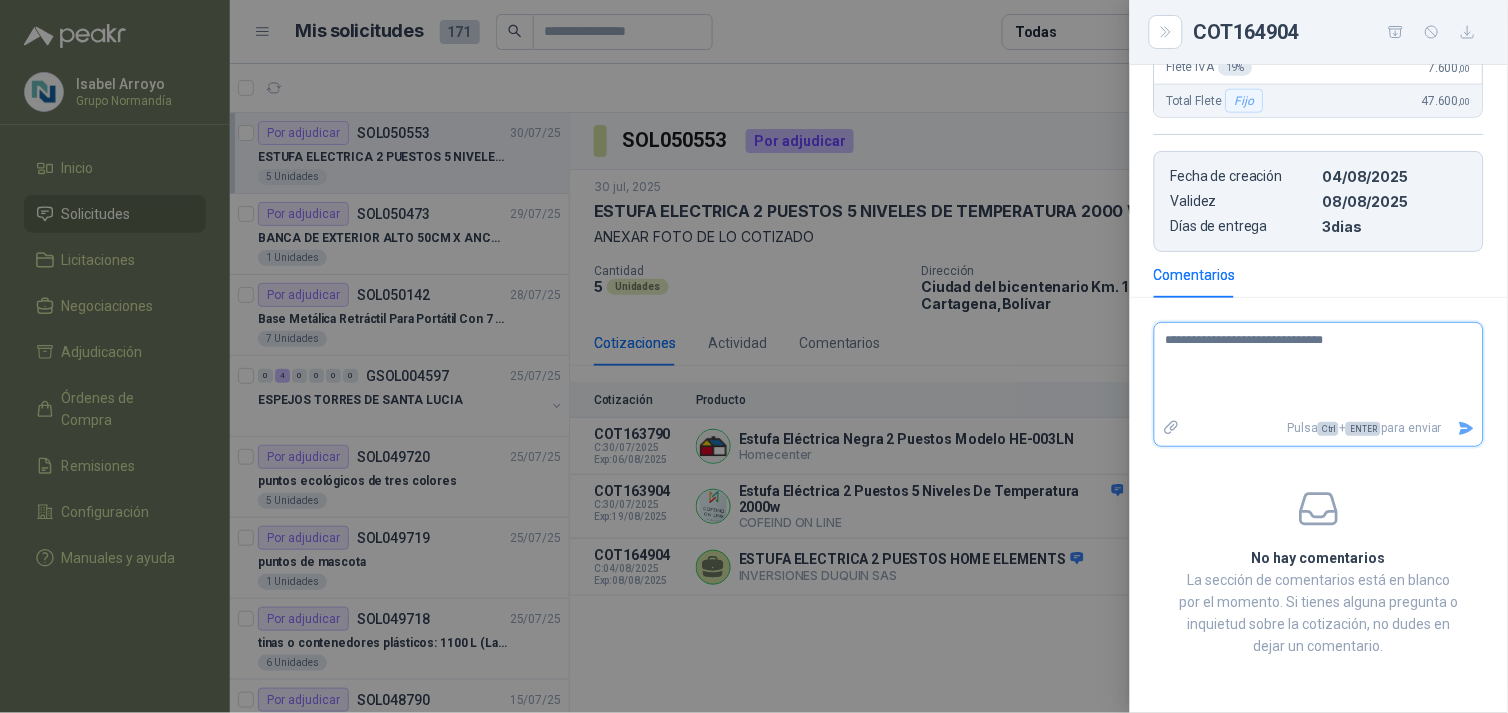 type on "**********" 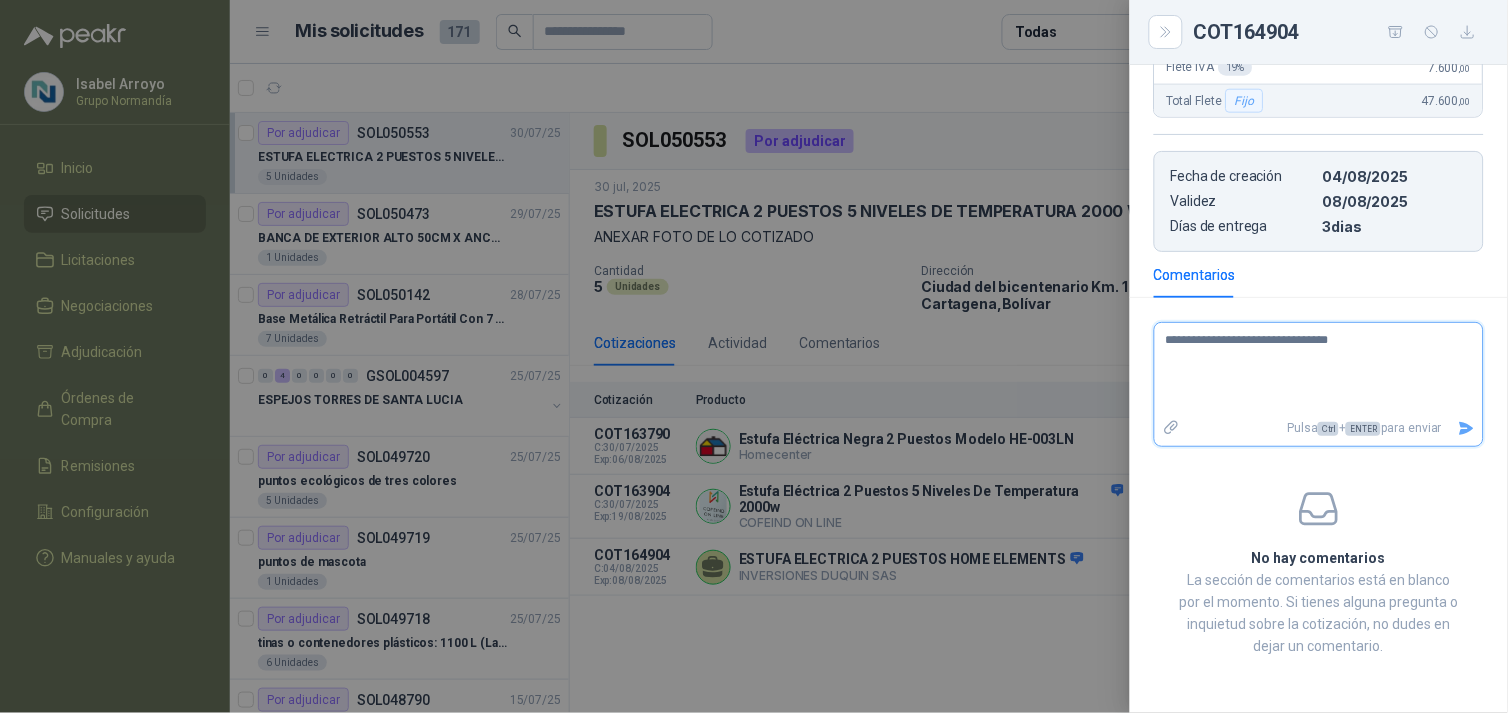 type on "**********" 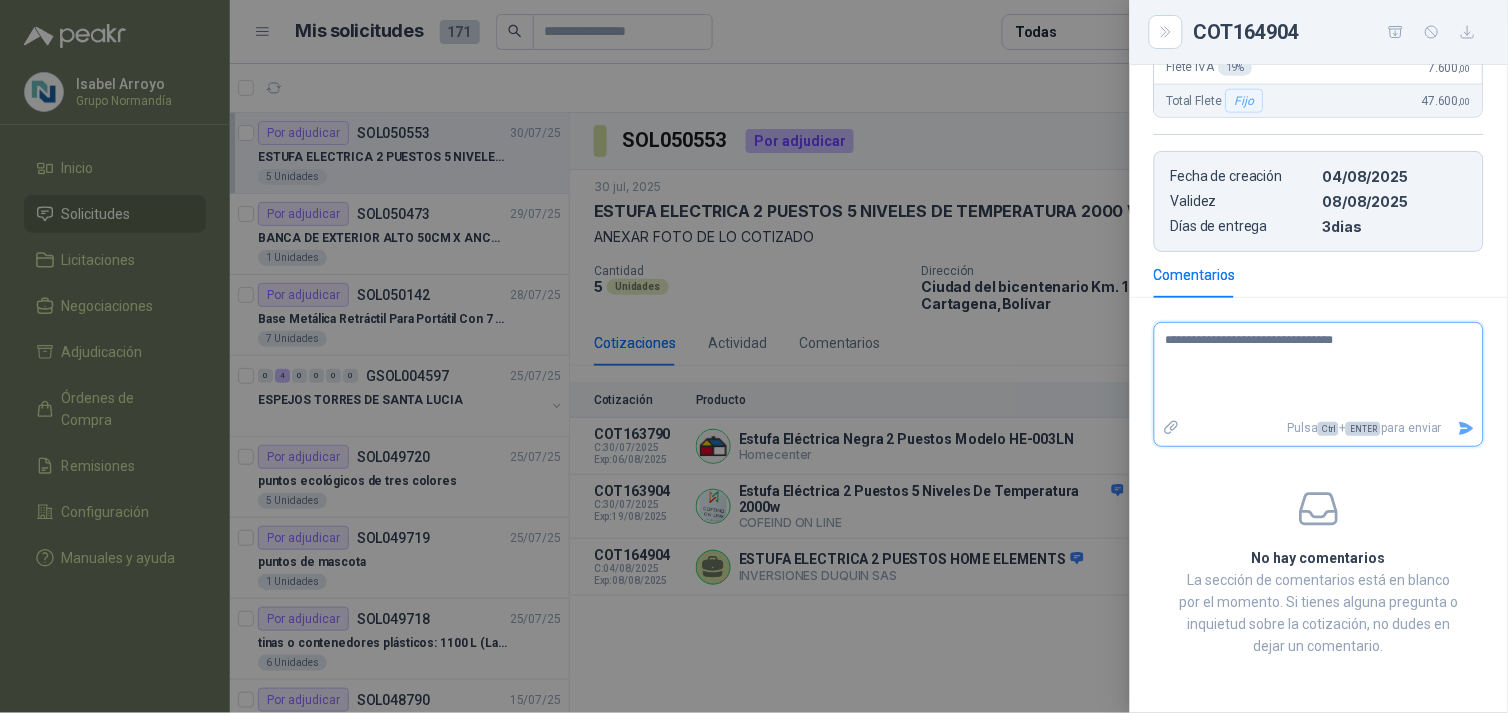 type on "**********" 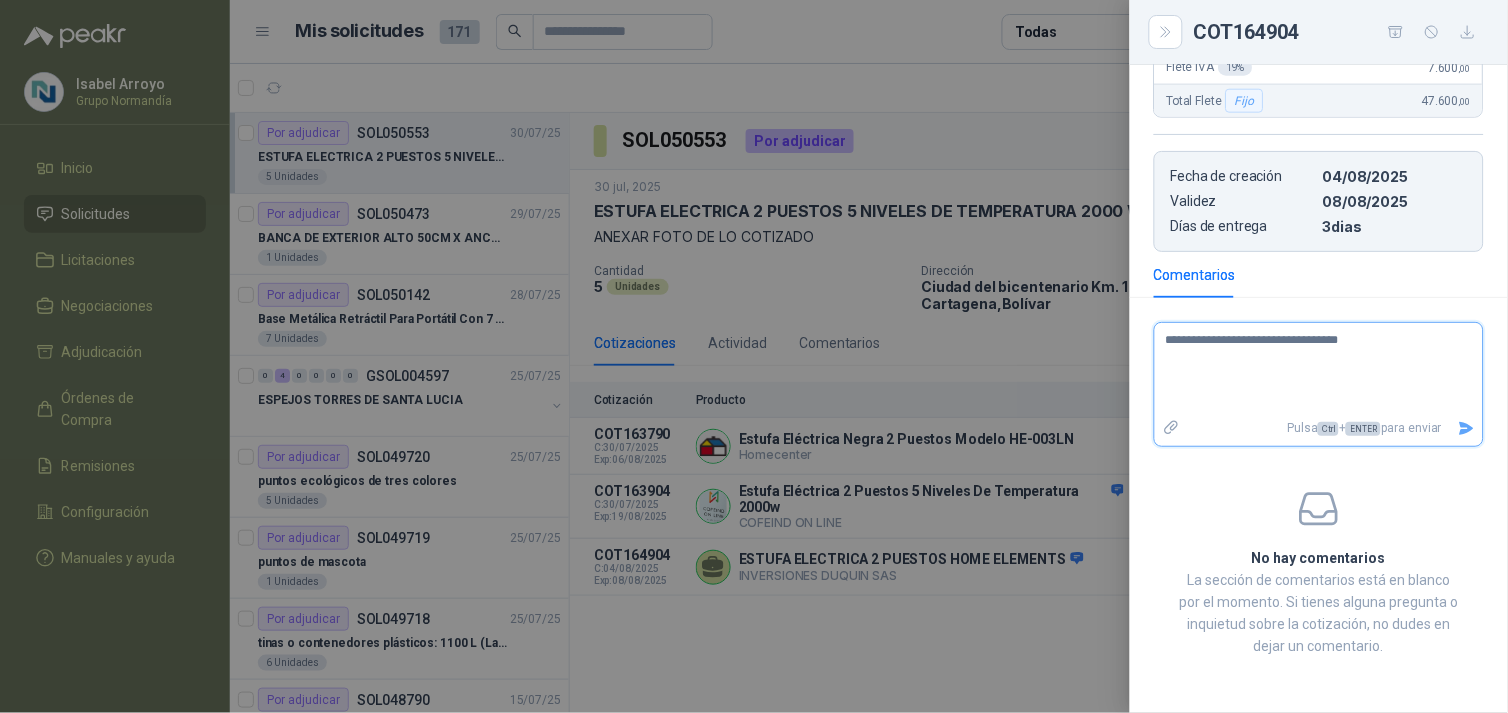 type on "**********" 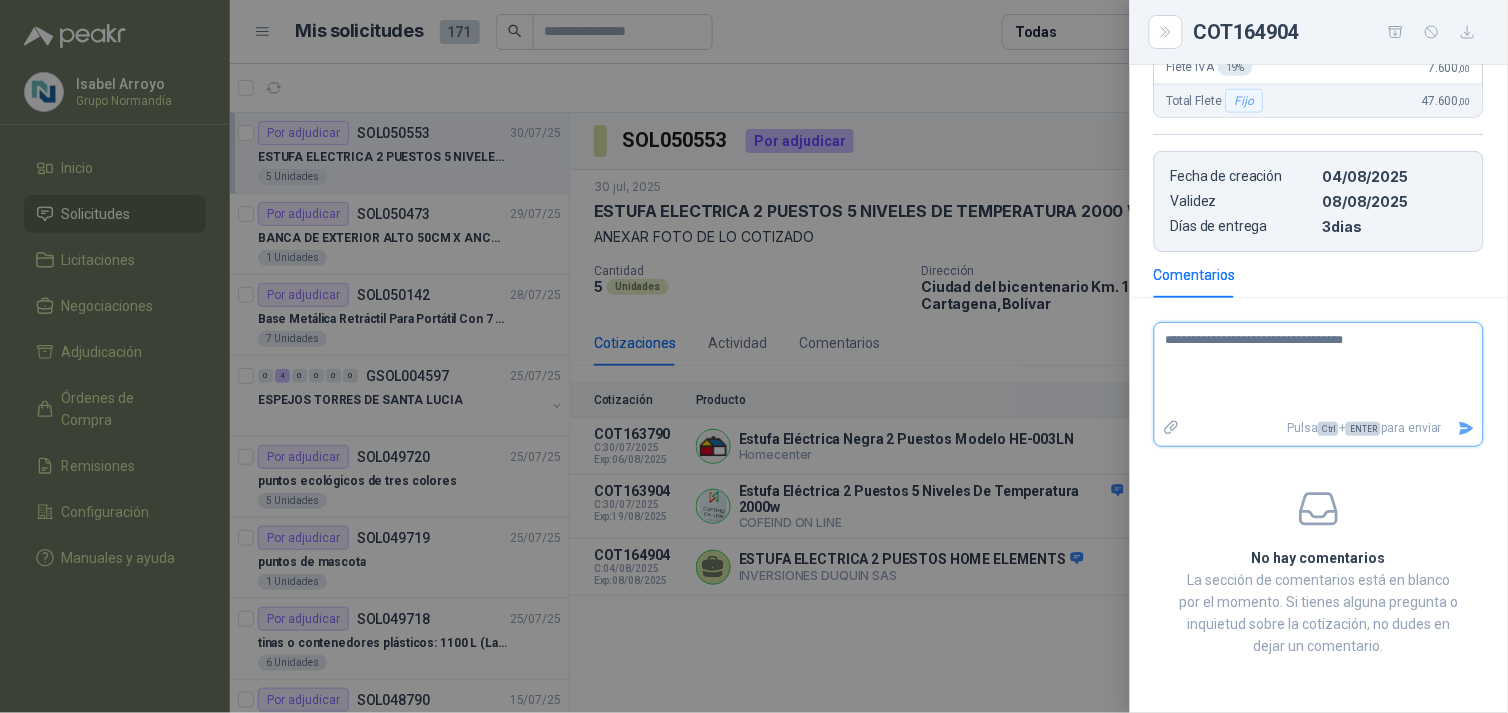 type on "**********" 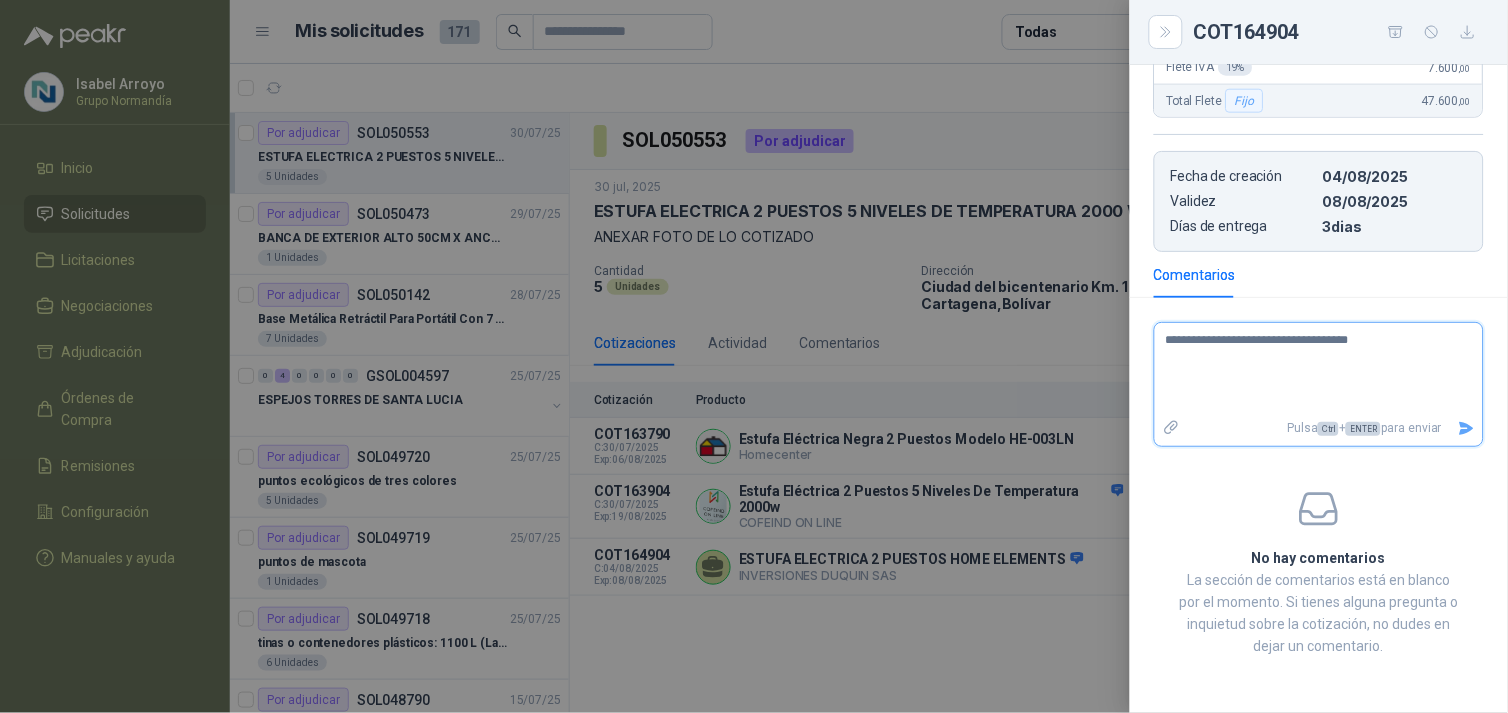 type on "**********" 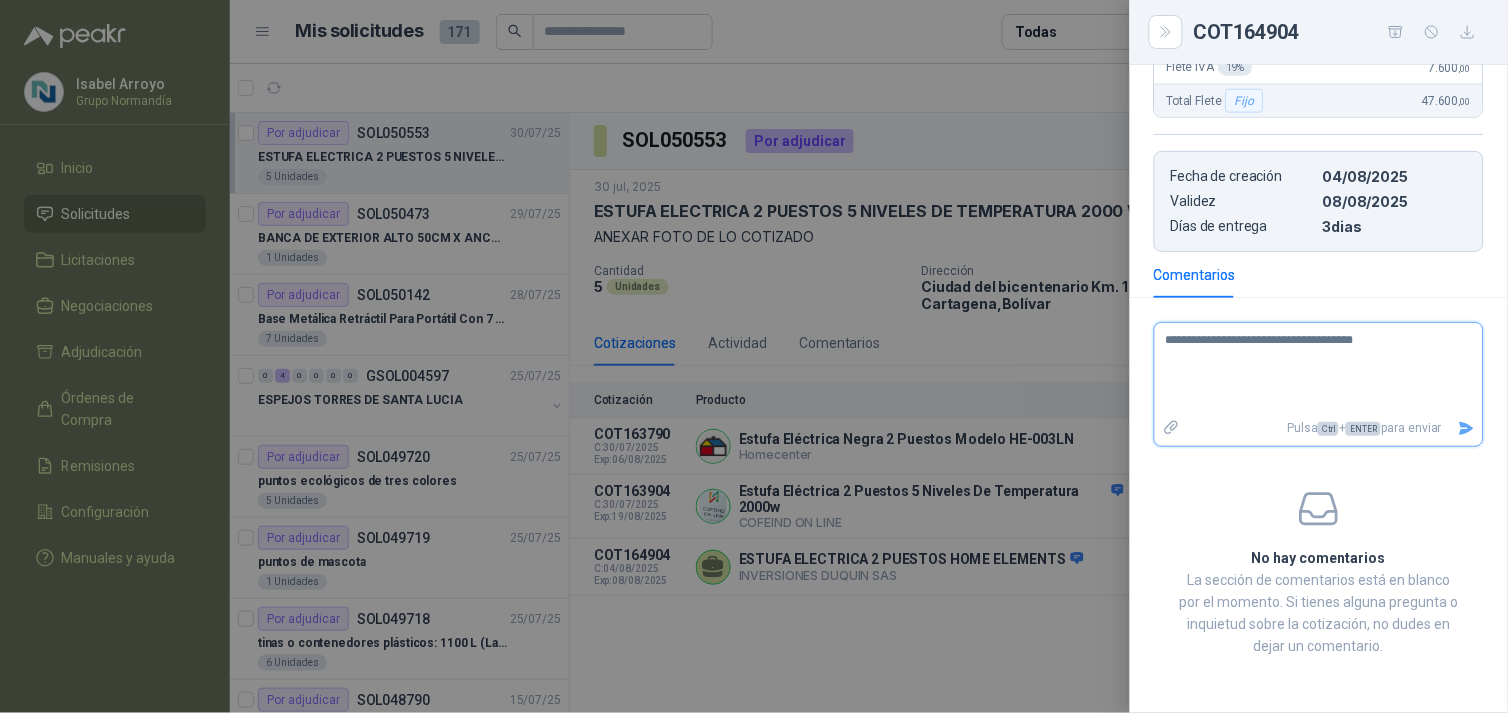 type on "**********" 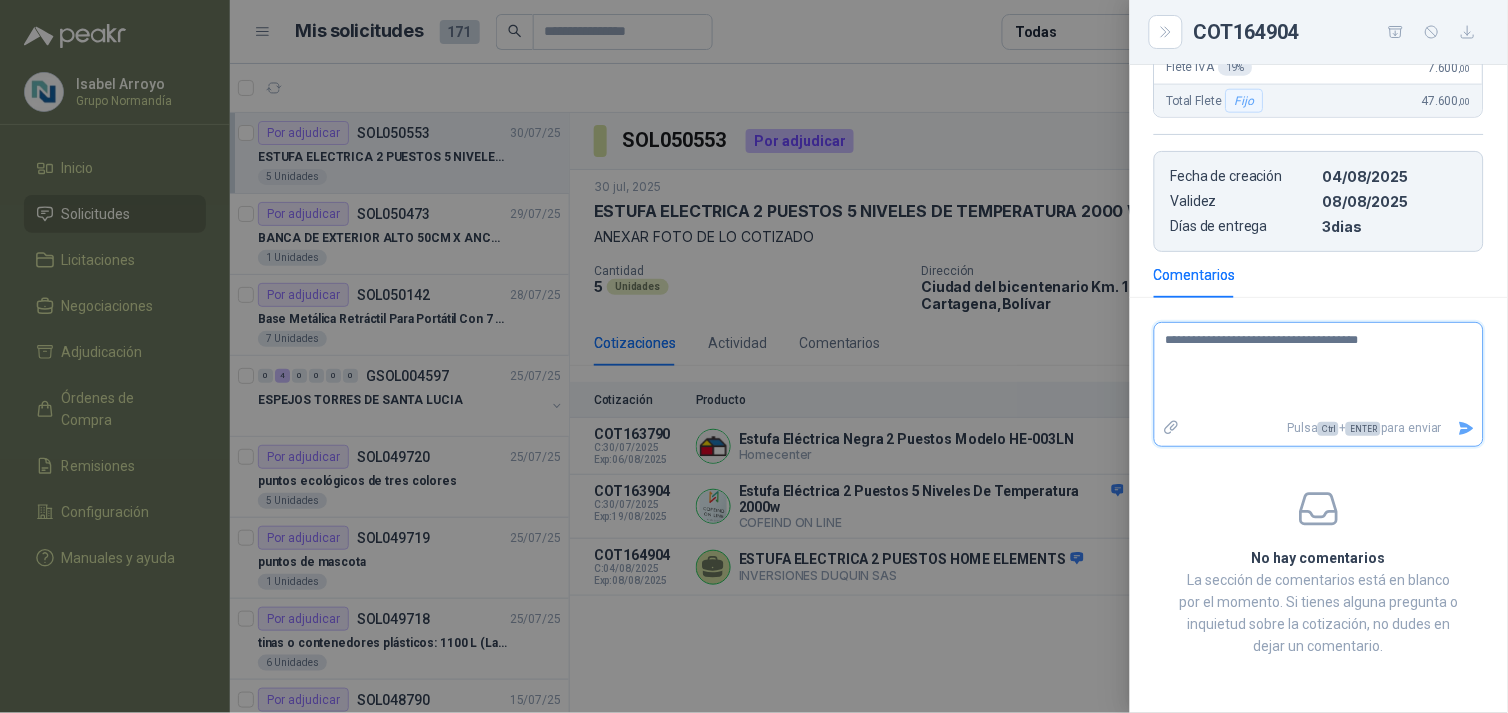 type on "**********" 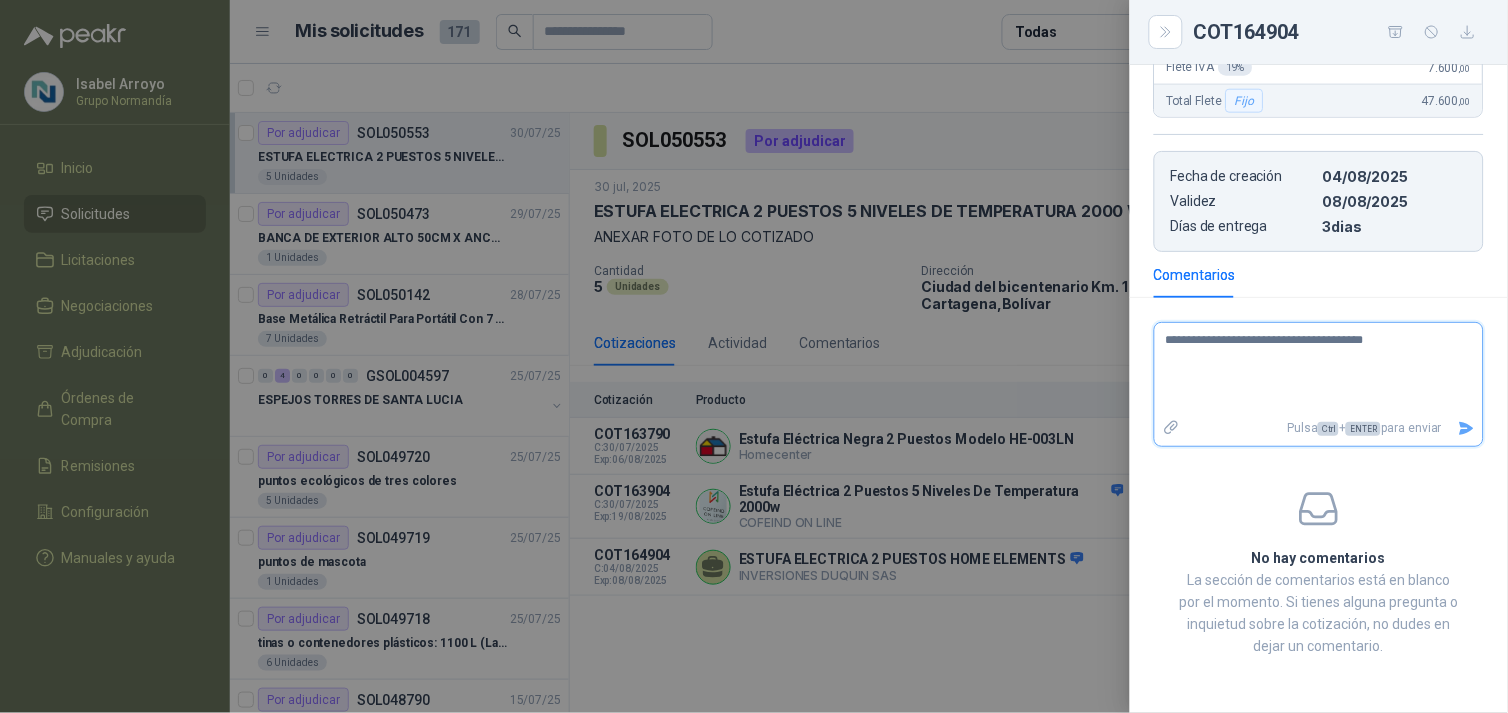 type on "**********" 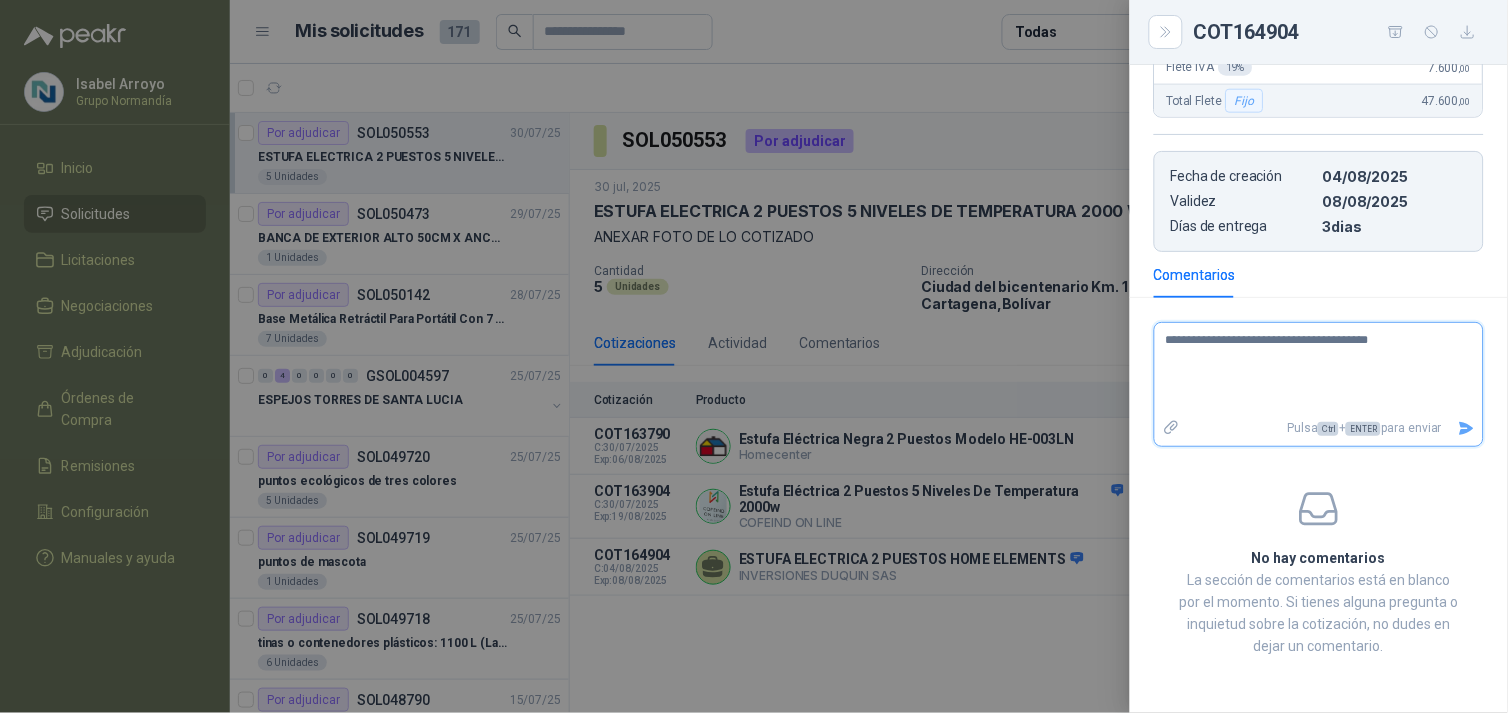 type on "**********" 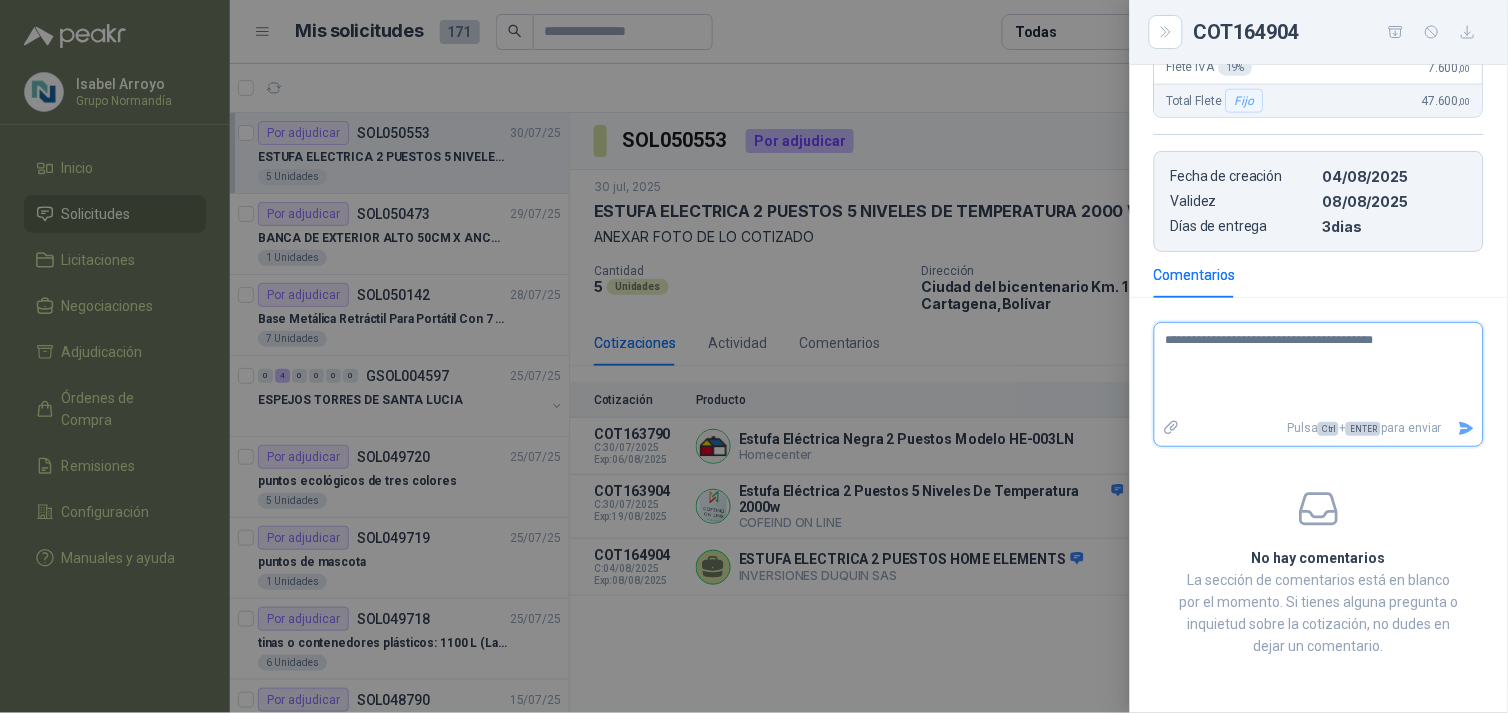 type on "**********" 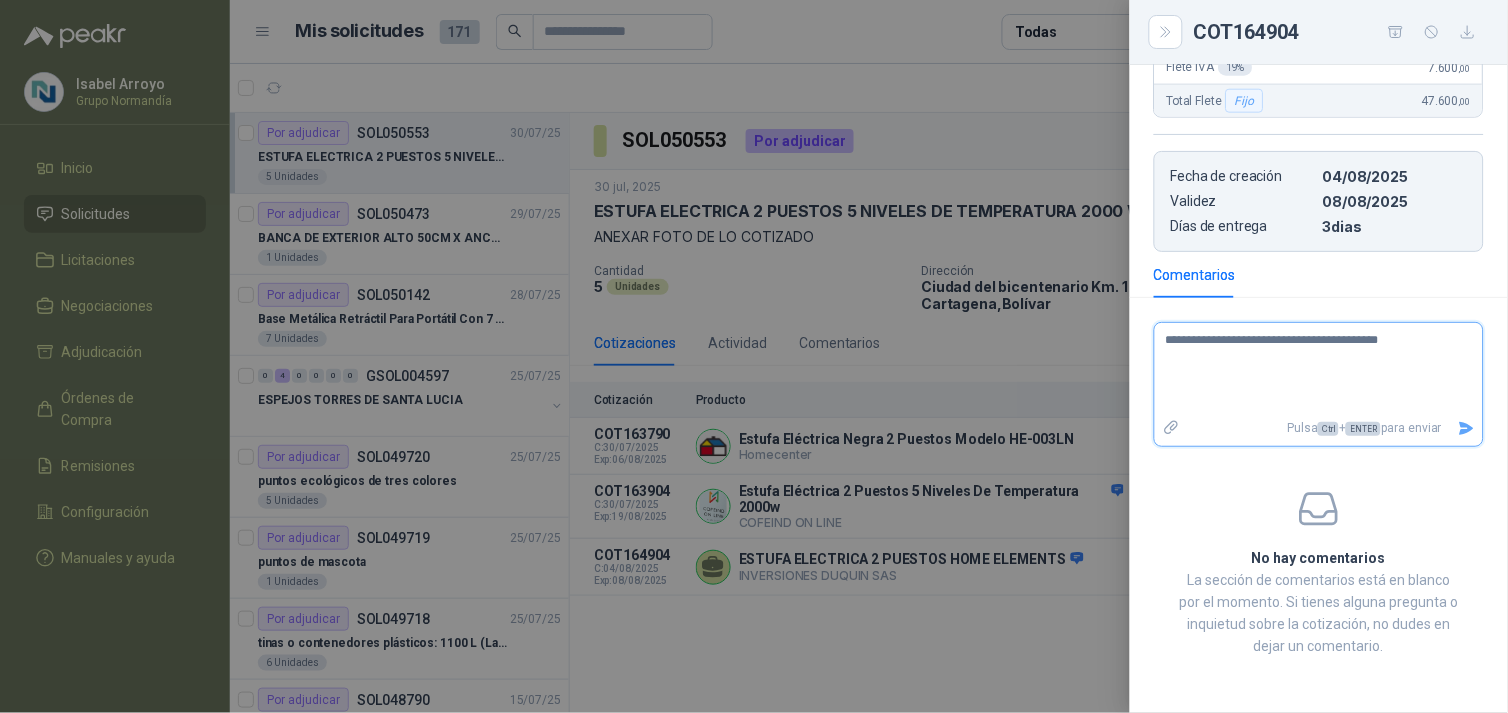 type on "**********" 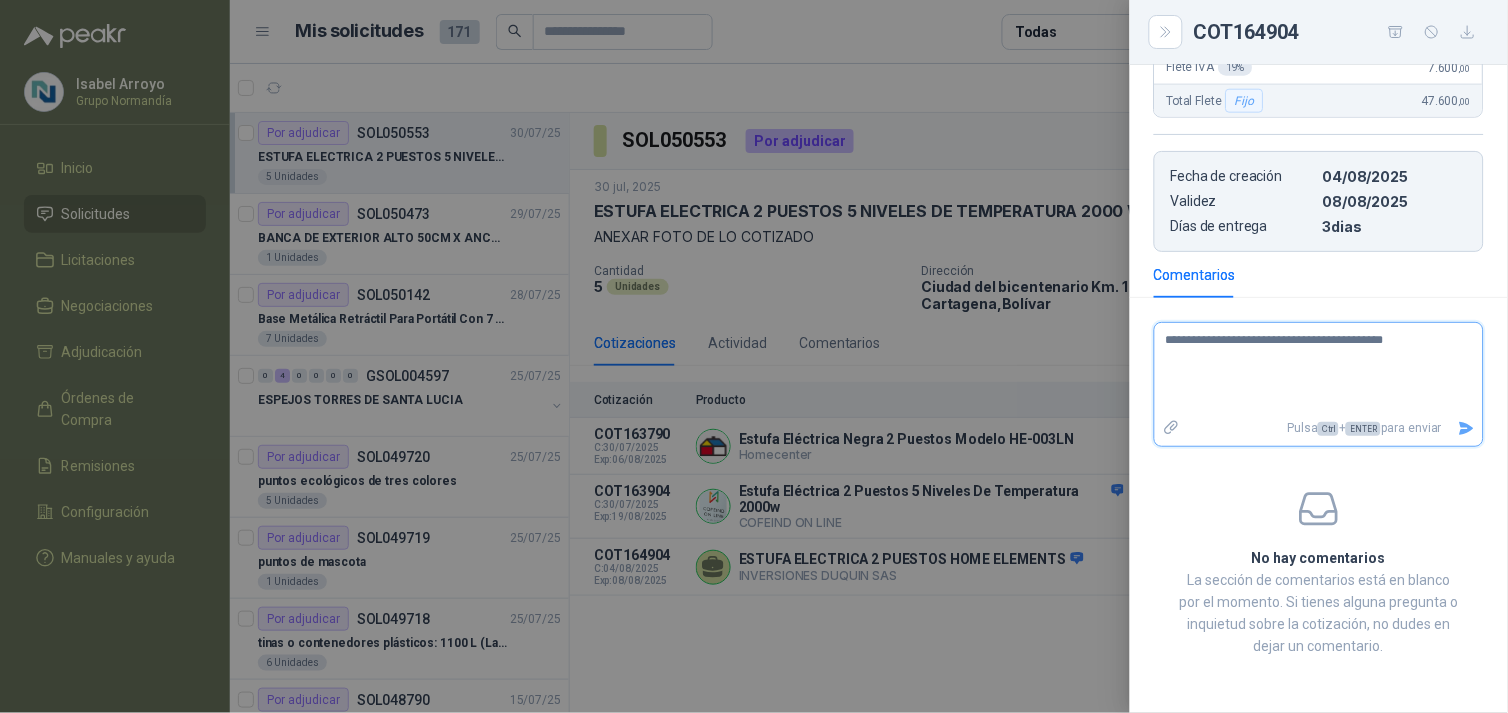 type on "**********" 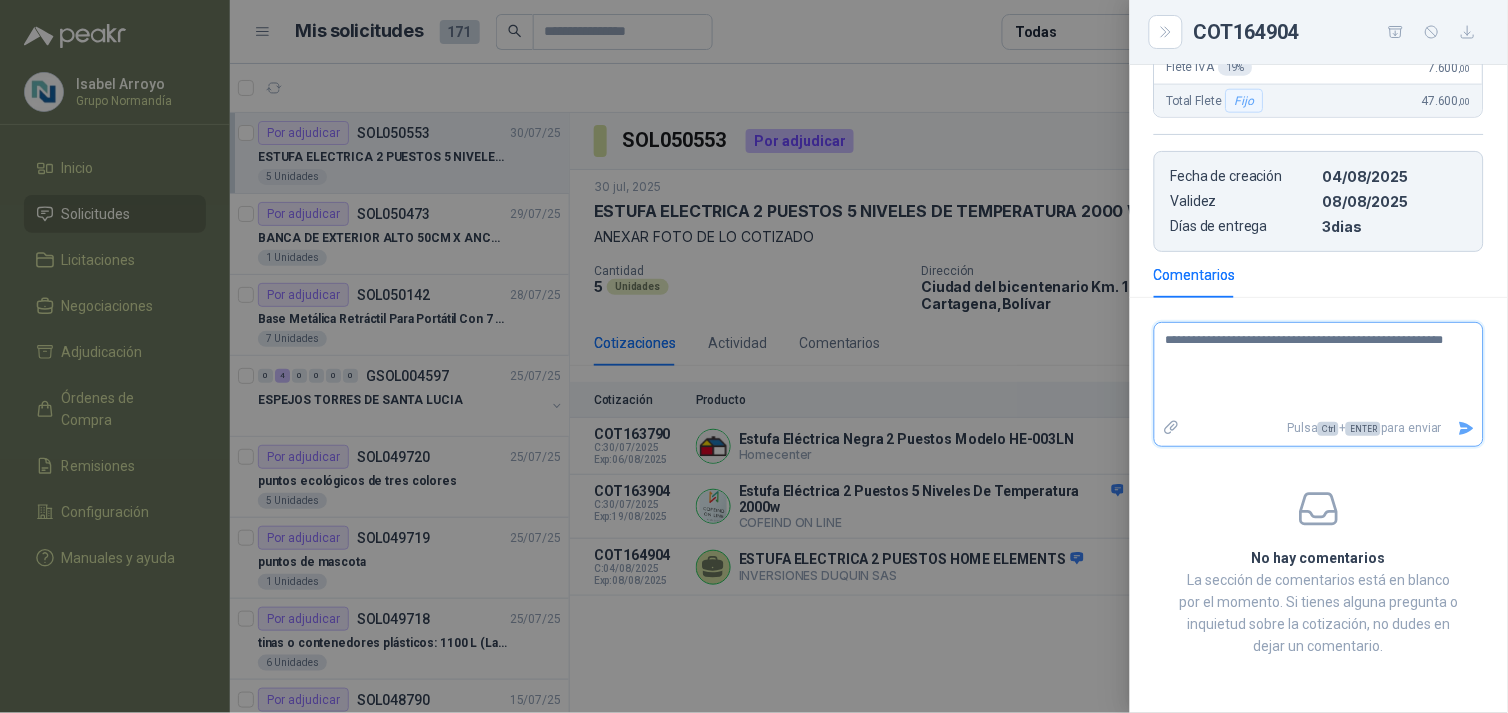 type on "**********" 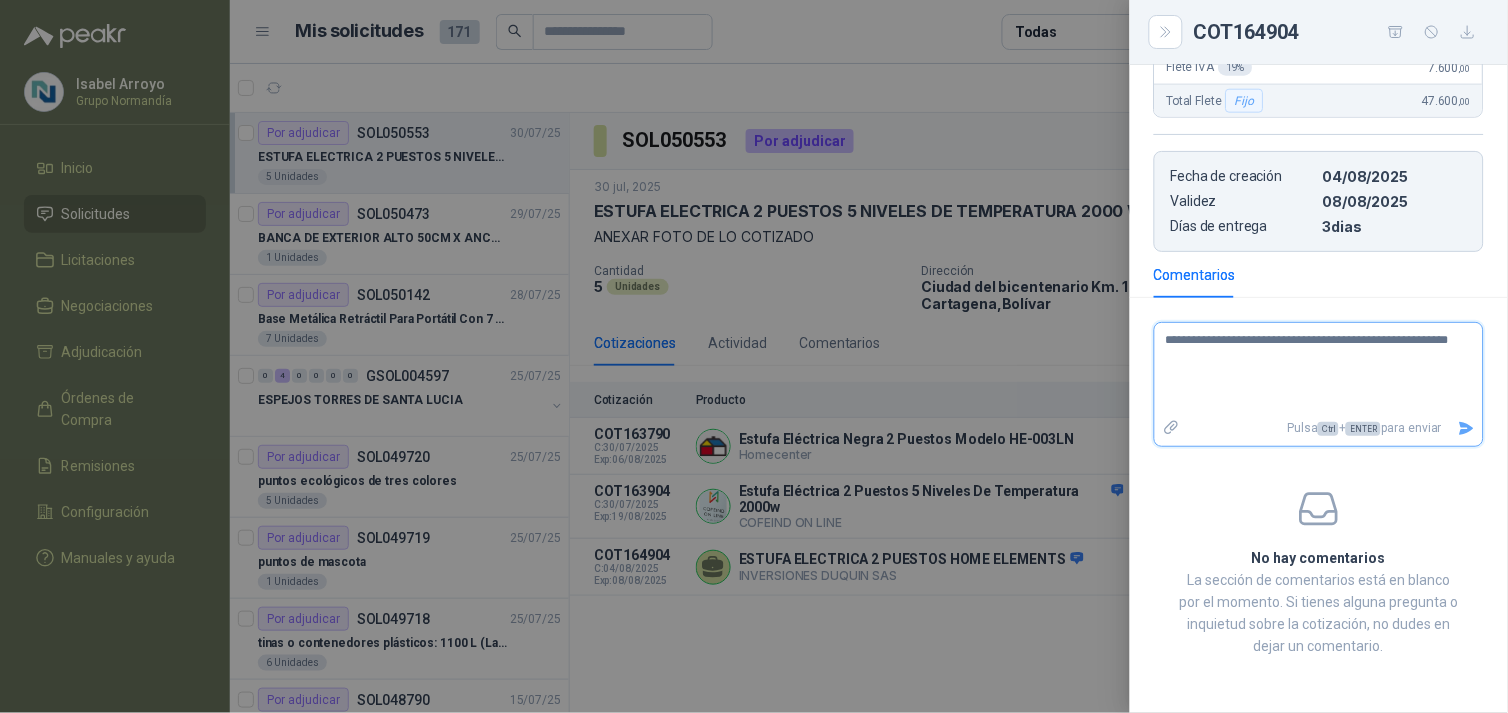 type 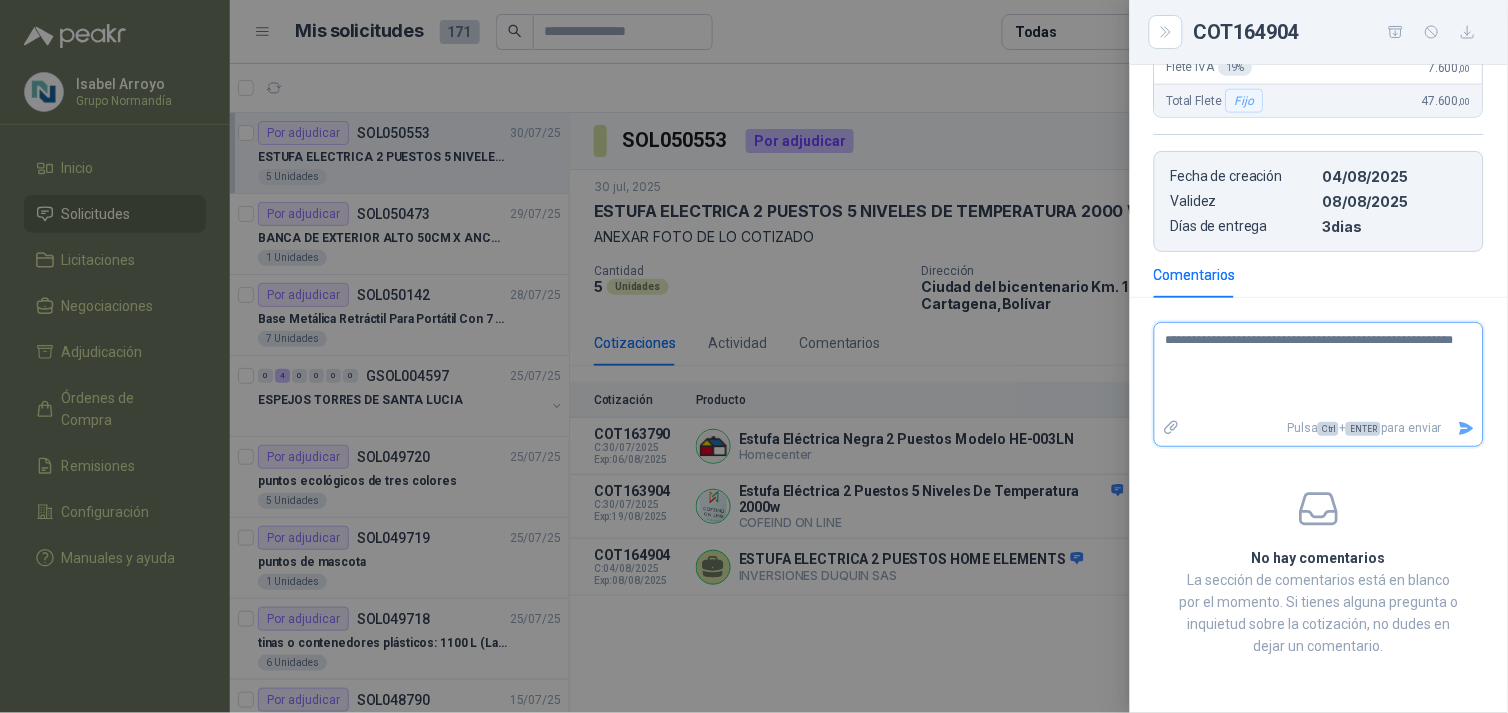 type on "**********" 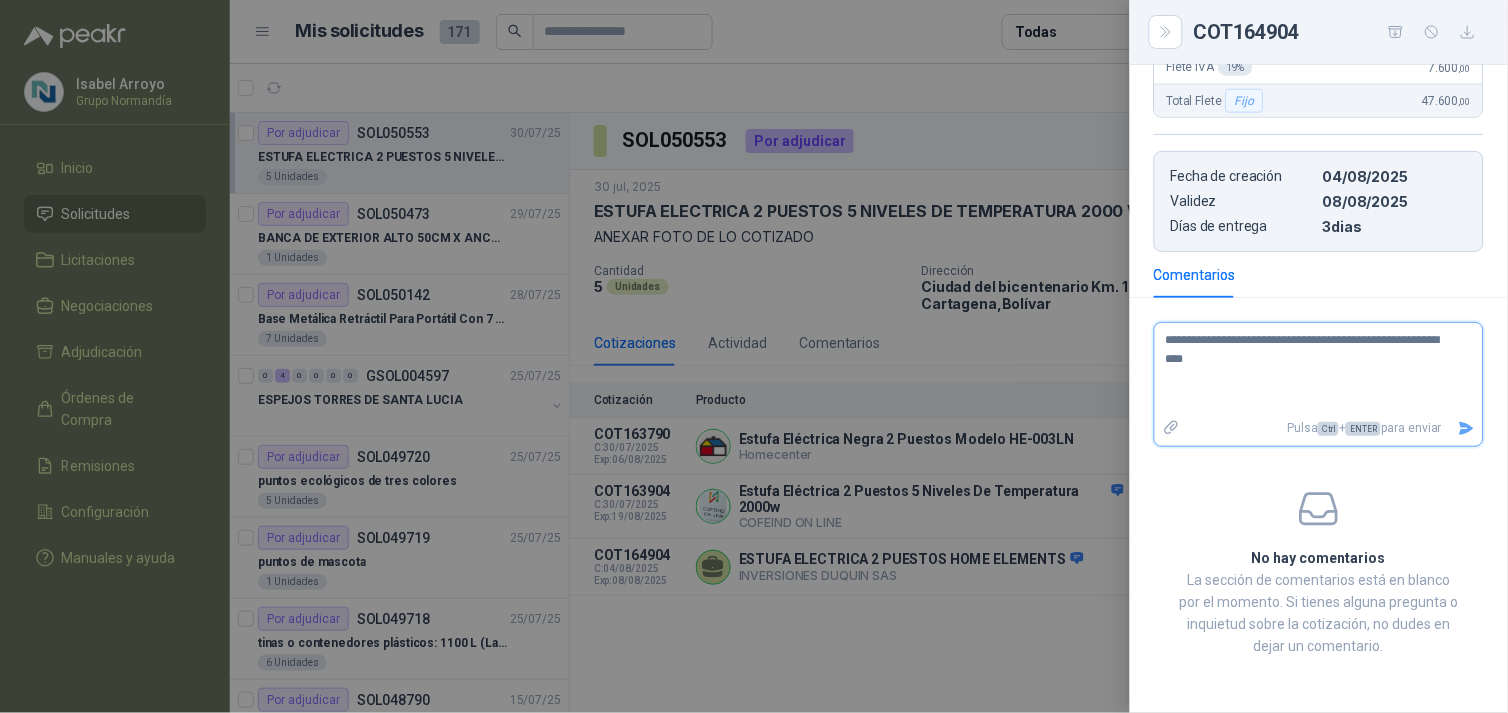 type on "**********" 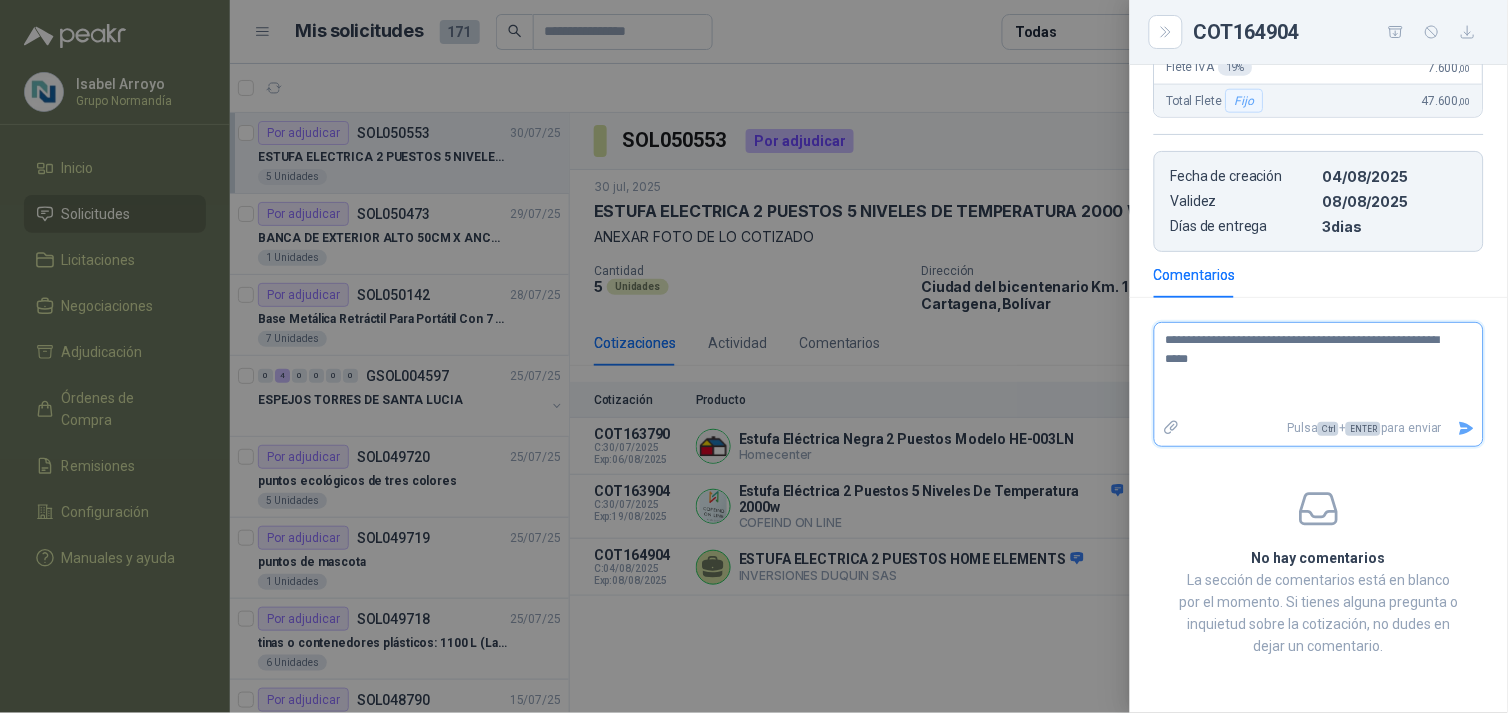 type on "**********" 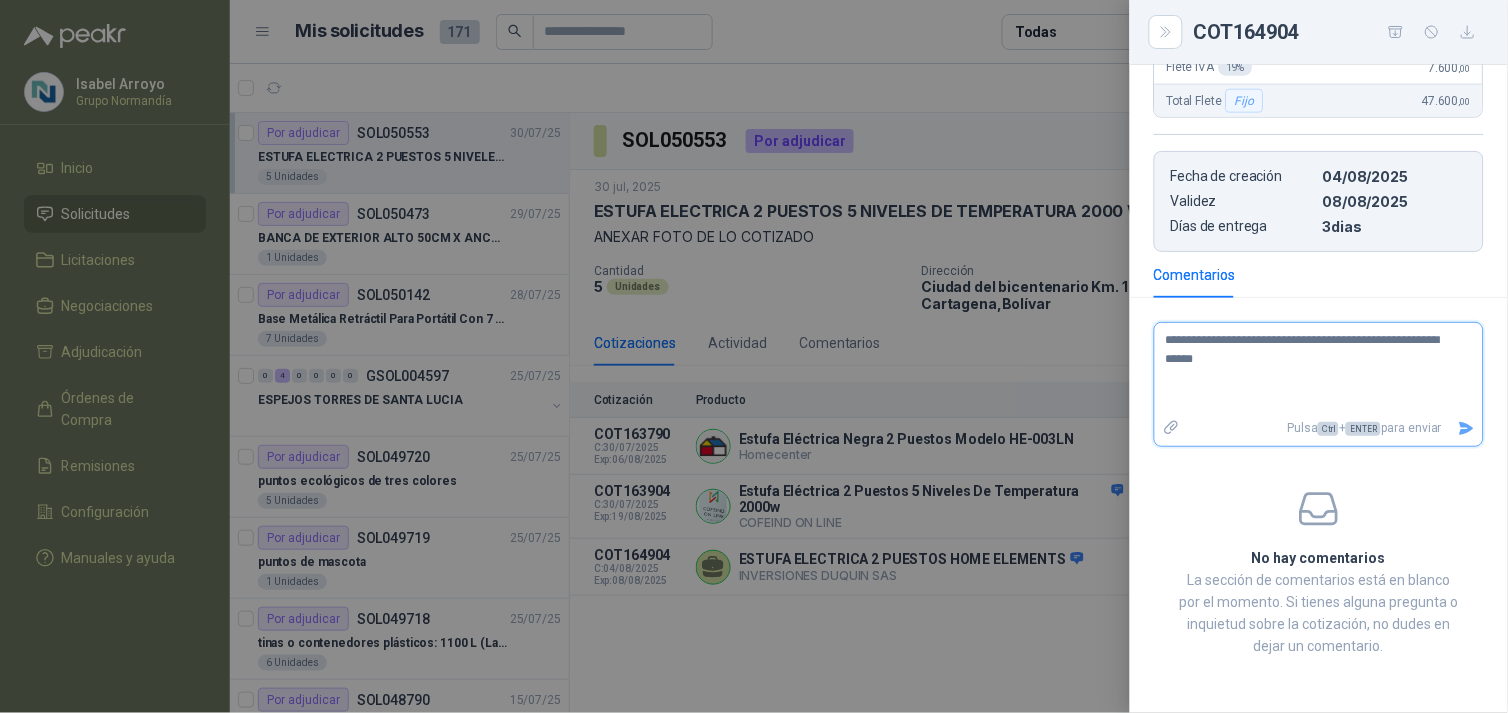 type on "**********" 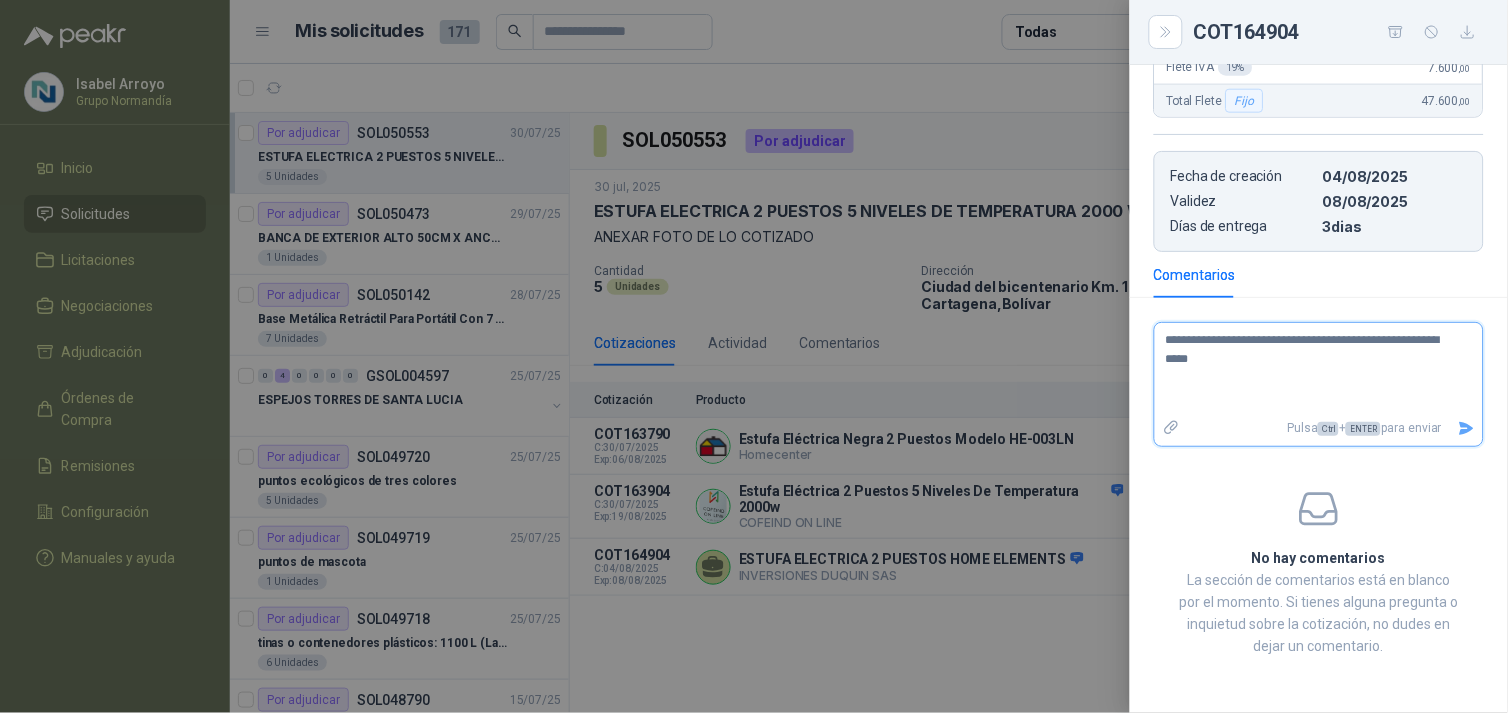 type on "**********" 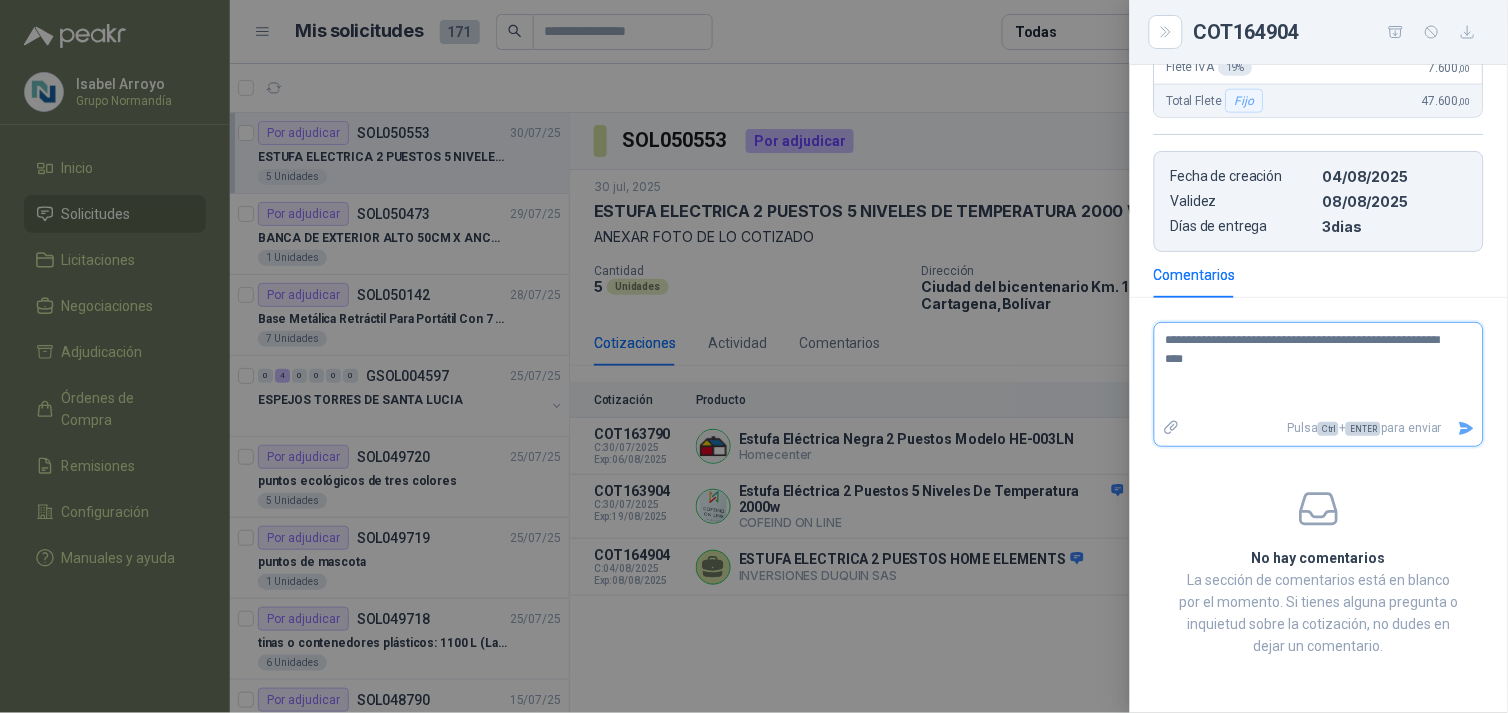 type on "**********" 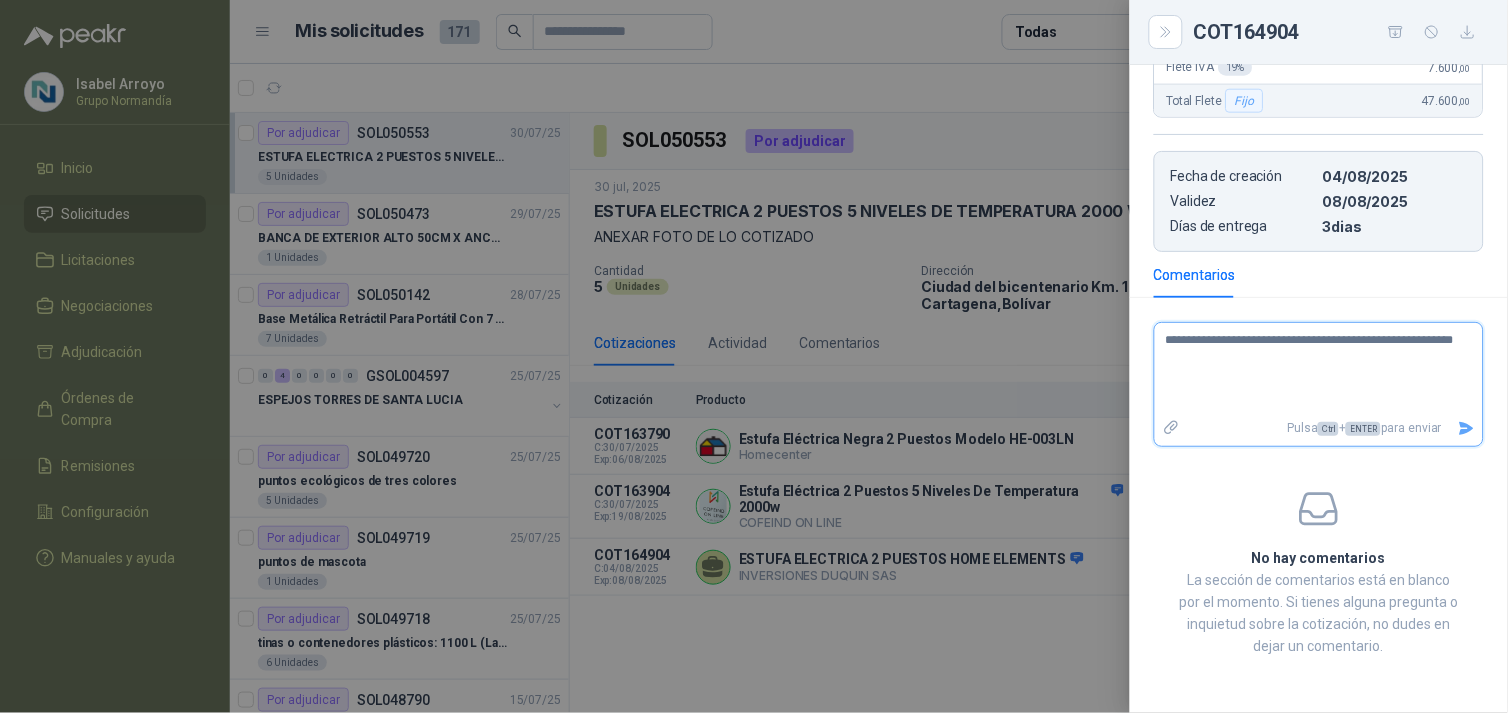 type on "**********" 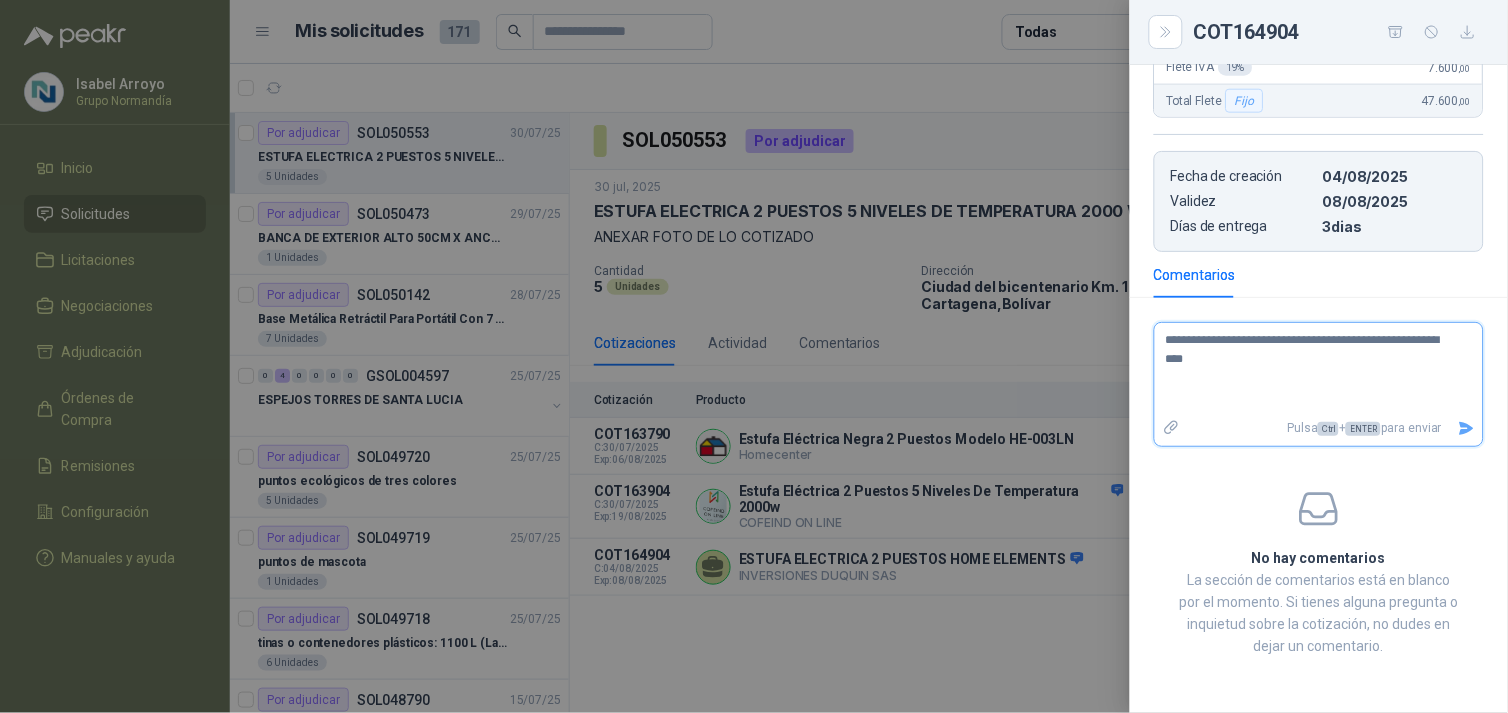 type on "**********" 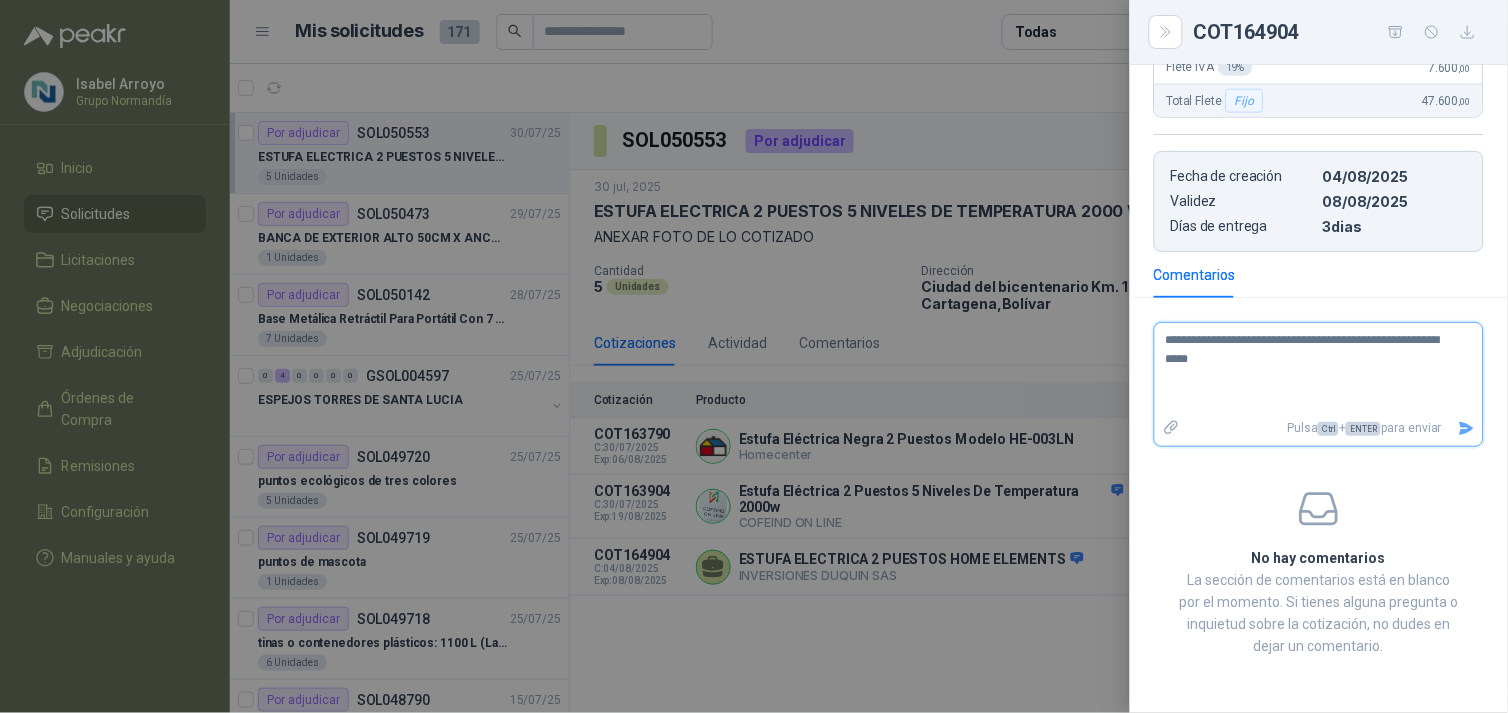 type on "**********" 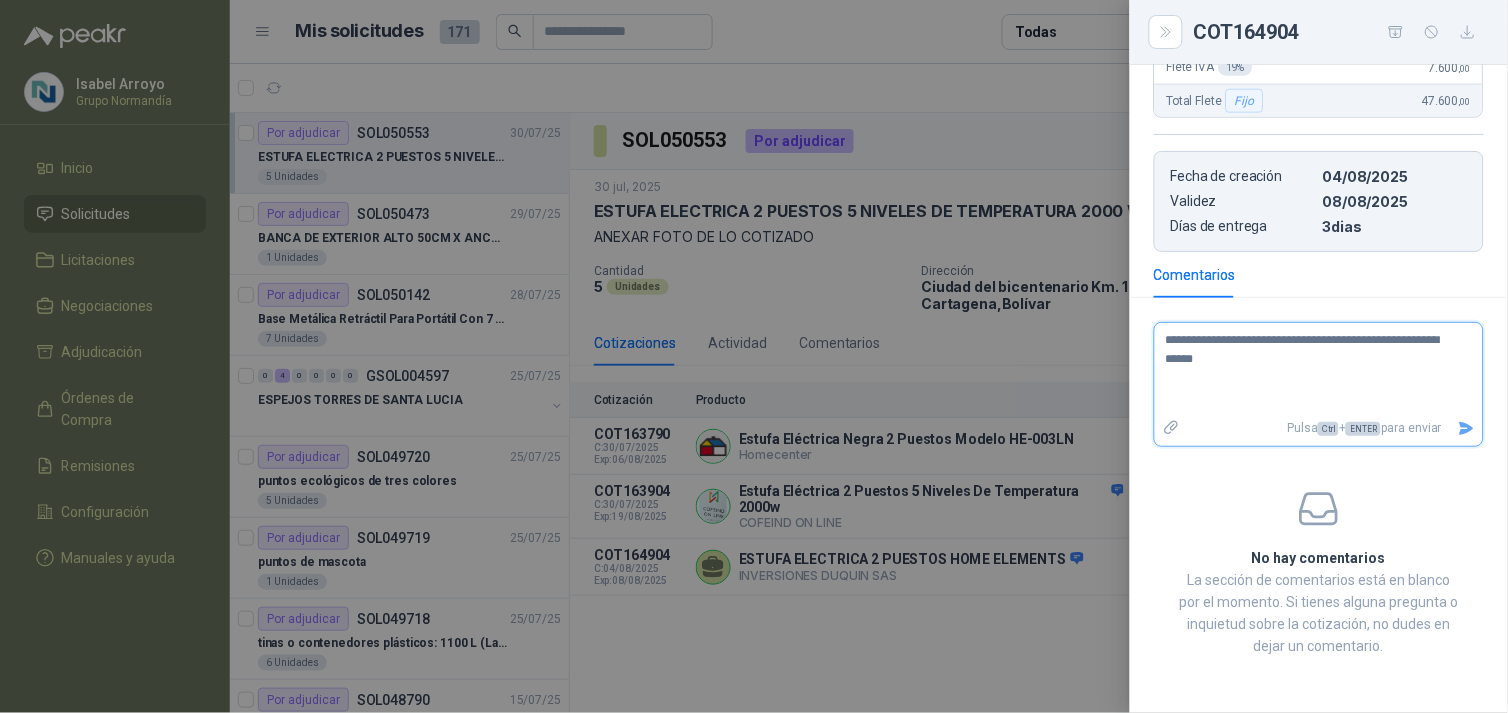 type on "**********" 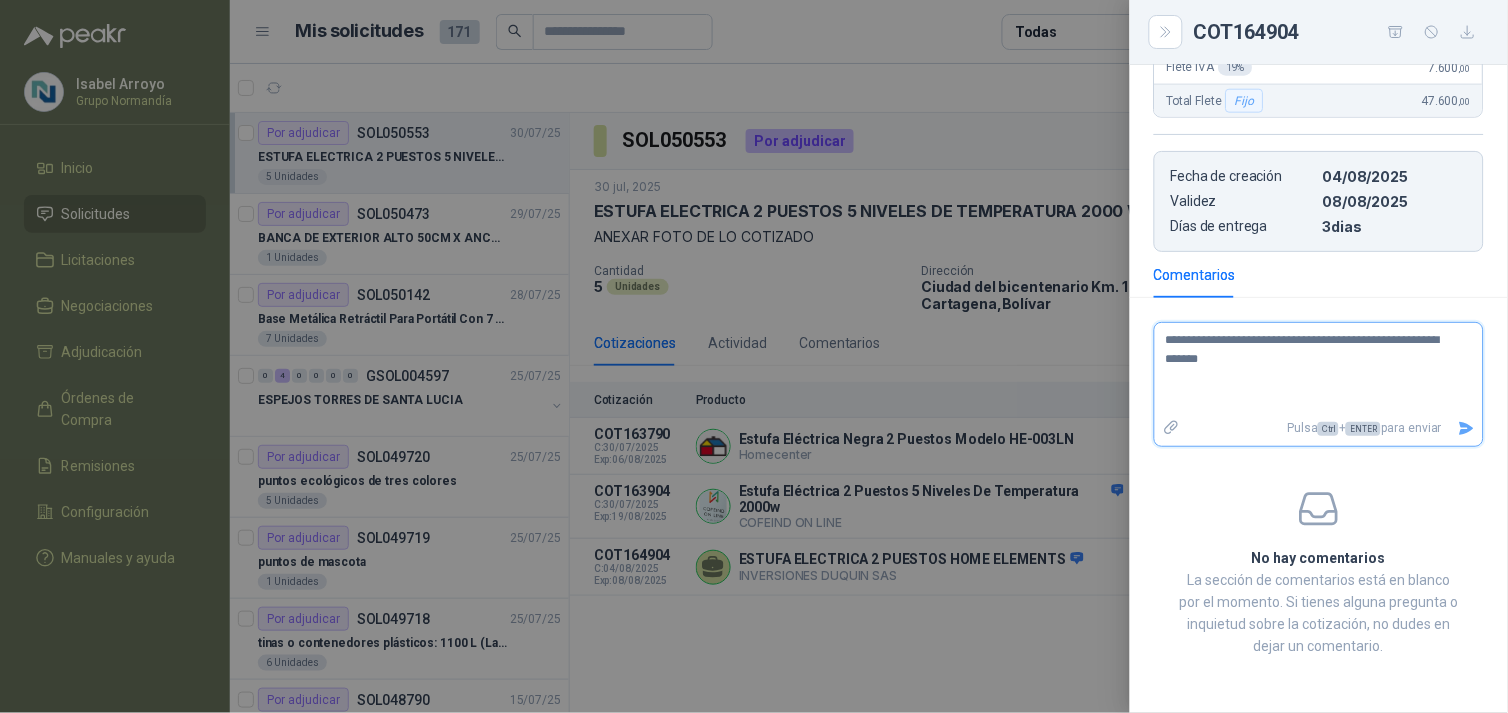 type on "**********" 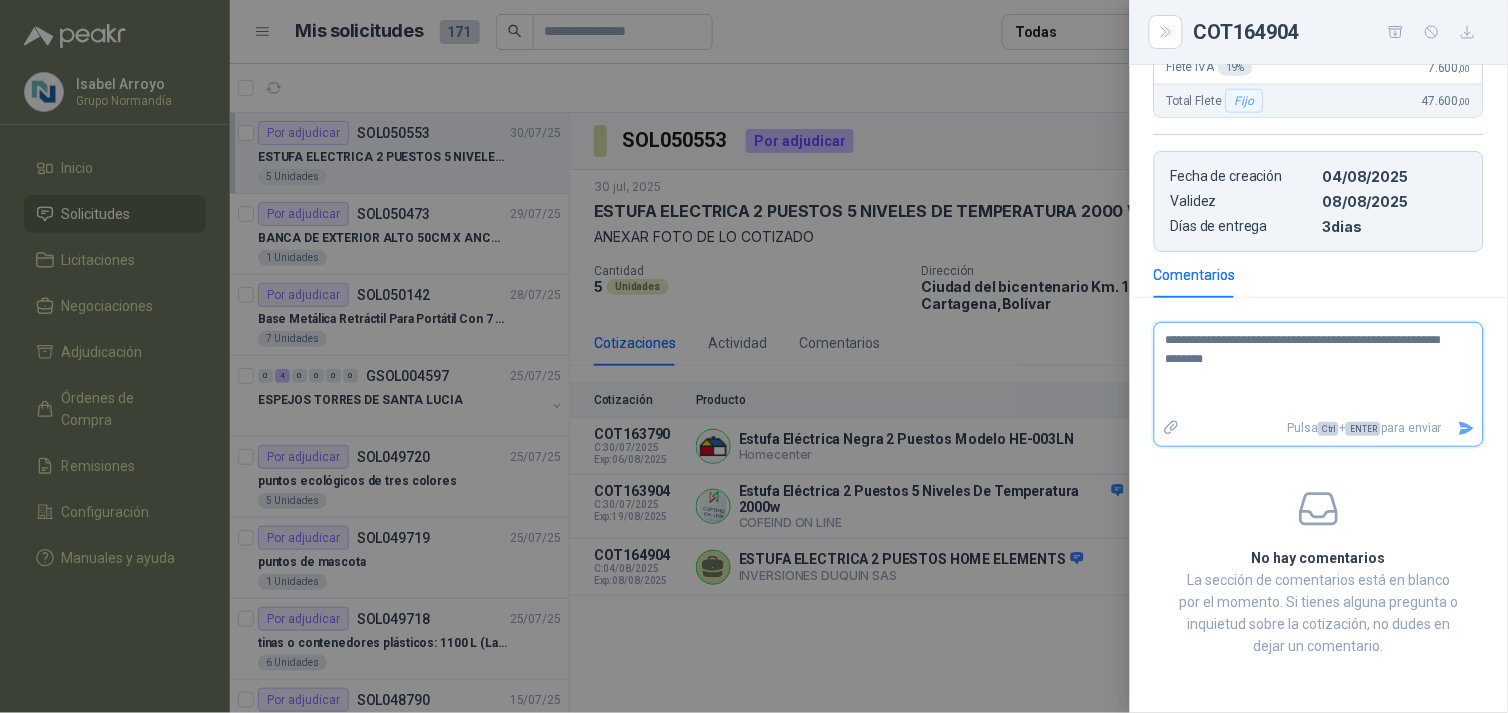 type on "**********" 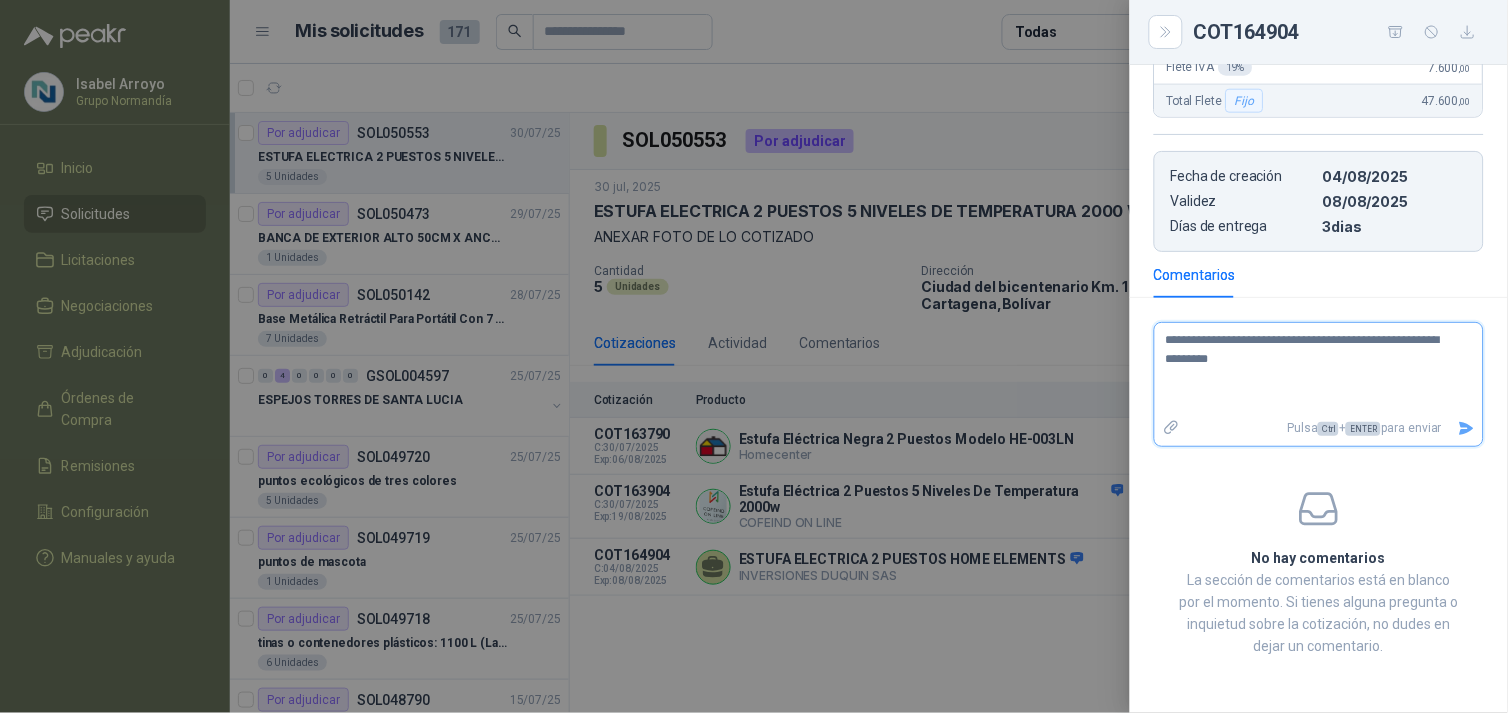 type on "**********" 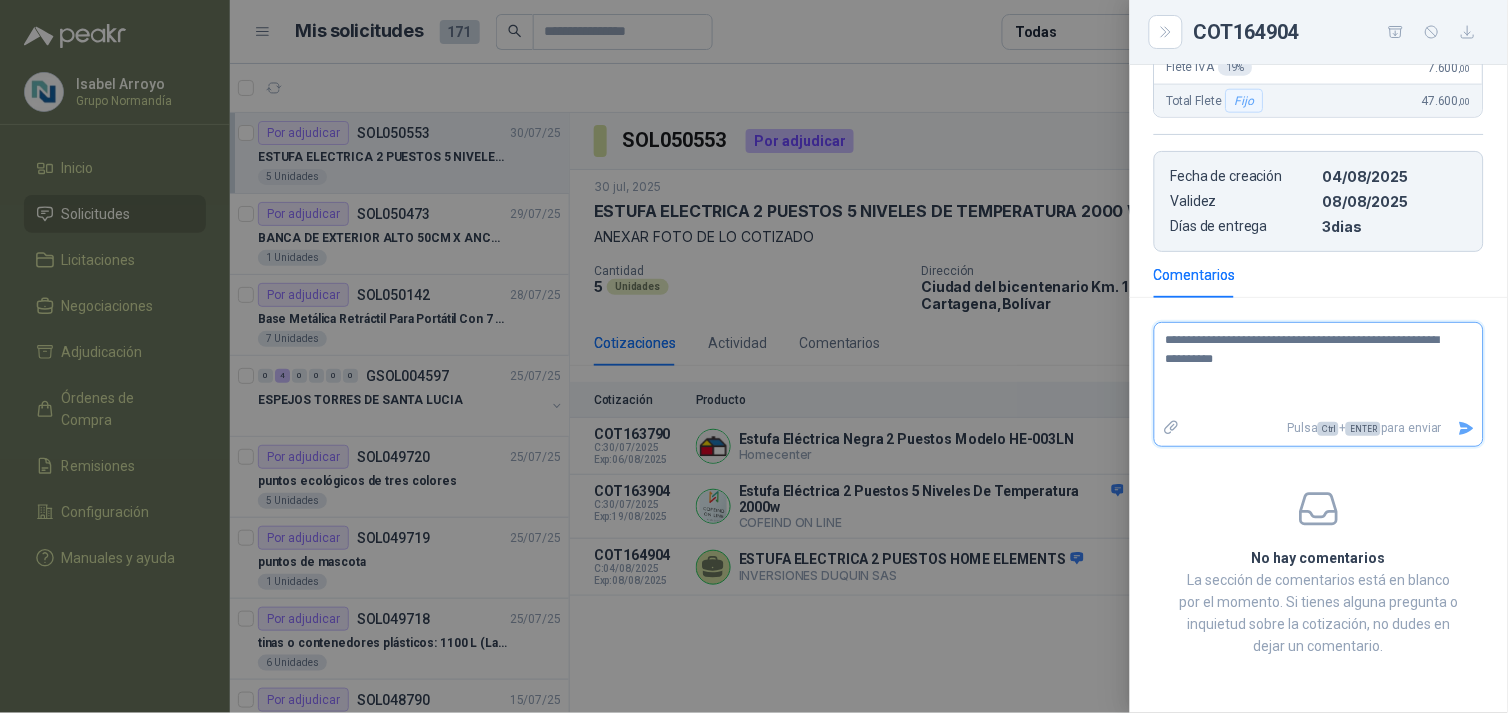 type on "**********" 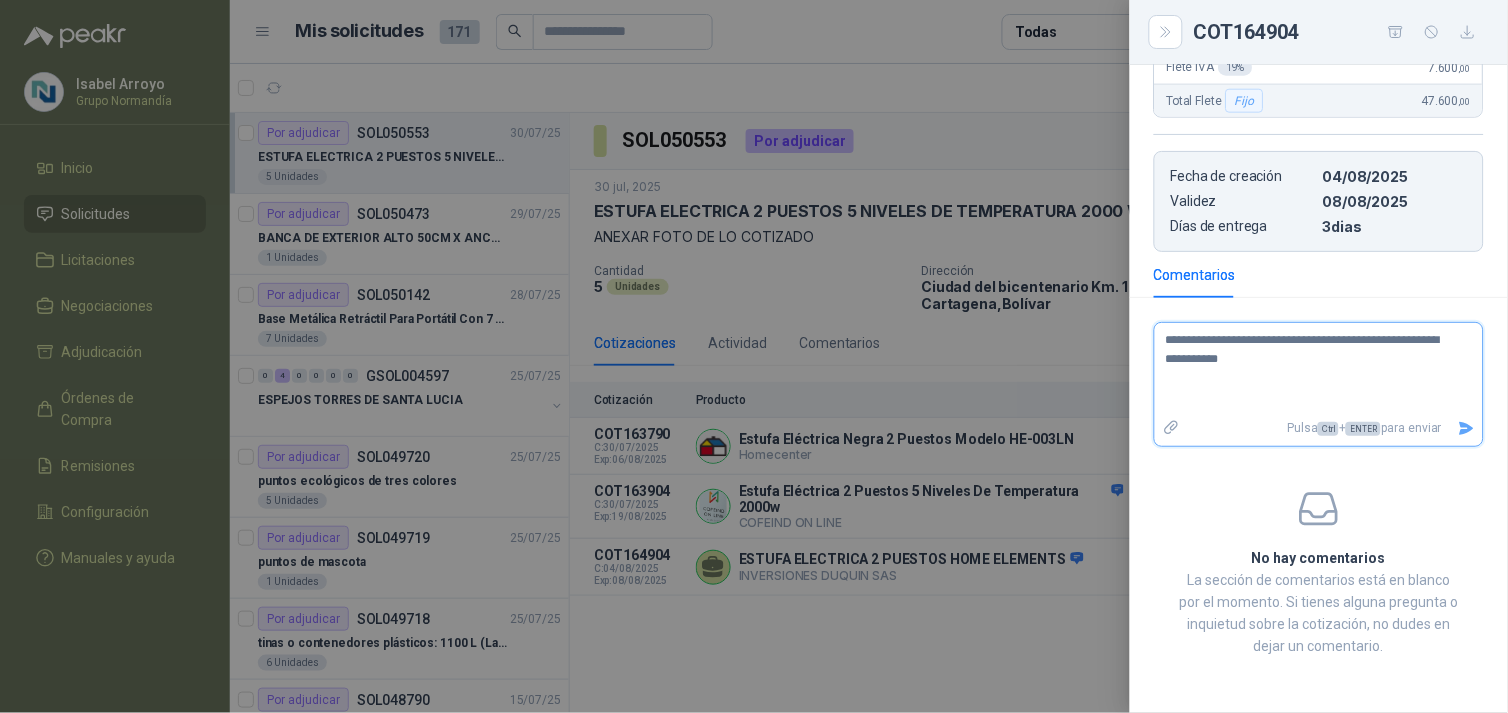 type on "**********" 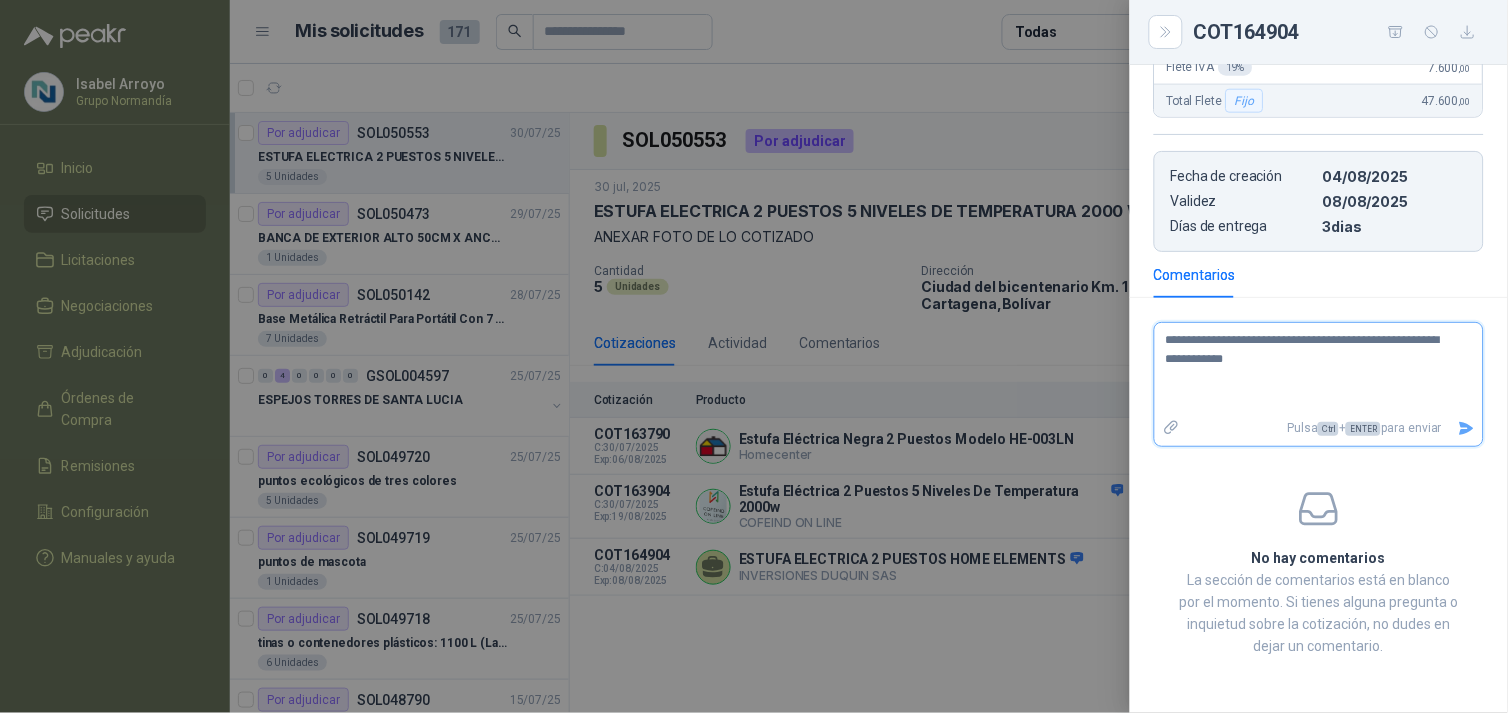 type on "**********" 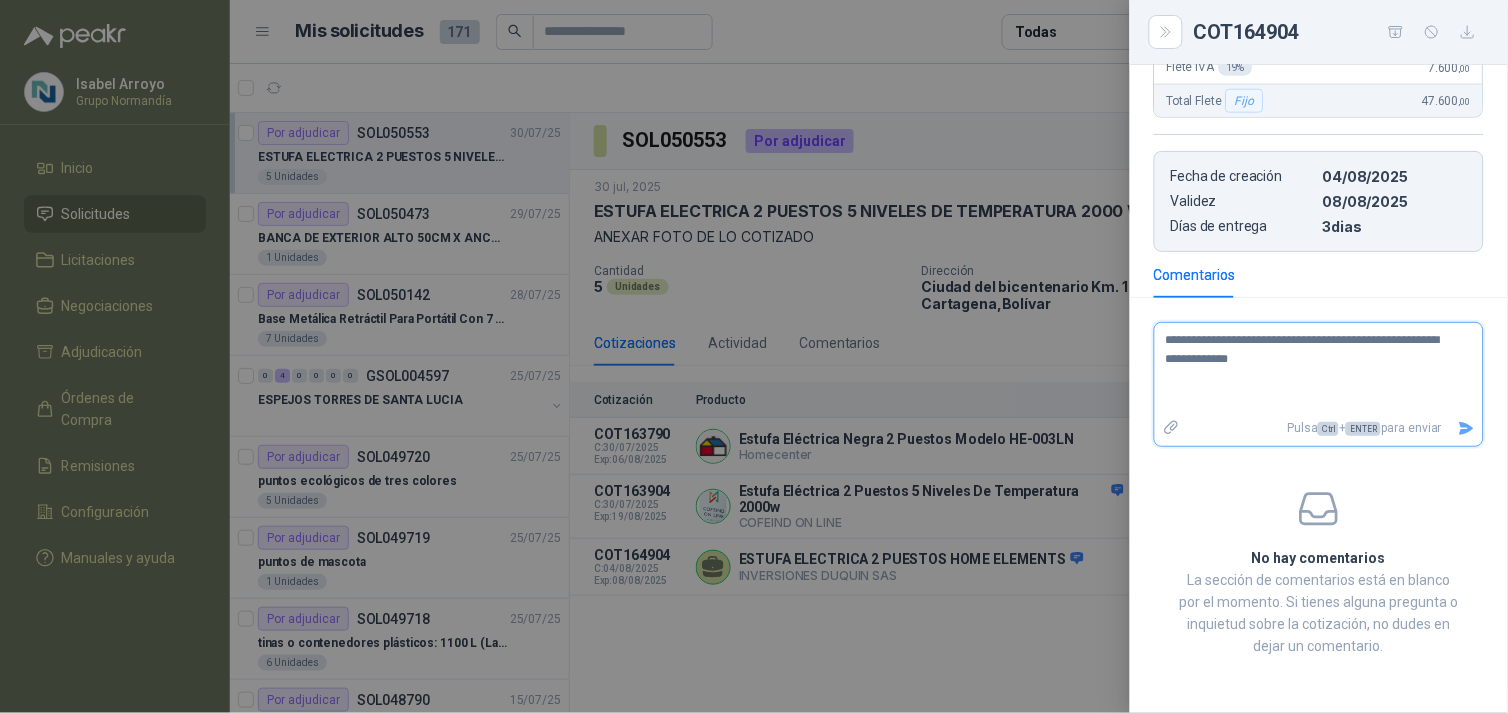 type on "**********" 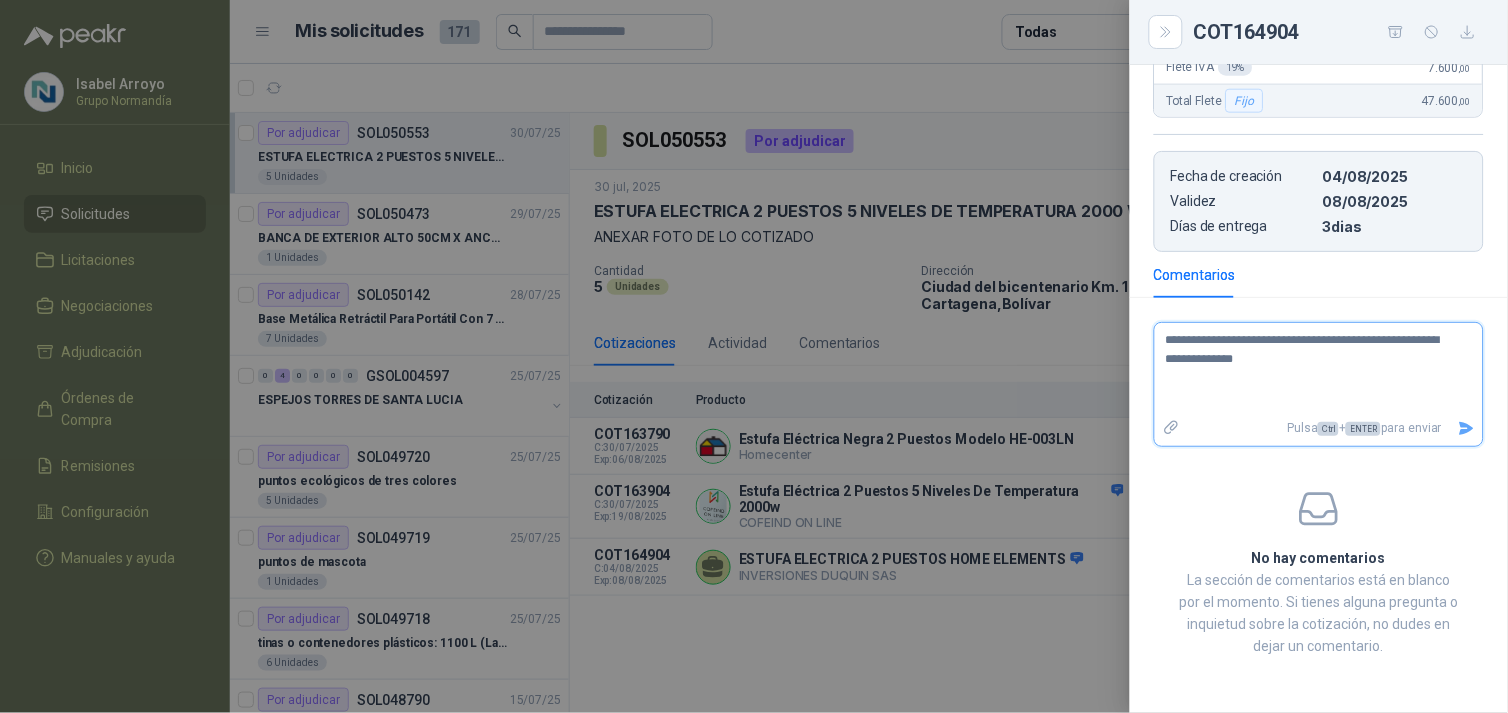 type on "**********" 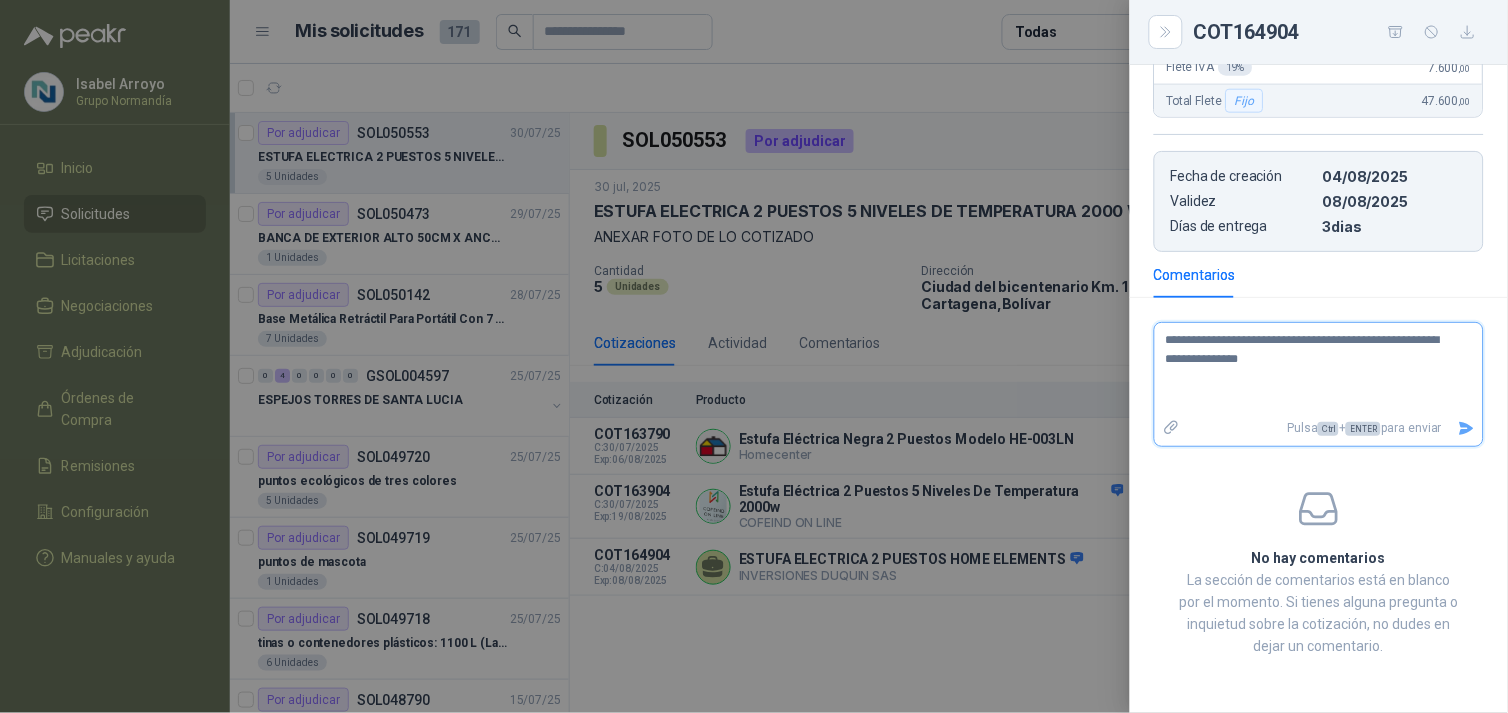 type on "**********" 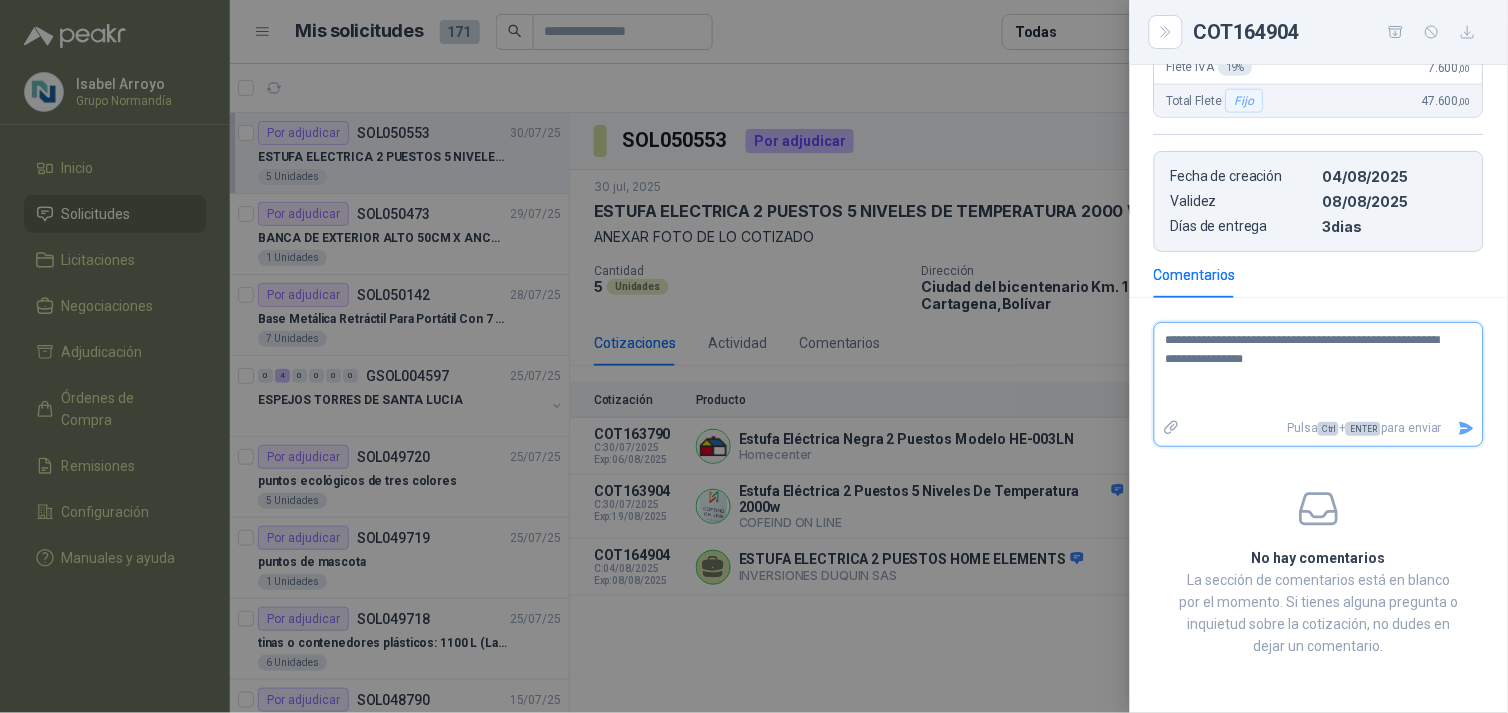 type on "**********" 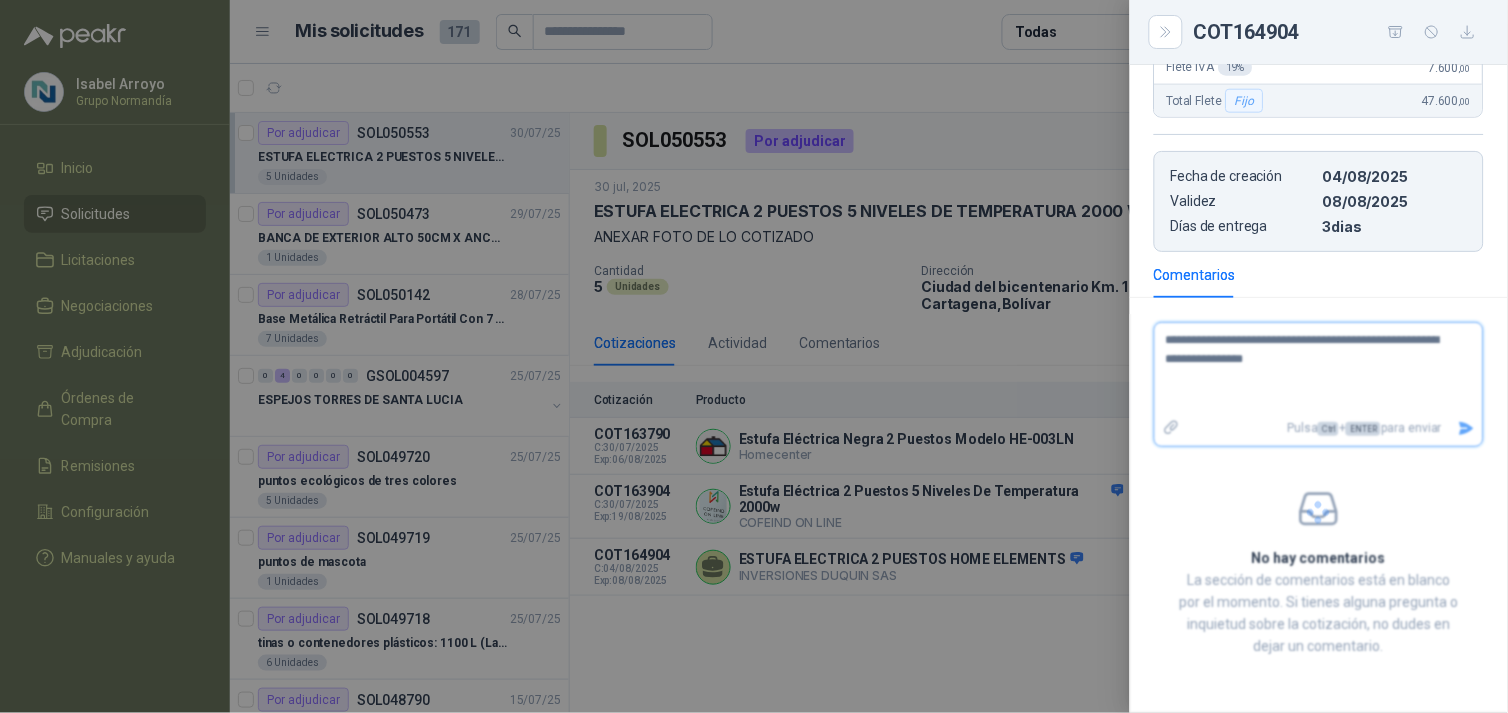 type 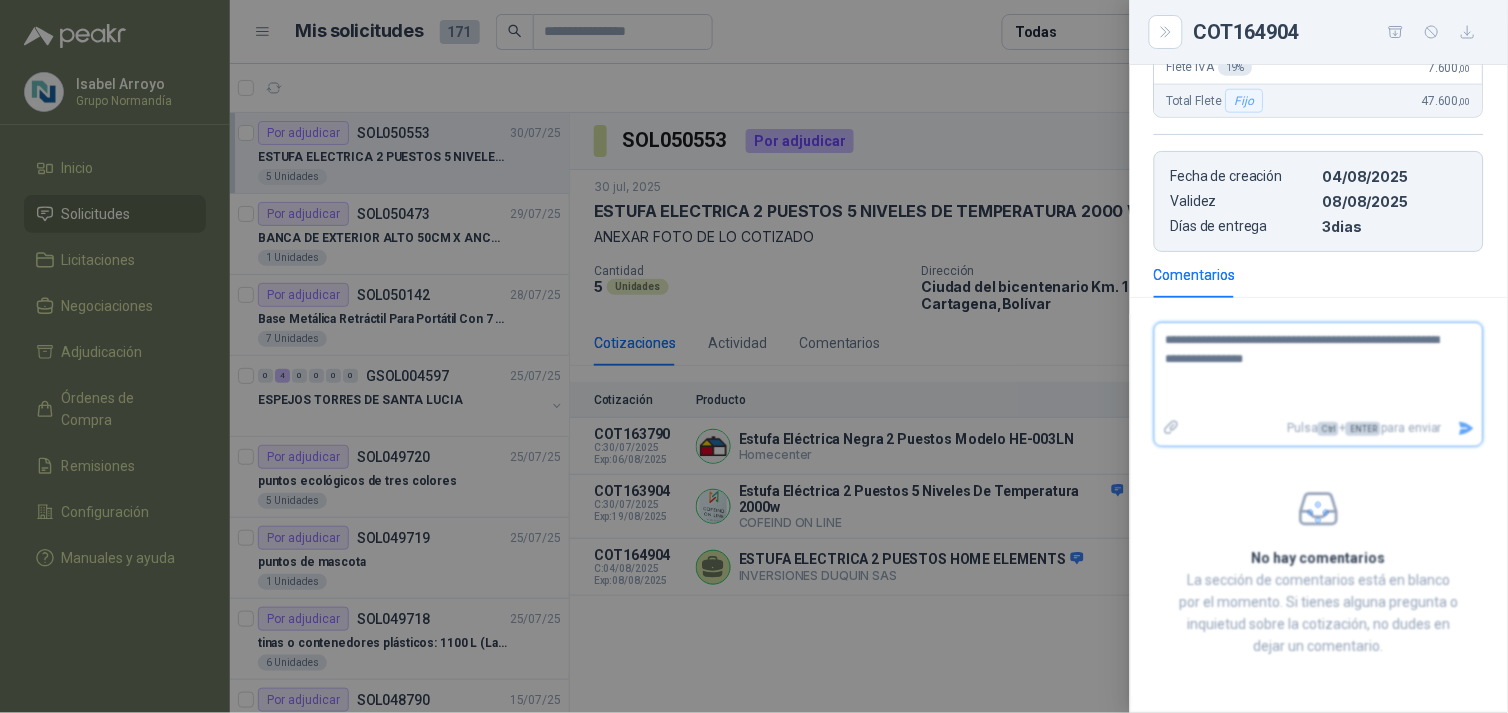 type 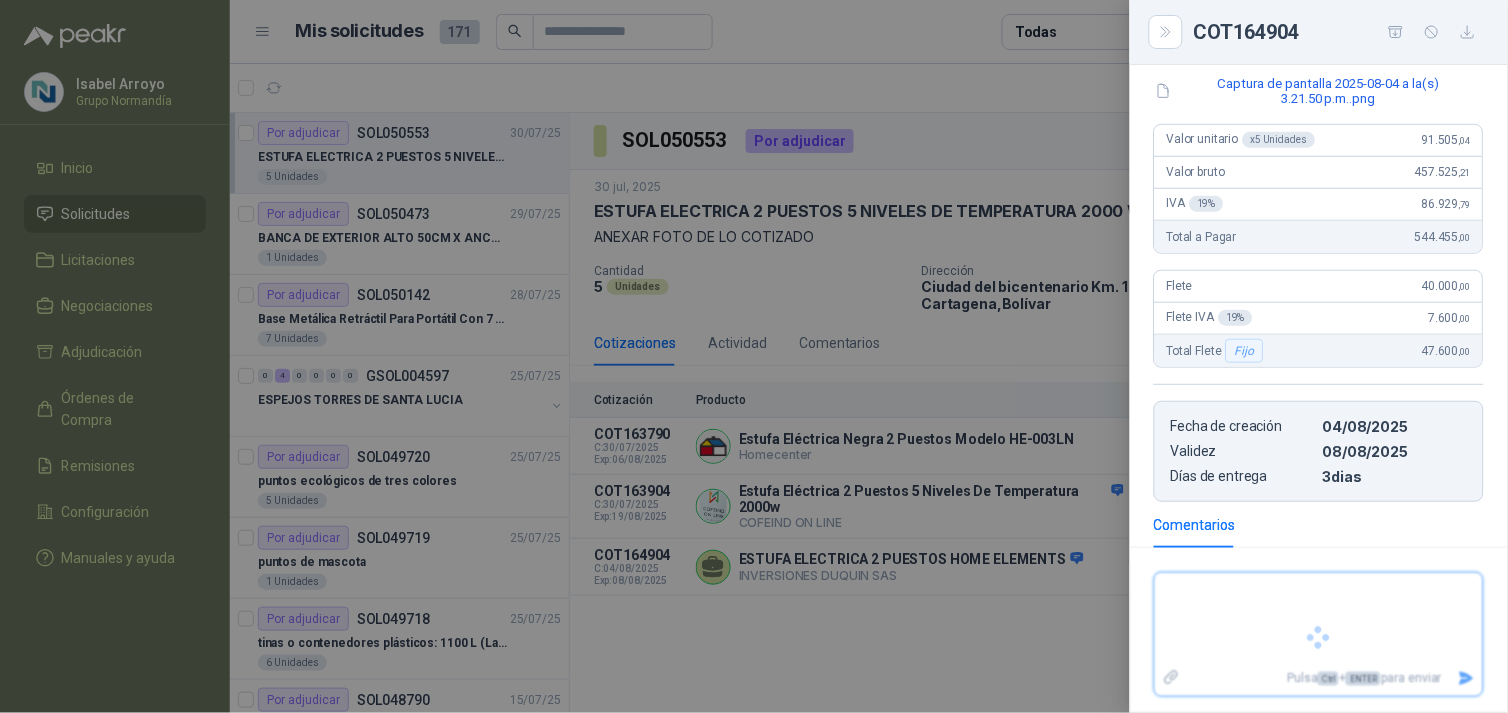 scroll, scrollTop: 382, scrollLeft: 0, axis: vertical 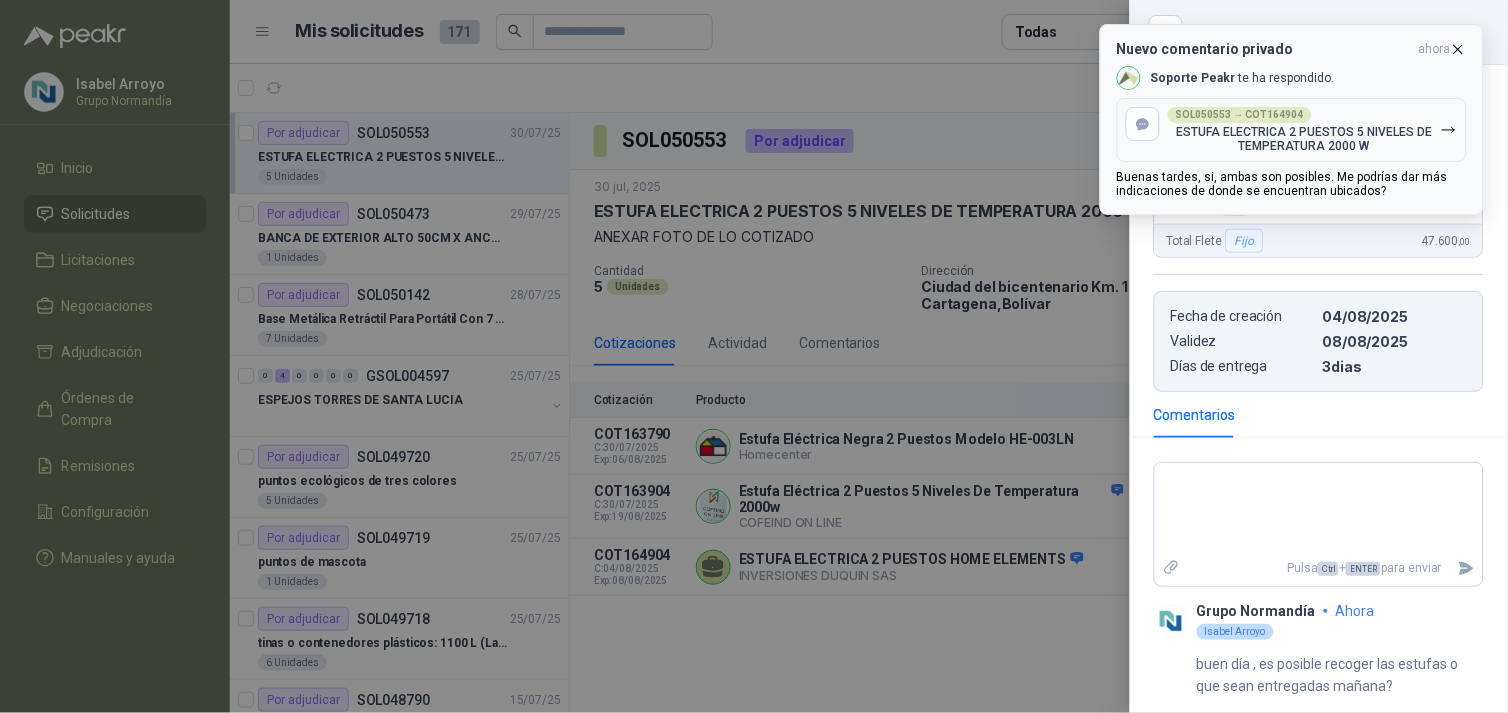 click on "SOL050553 → COT164904" at bounding box center (1240, 115) 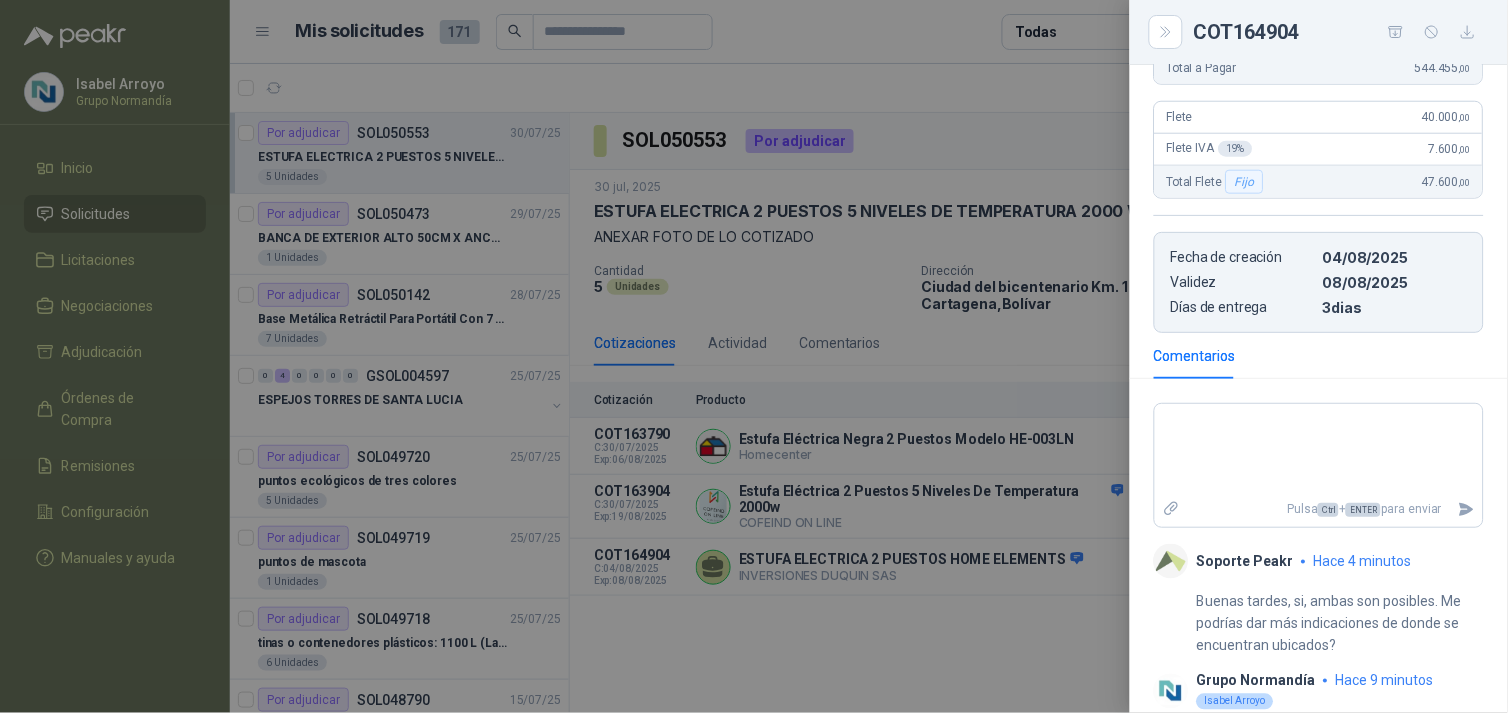 scroll, scrollTop: 511, scrollLeft: 0, axis: vertical 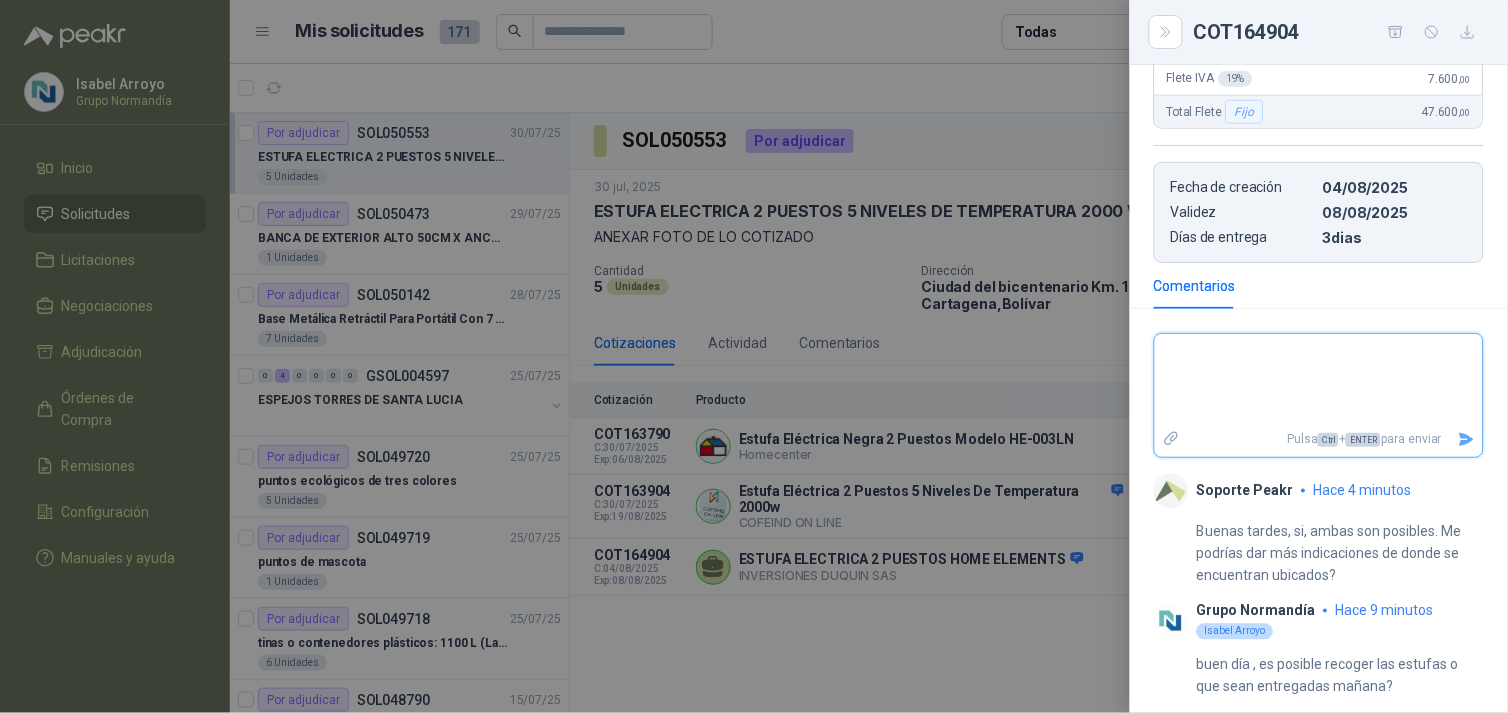 click at bounding box center (1311, 380) 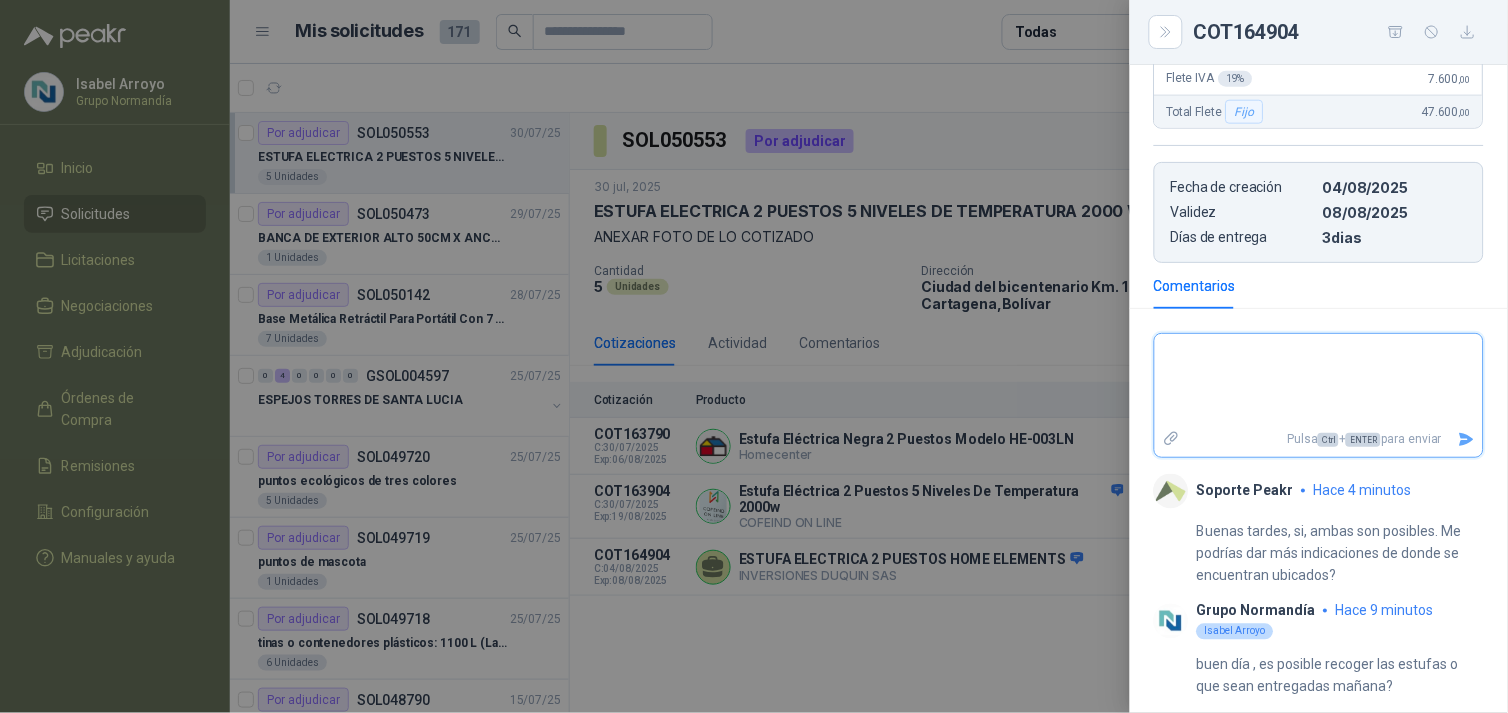 type on "*" 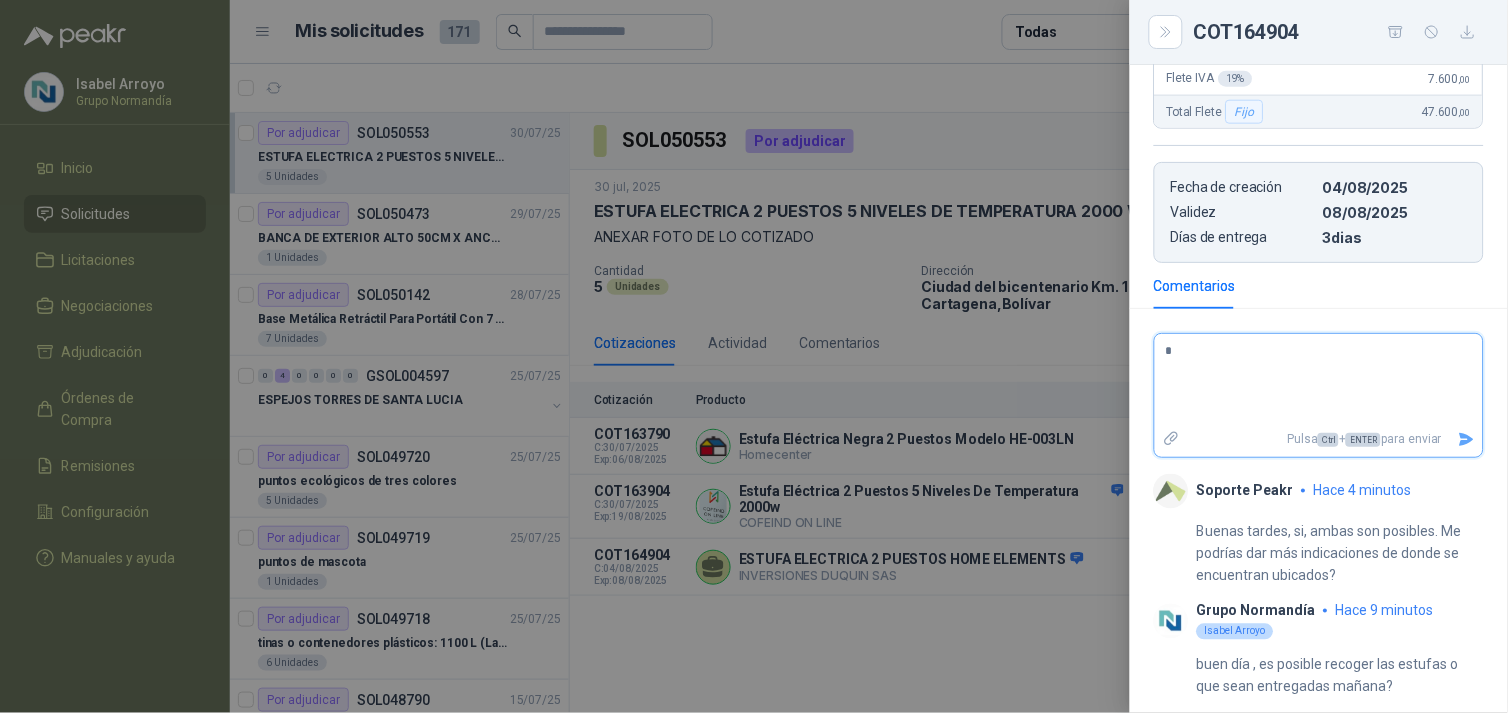 type on "**" 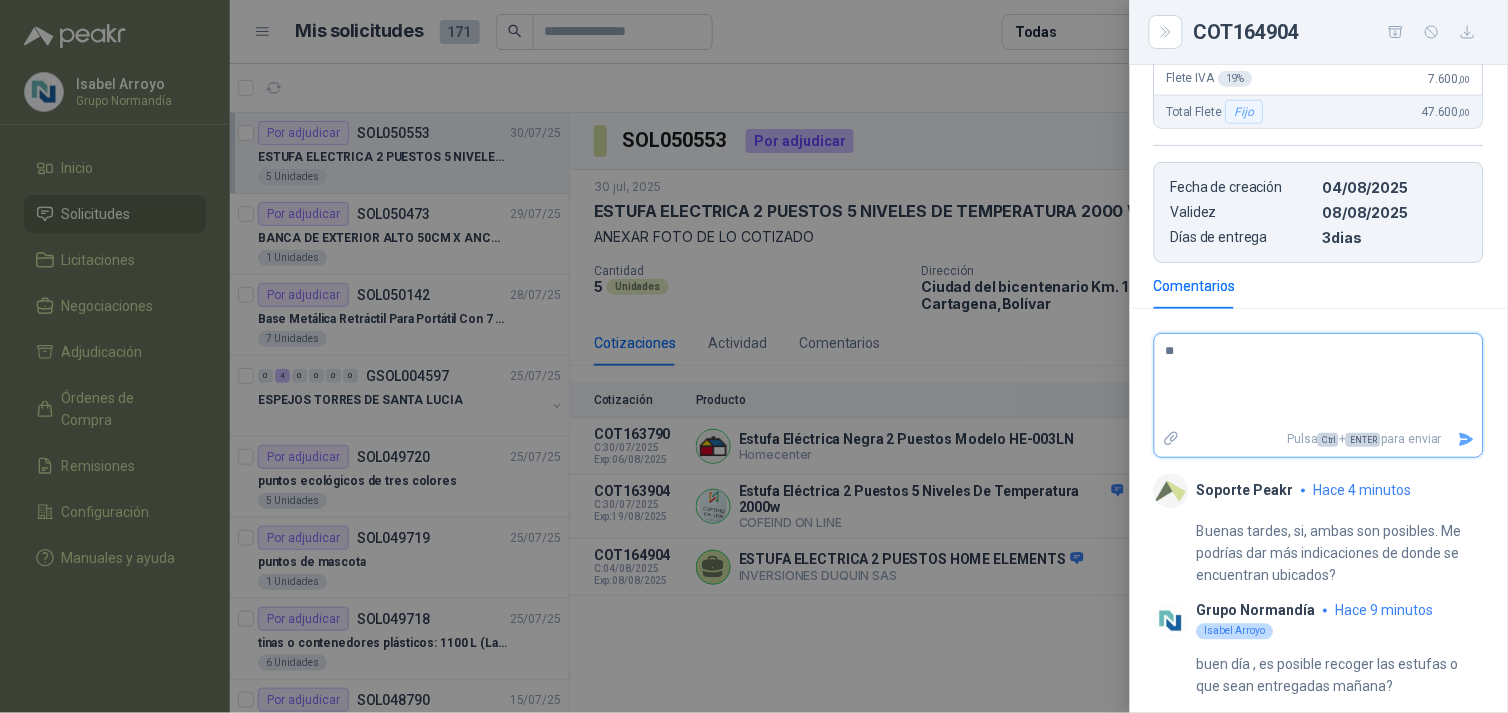 type on "*" 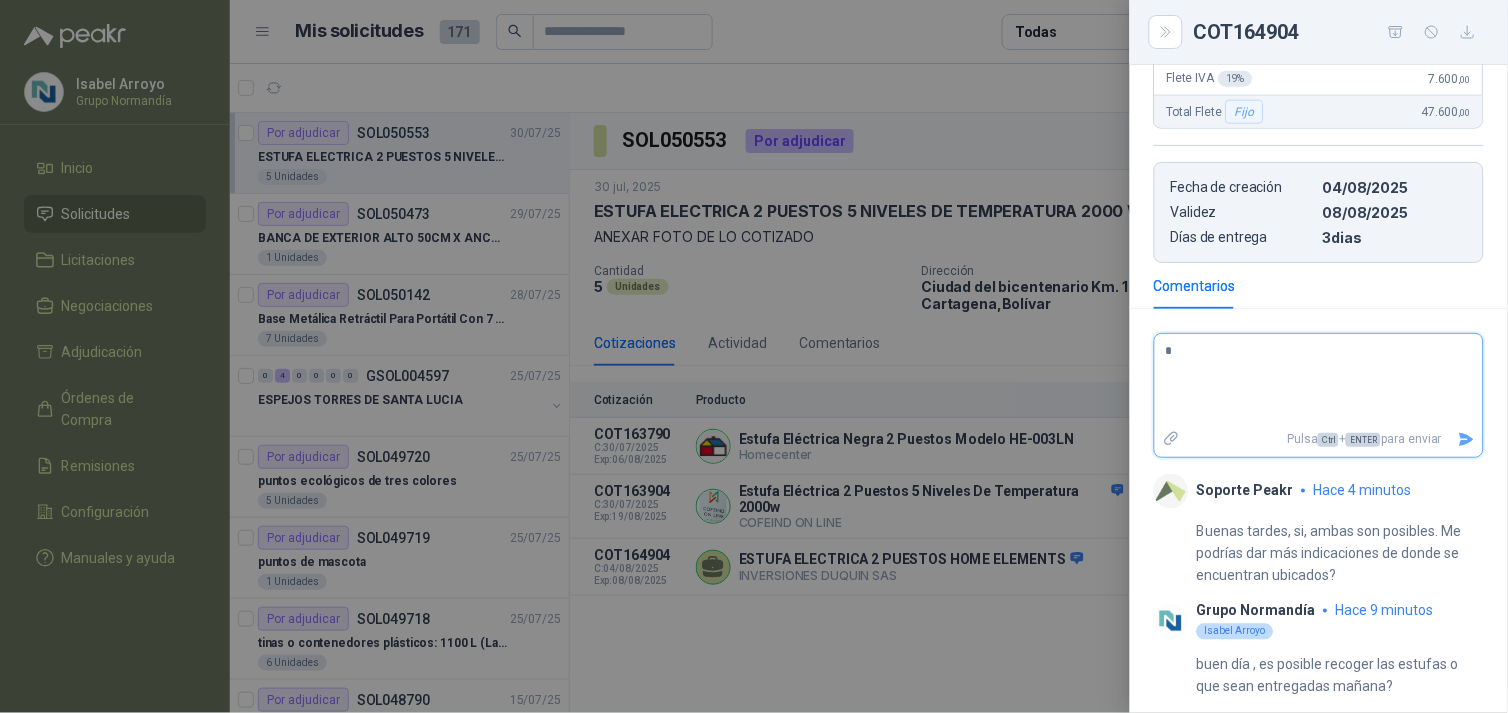 type 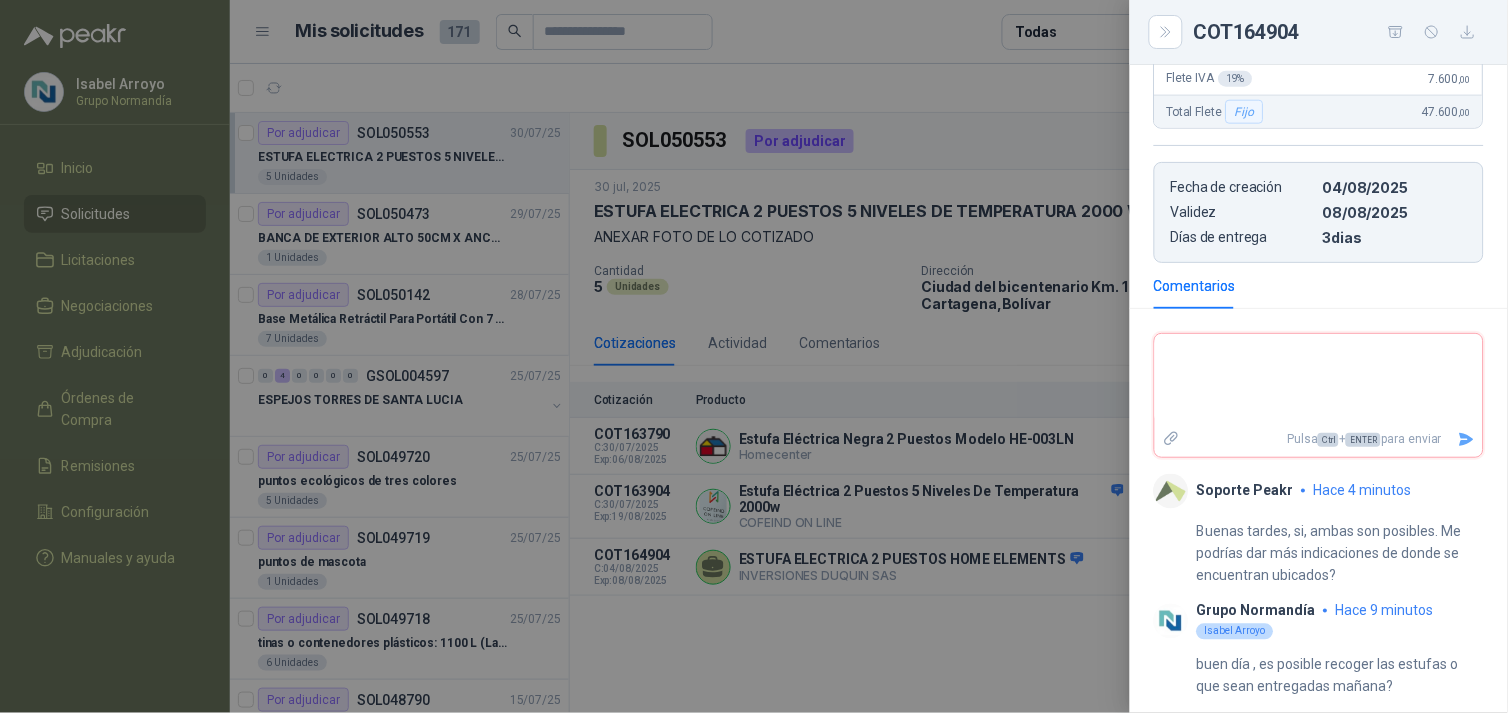 type on "*" 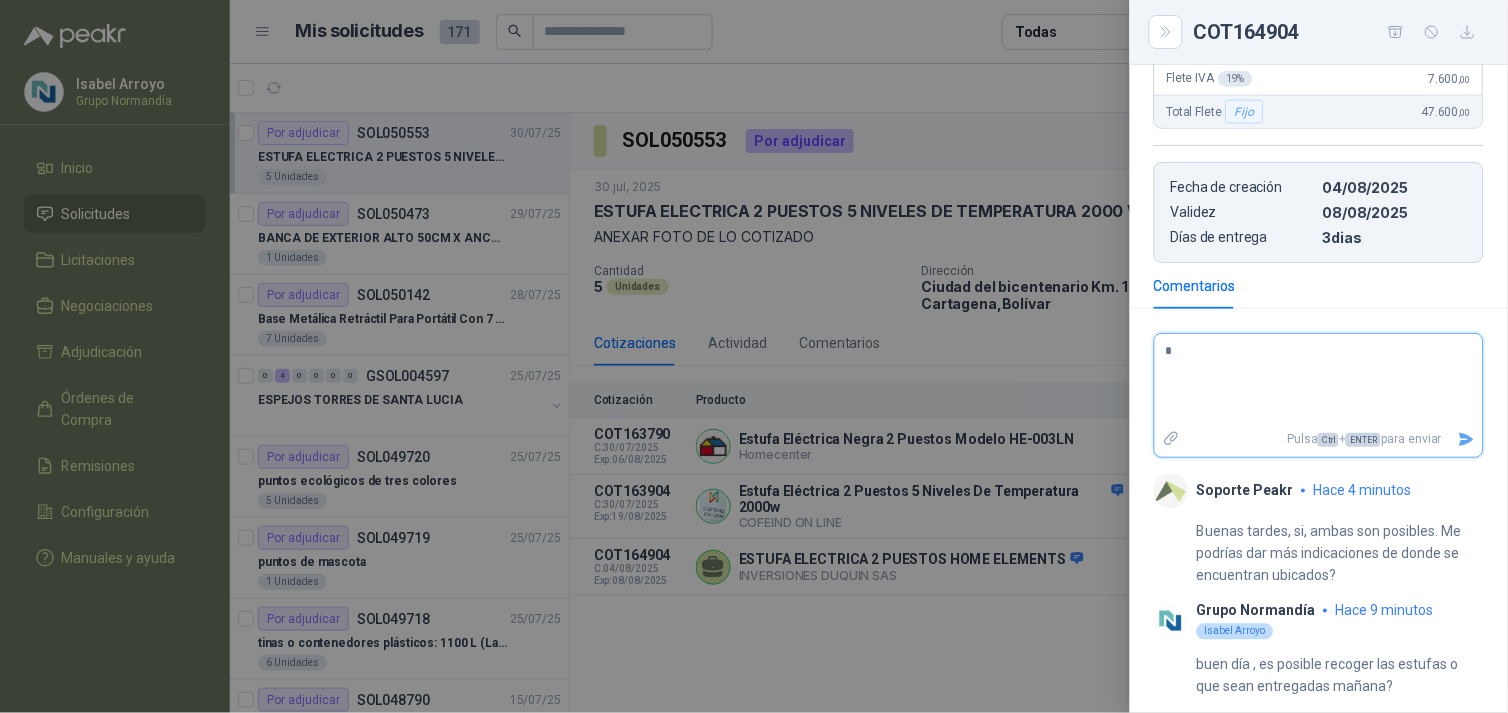 type on "**" 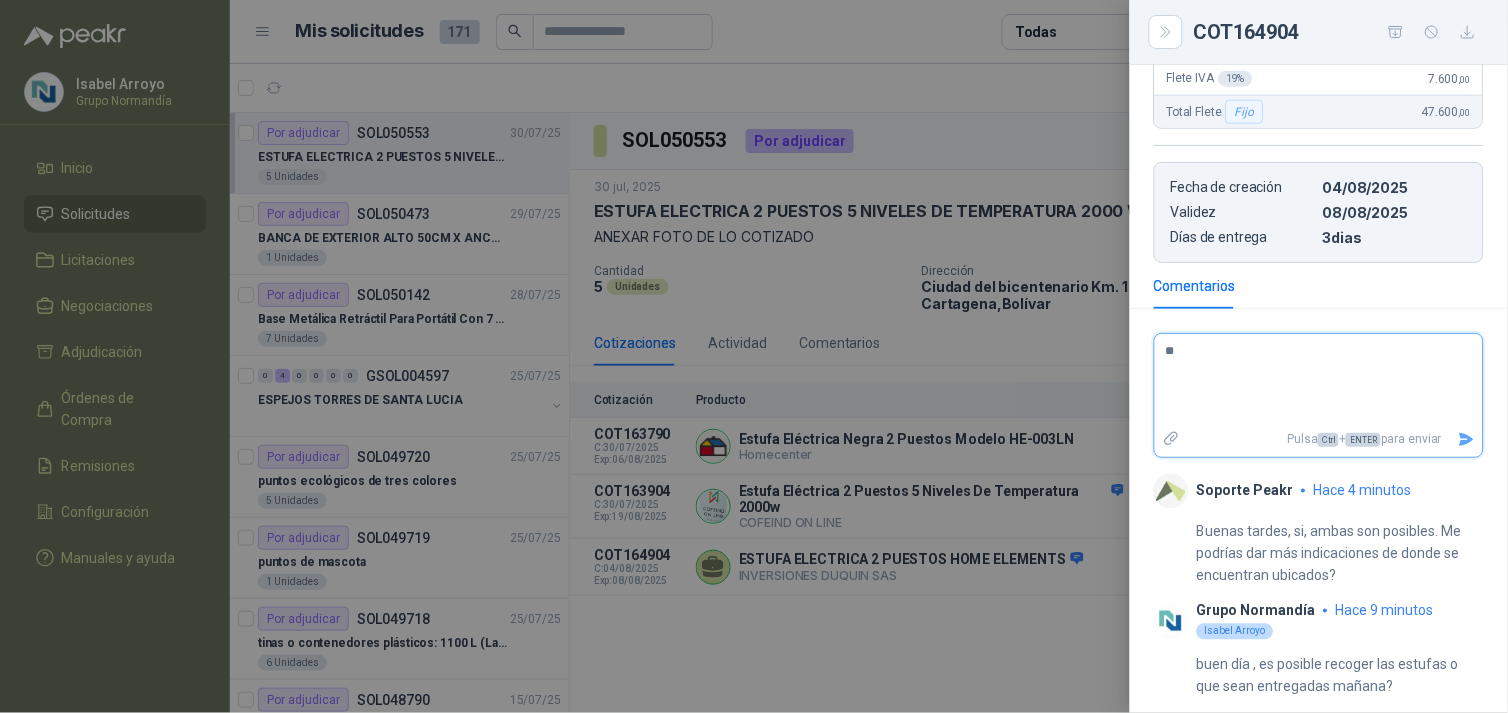 type on "*" 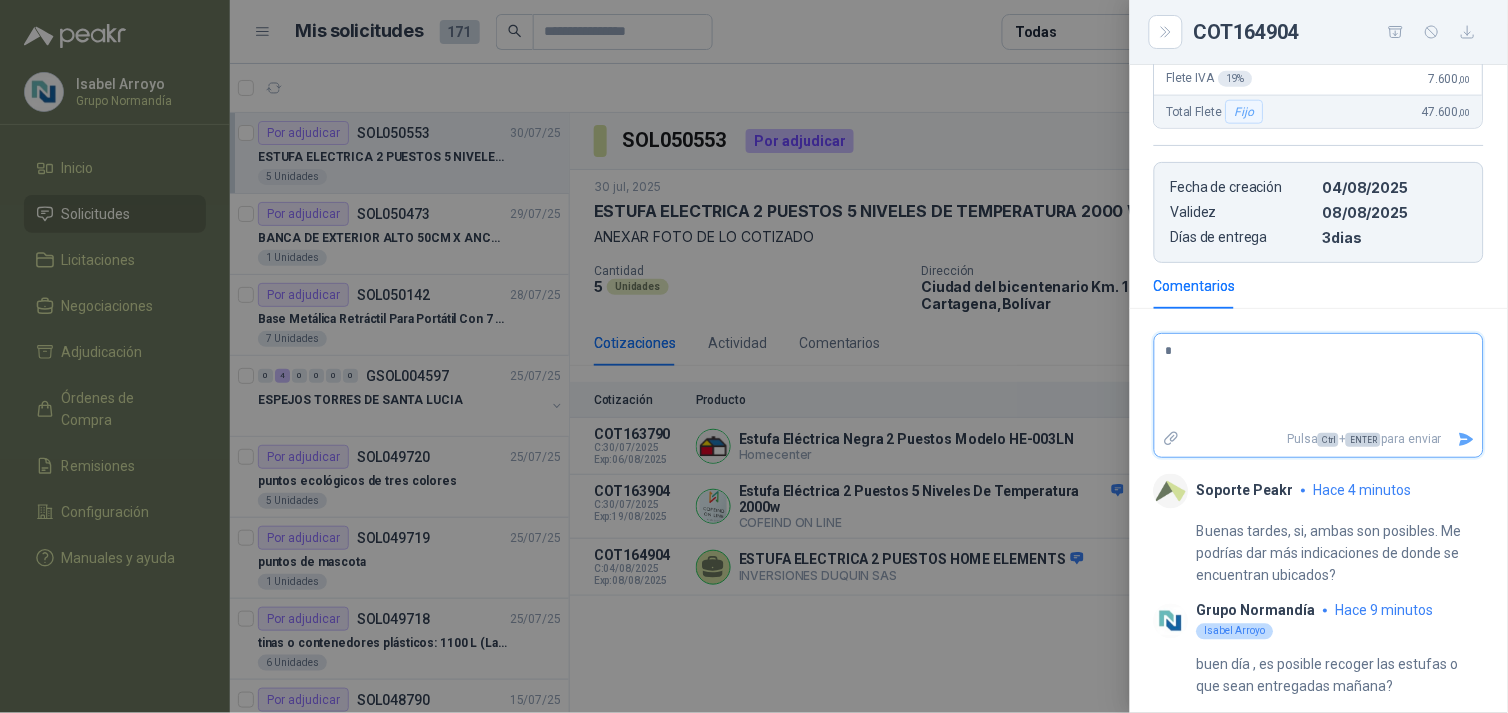 type 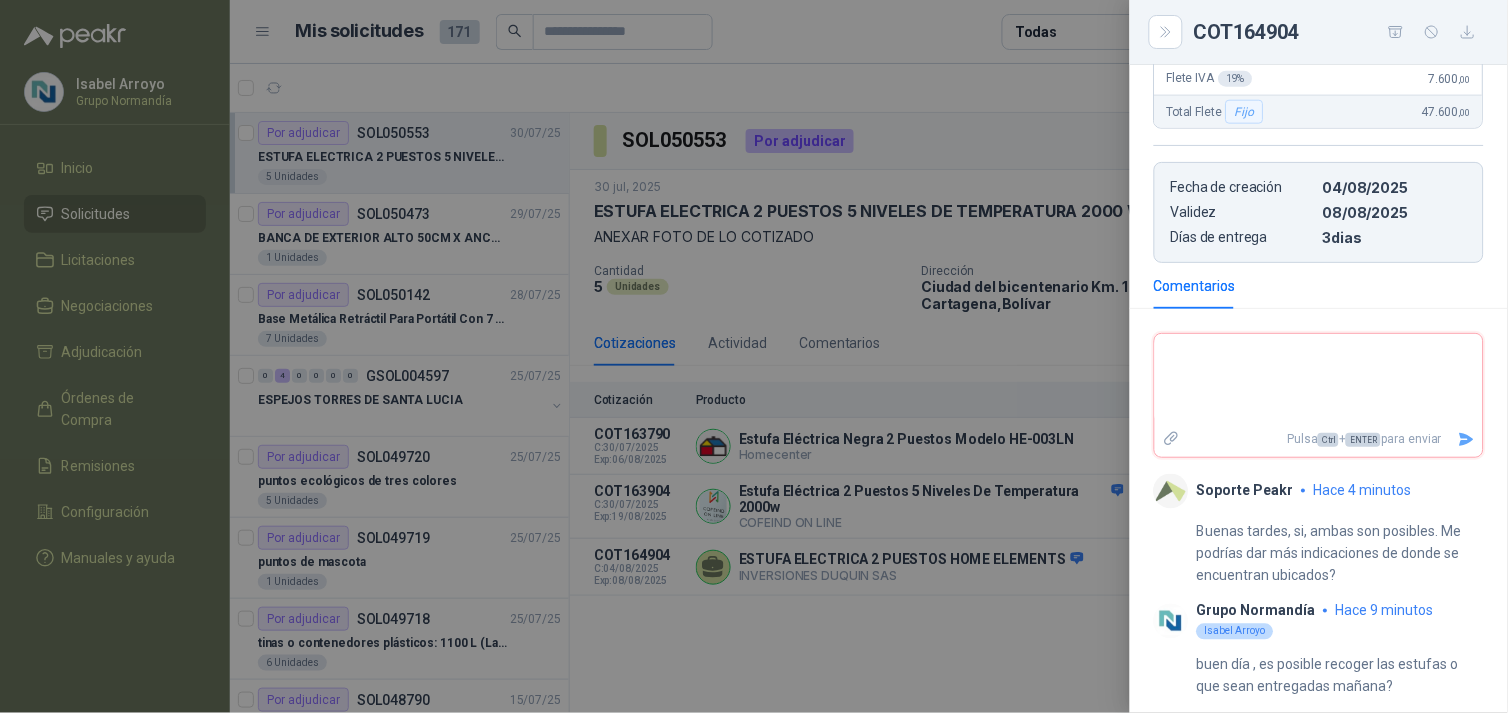 type on "*" 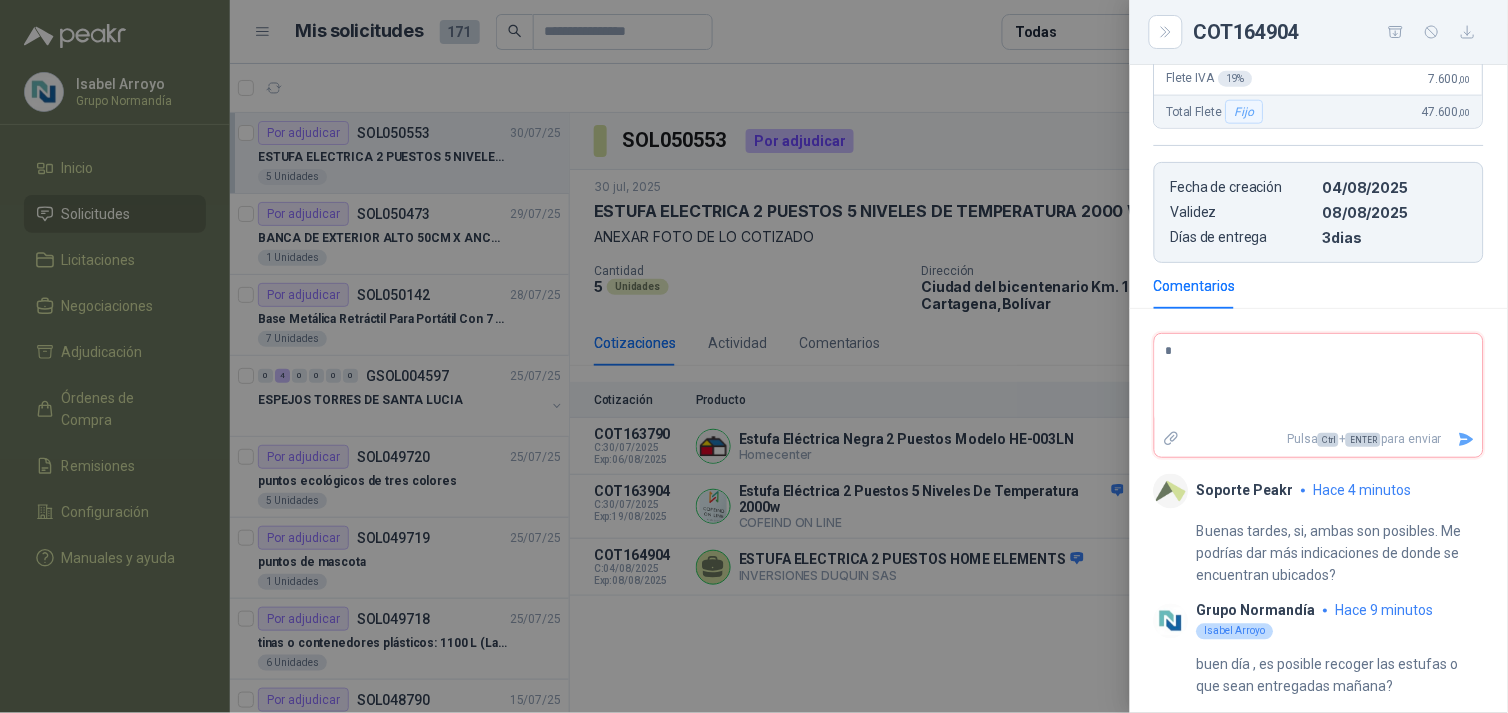 type on "**" 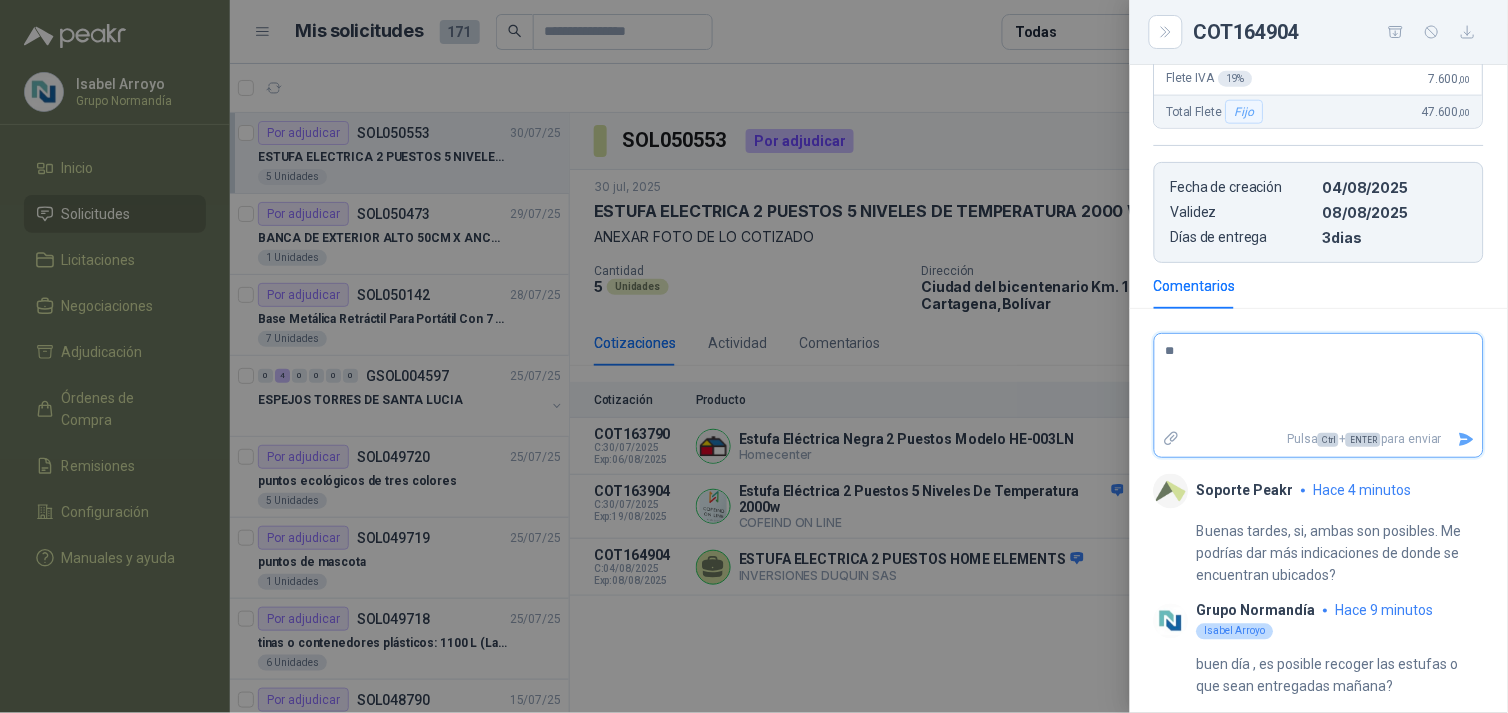 type on "**" 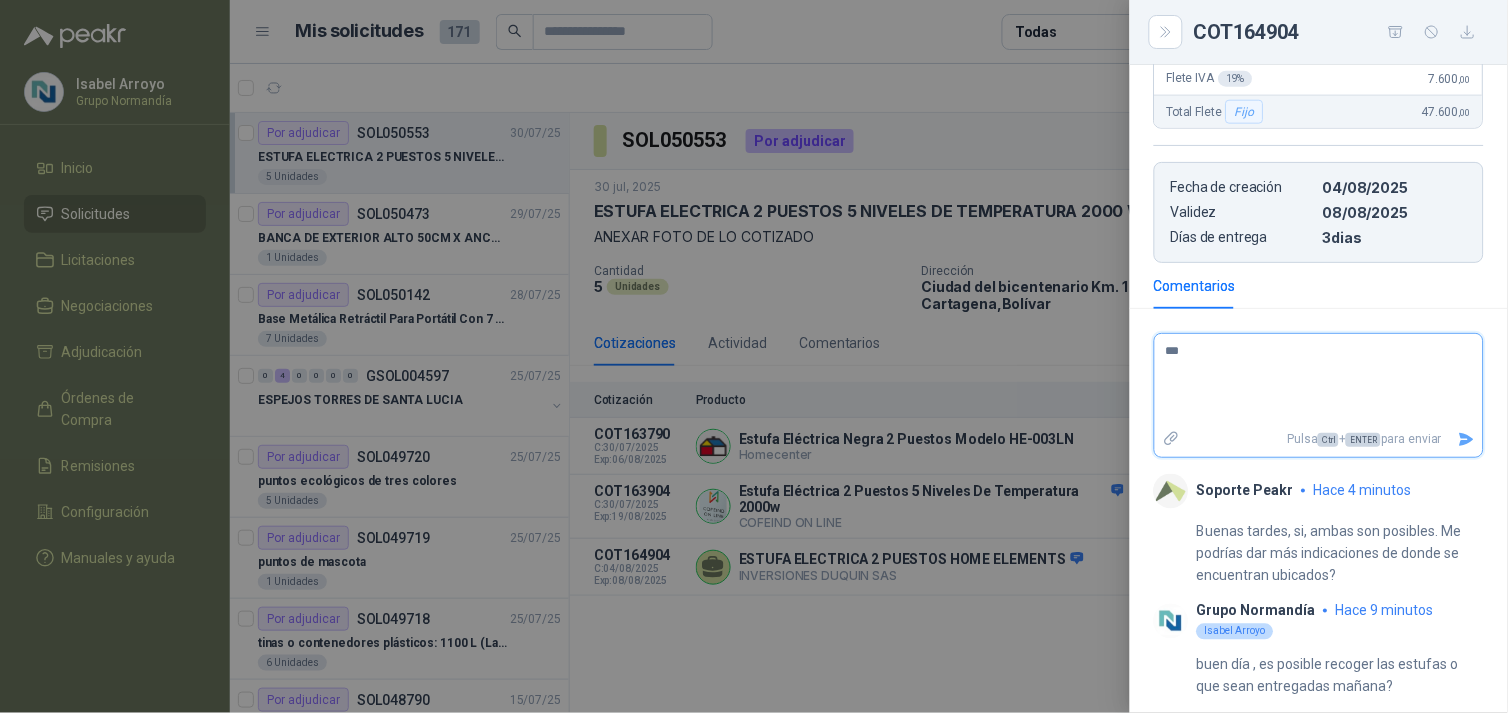 type on "****" 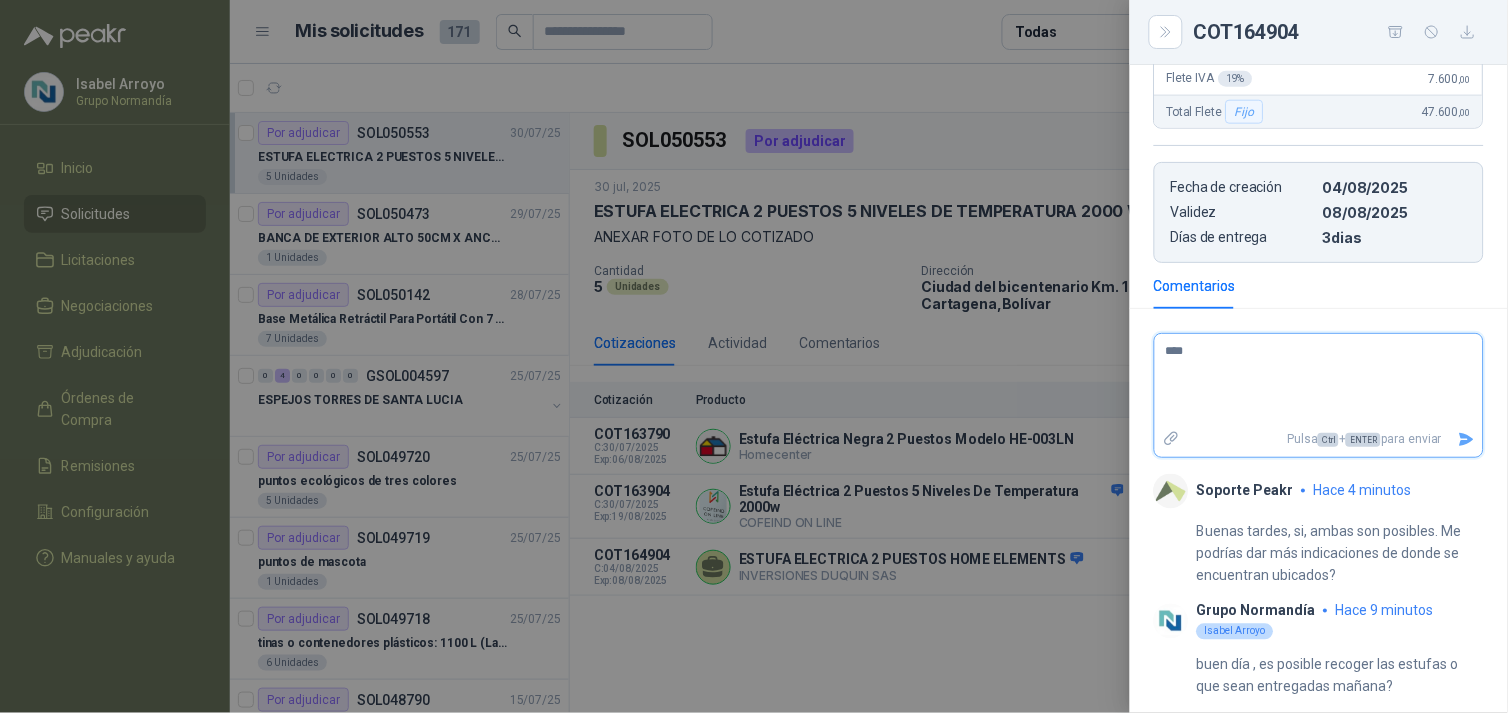 type on "*****" 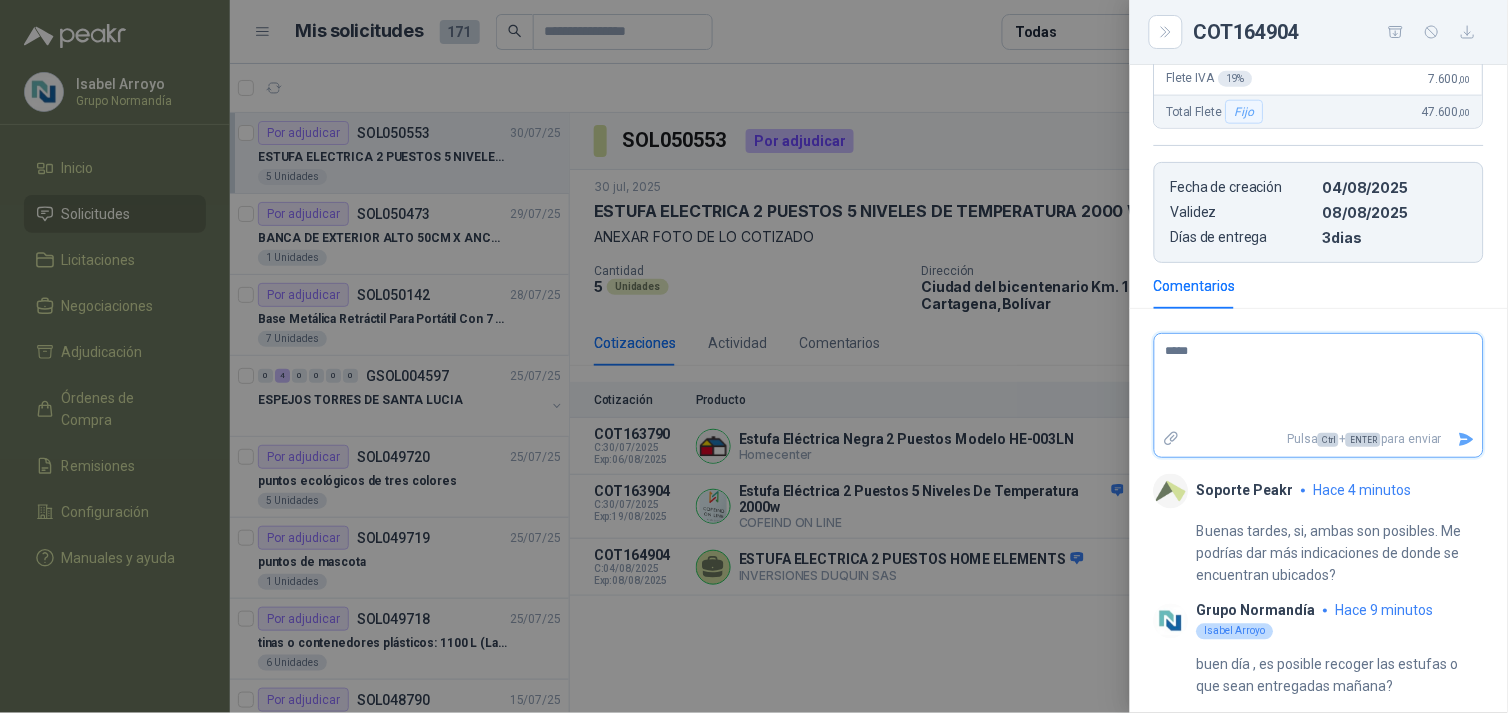 type on "******" 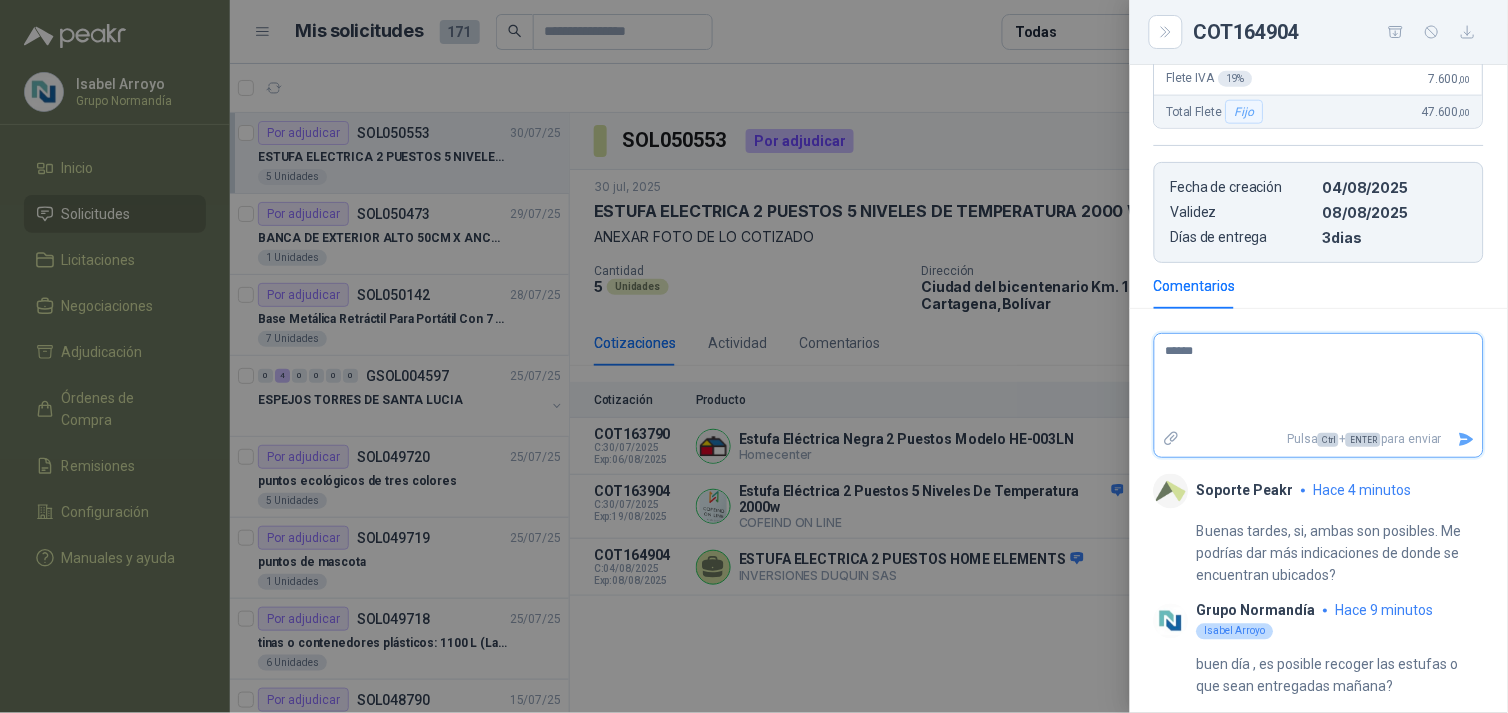 type on "*******" 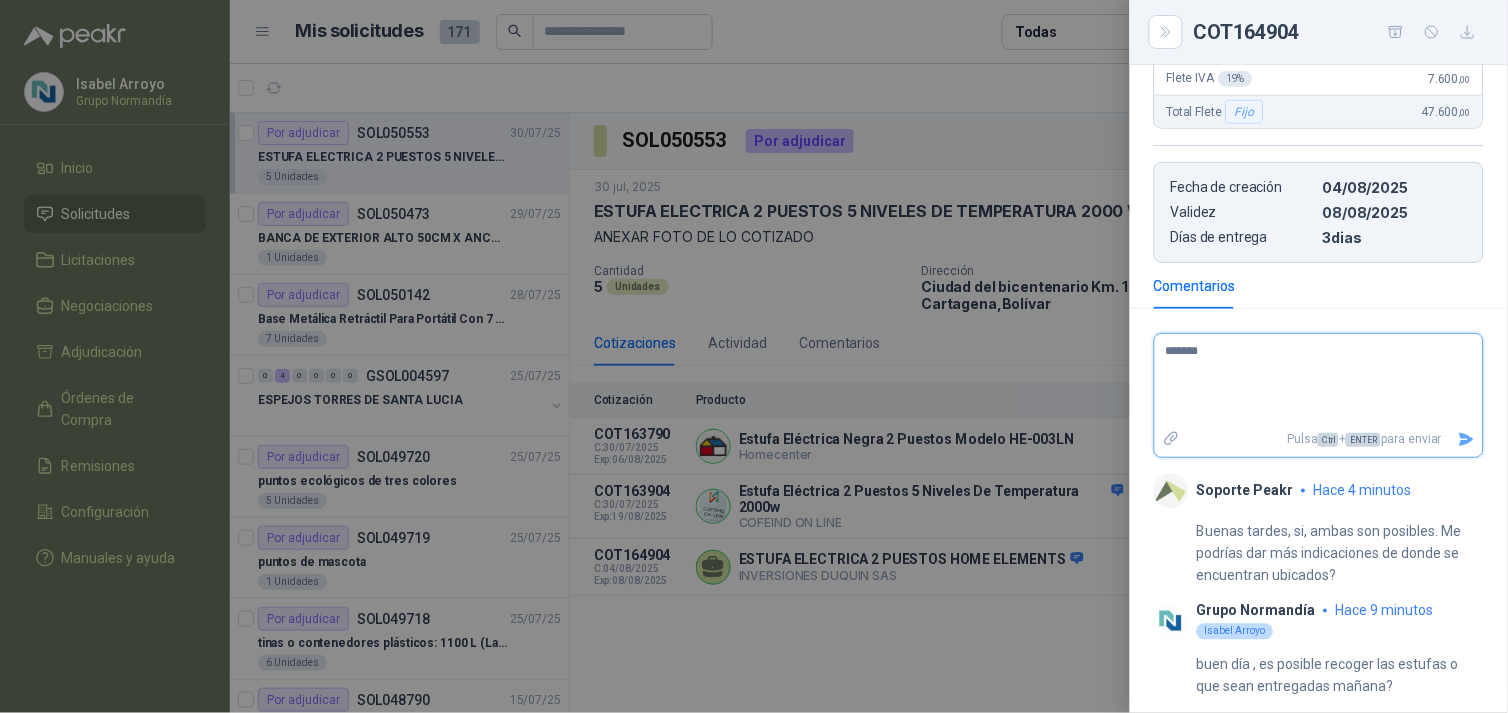 type on "*******" 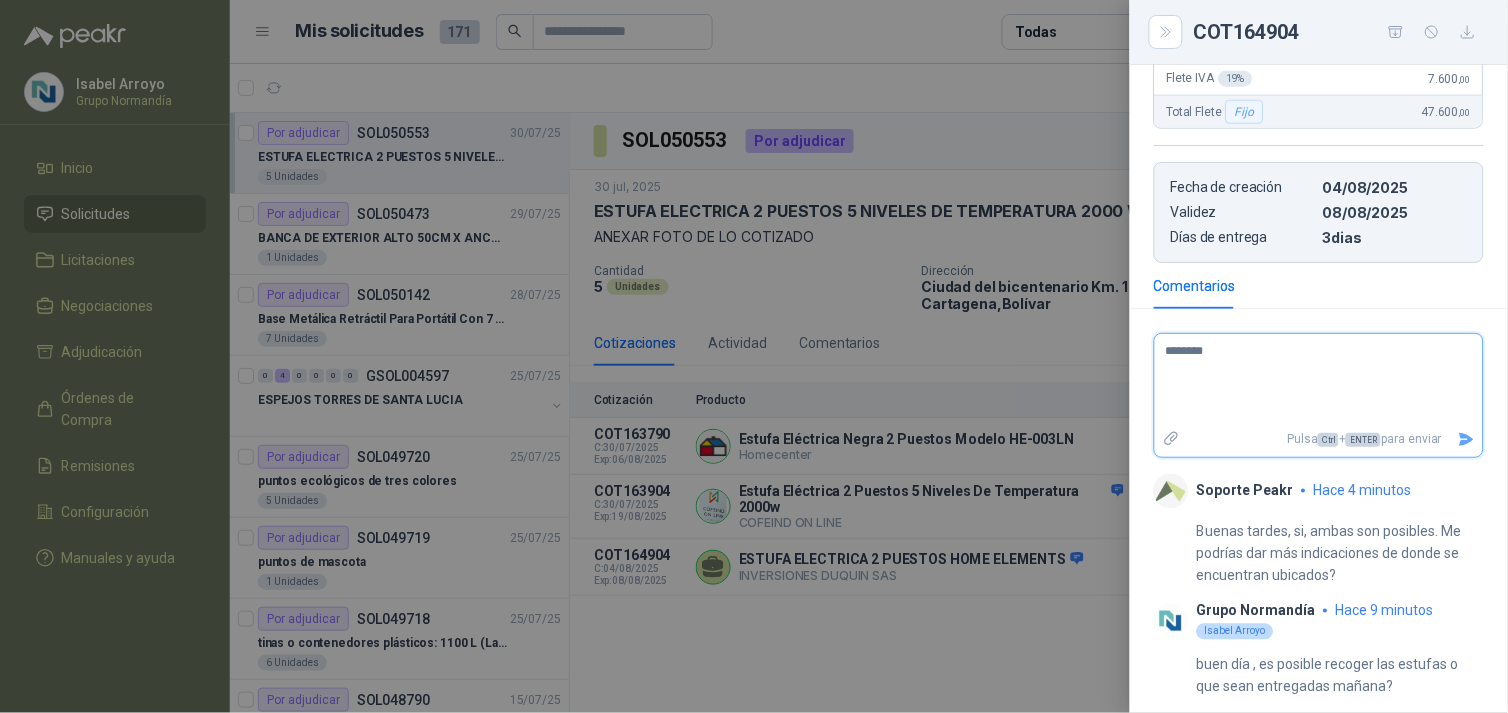 type on "*********" 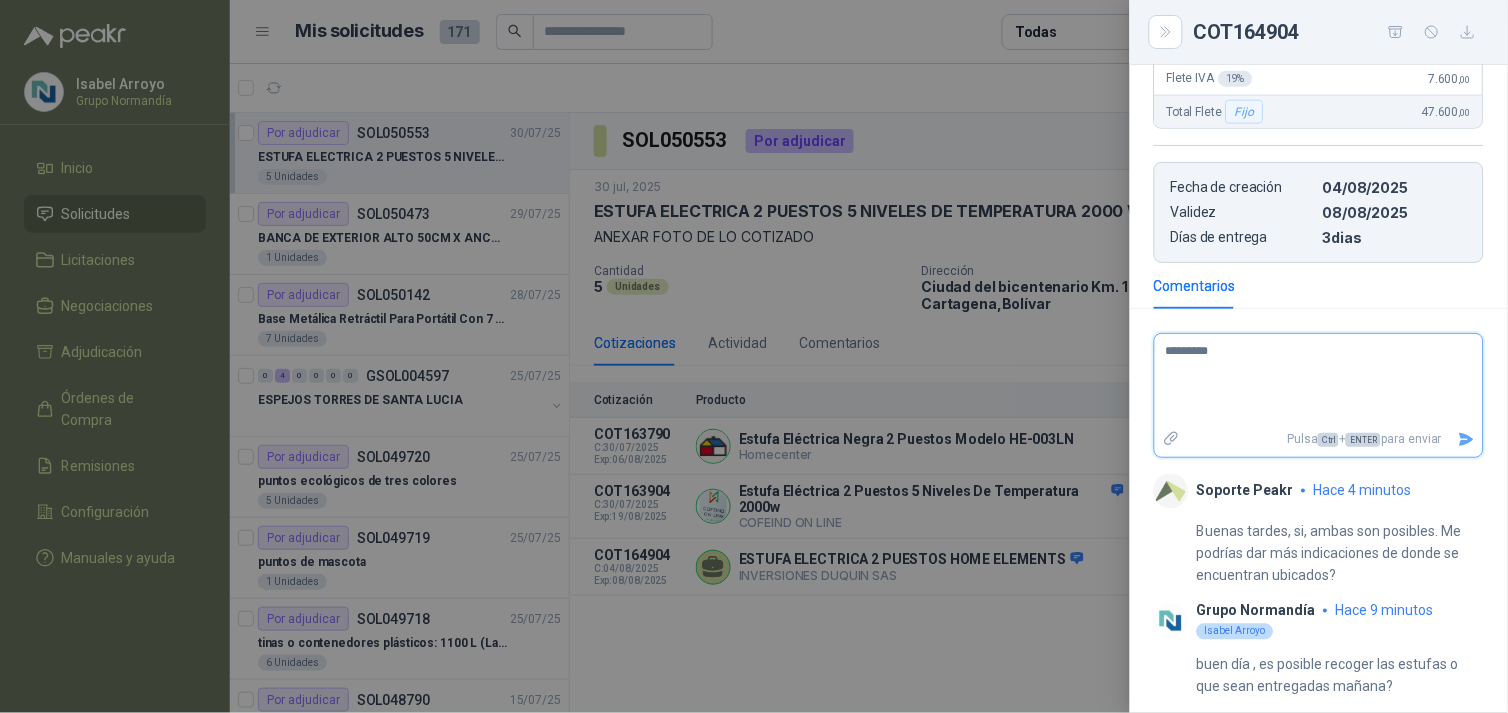 type on "**********" 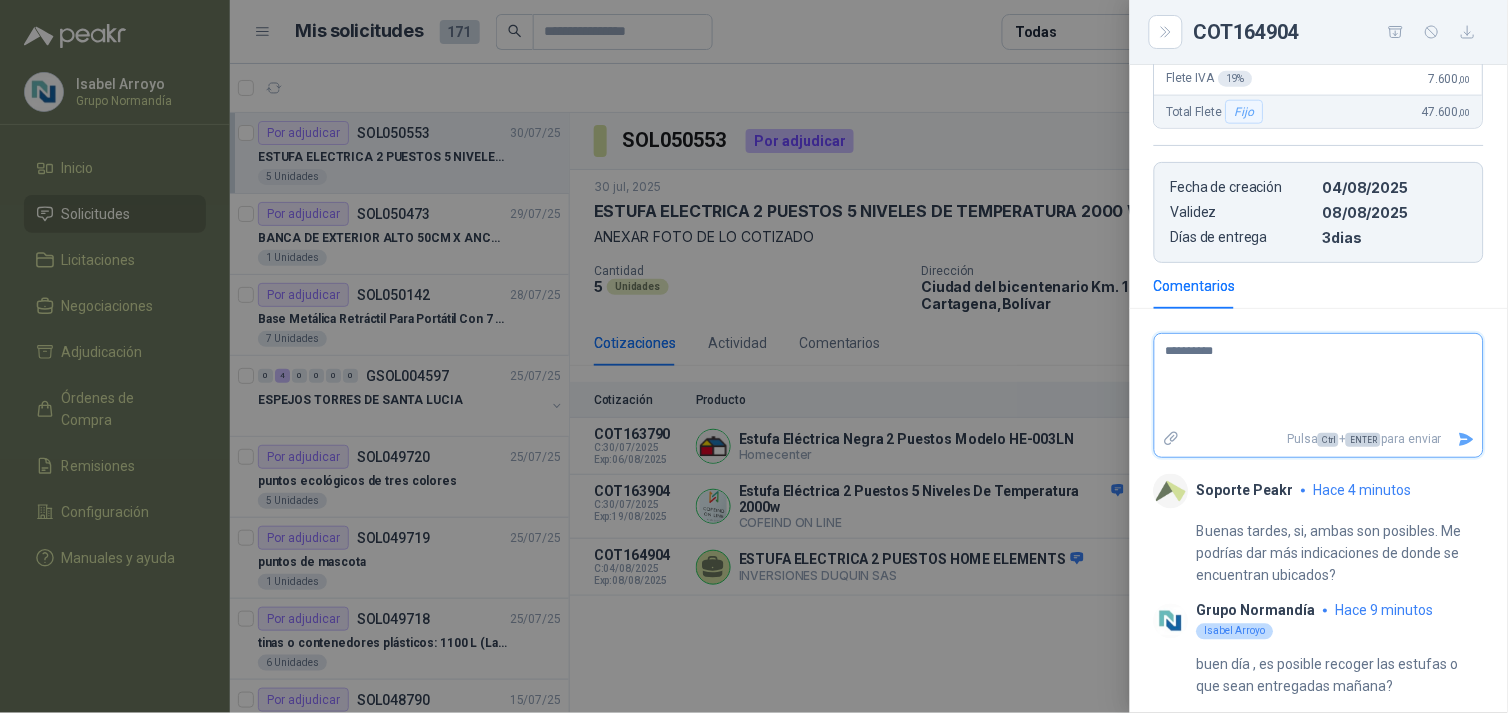 type on "**********" 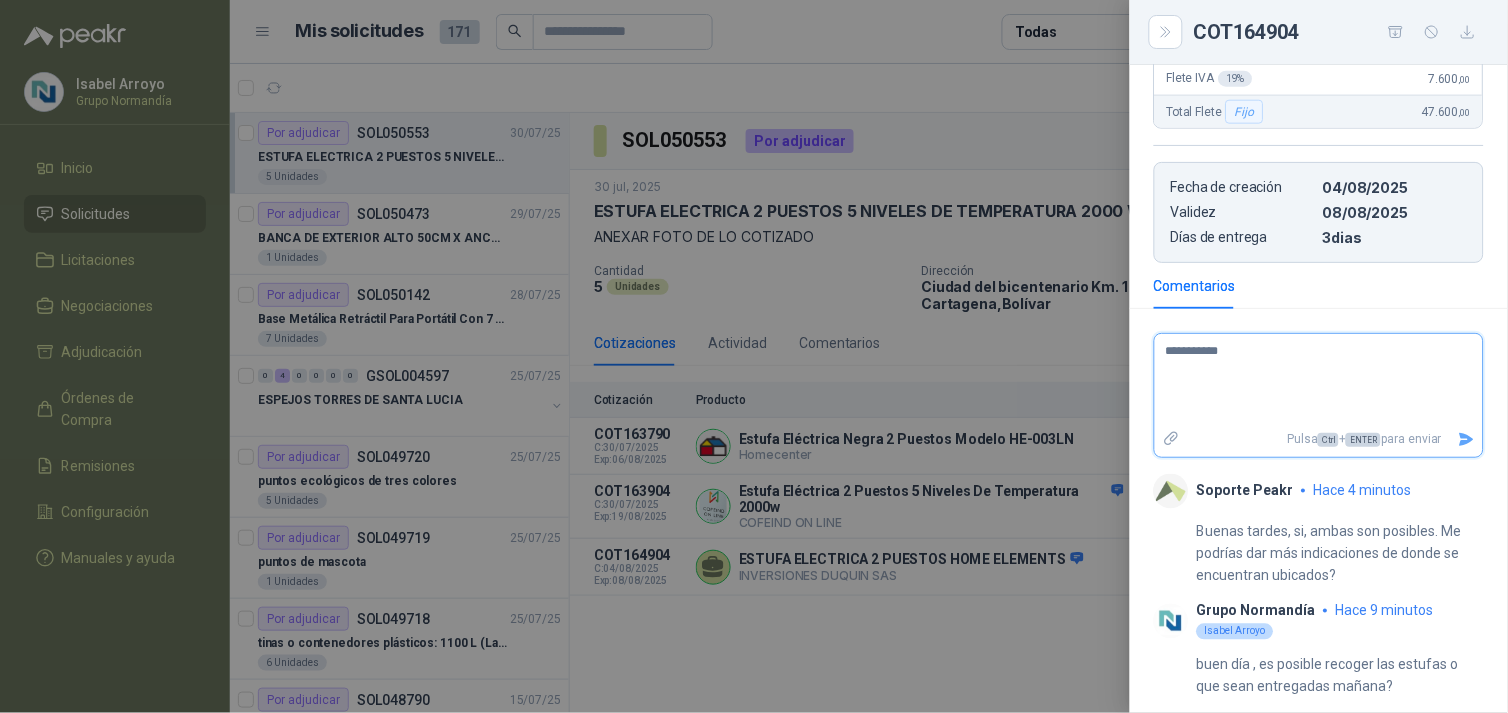 type on "**********" 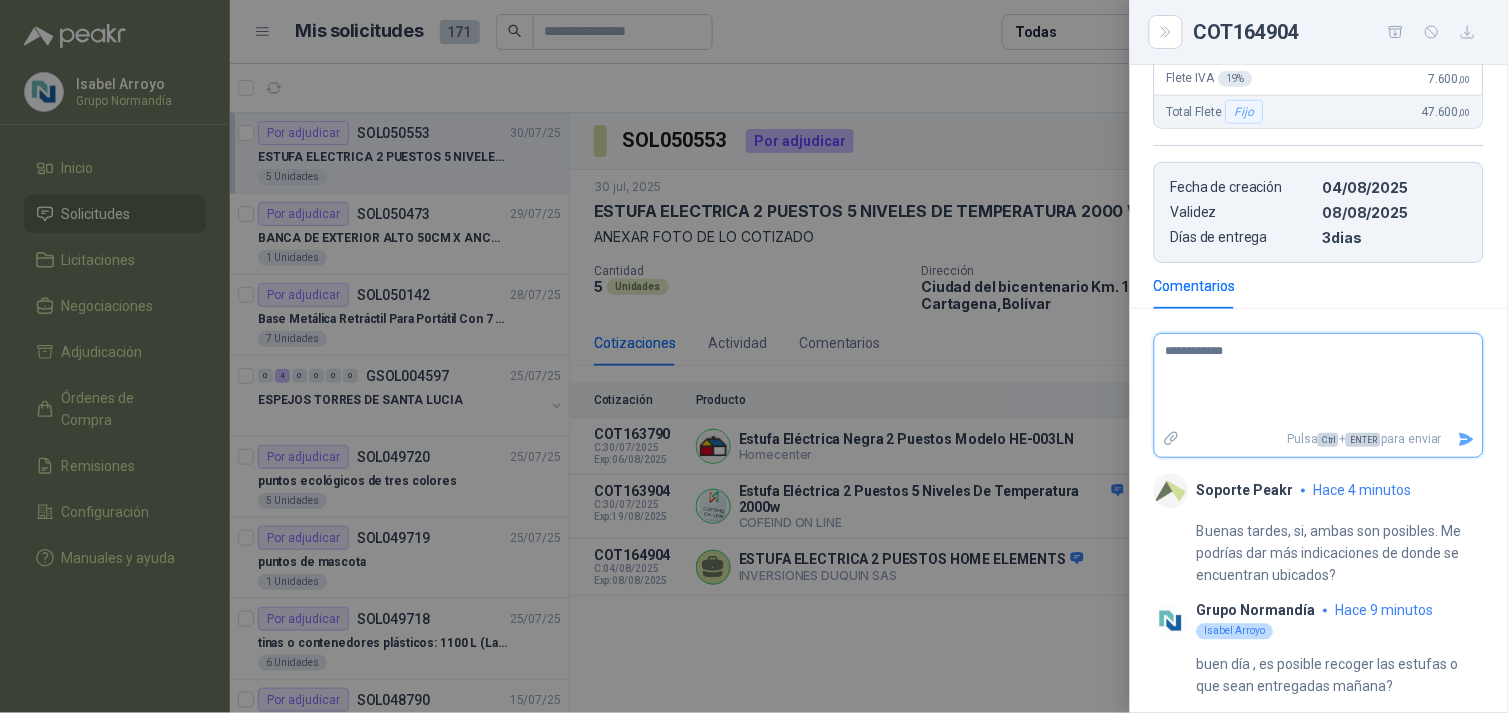 type on "**********" 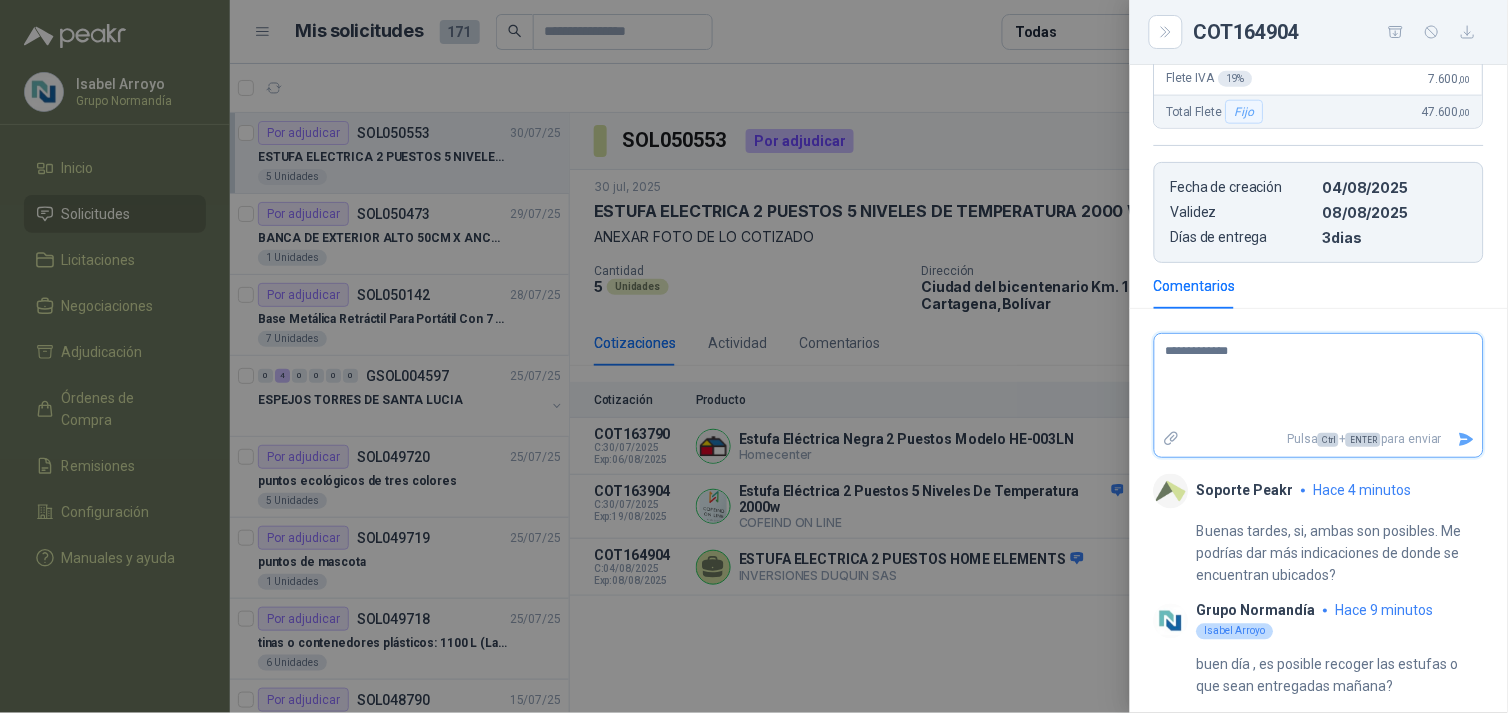 type on "**********" 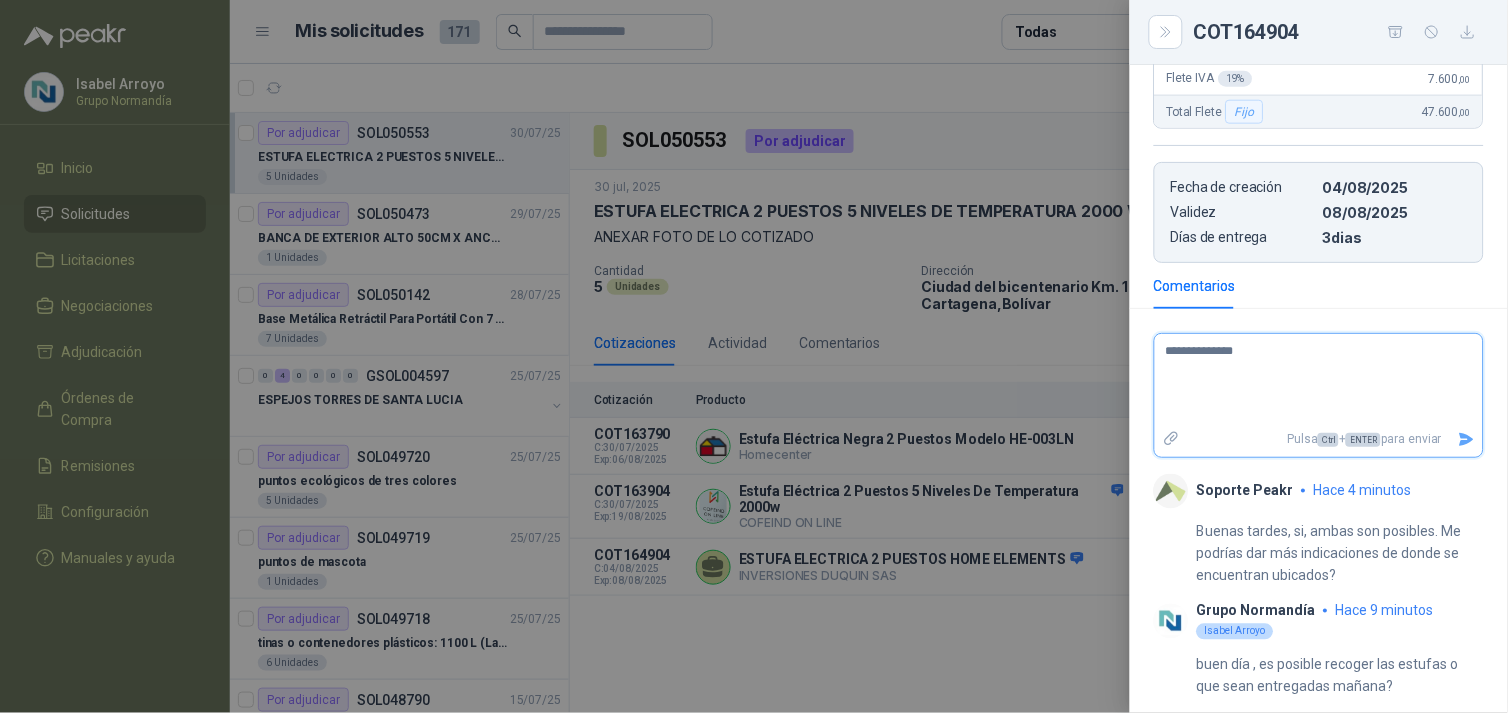 type on "**********" 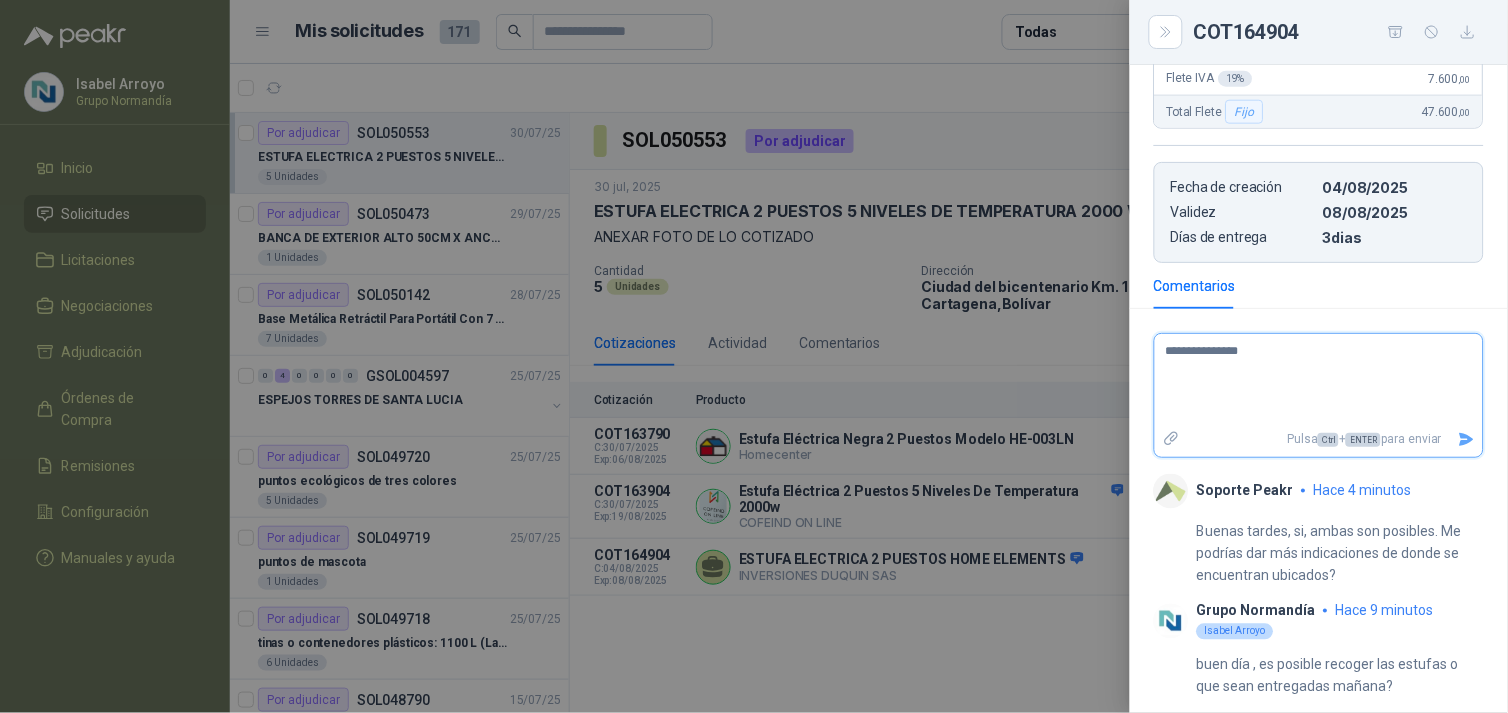 type on "**********" 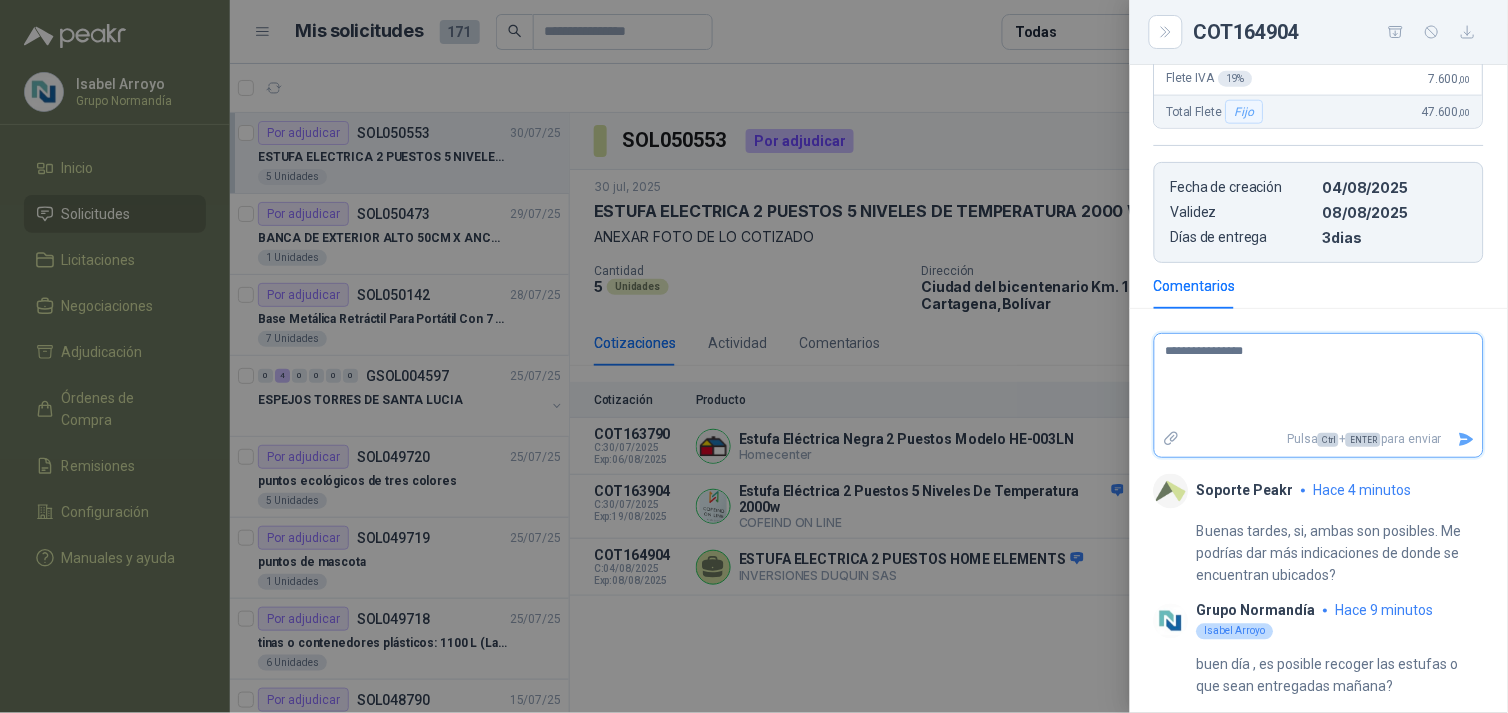 type on "**********" 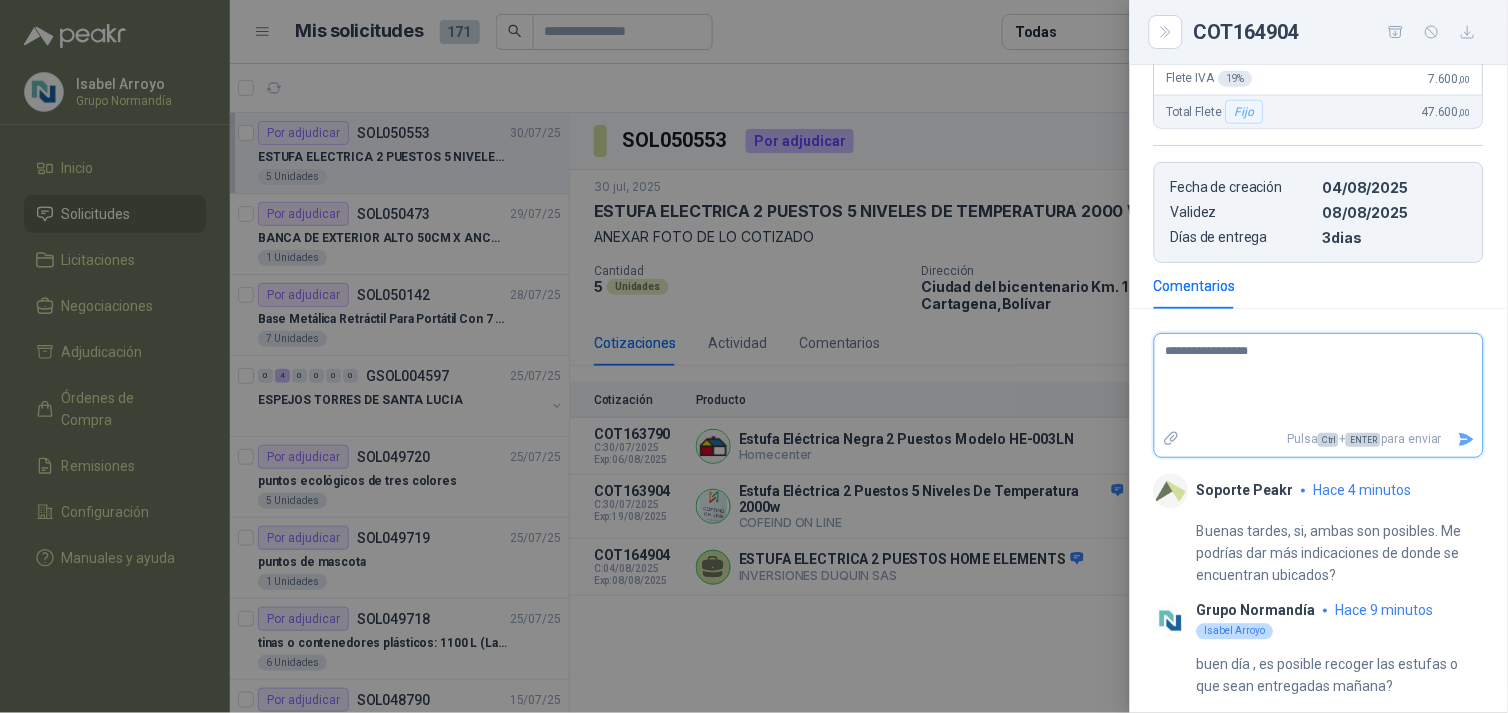 type on "**********" 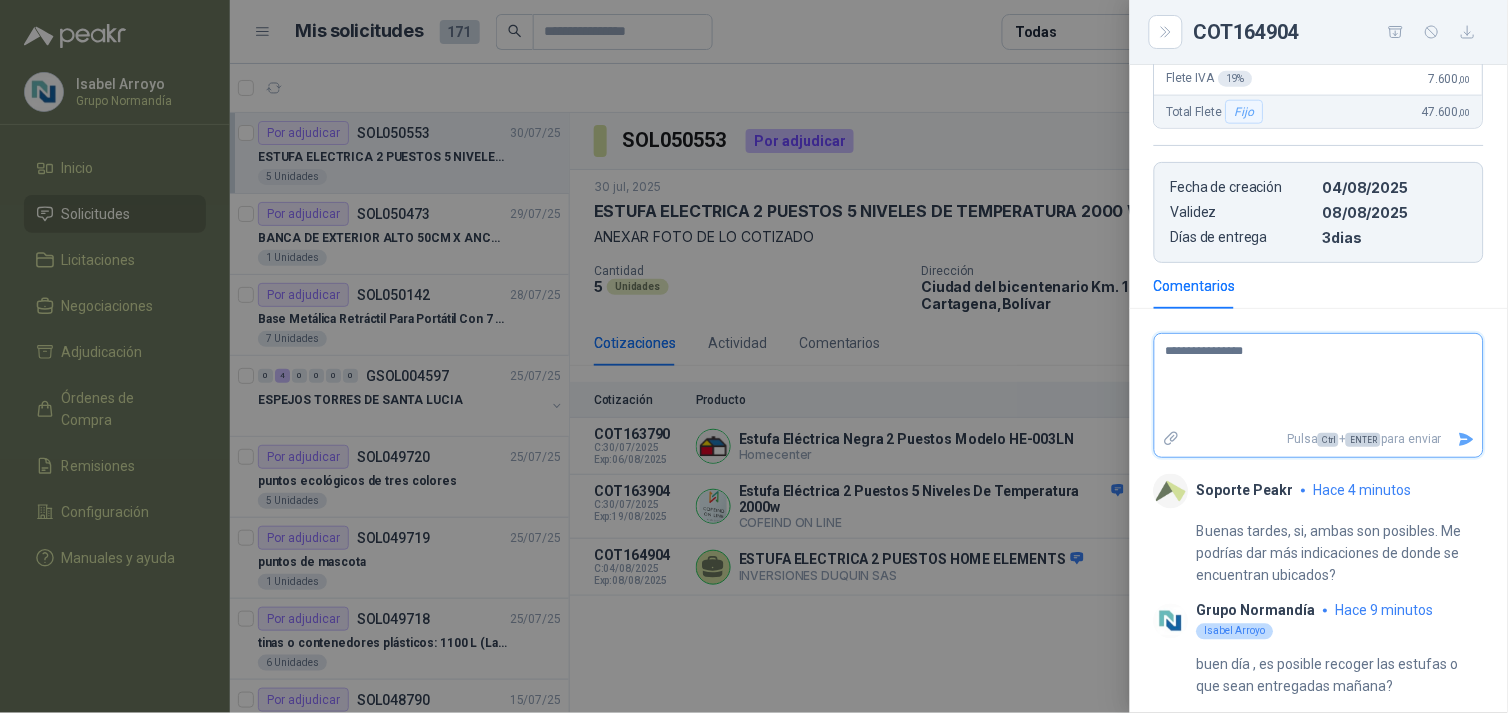 type 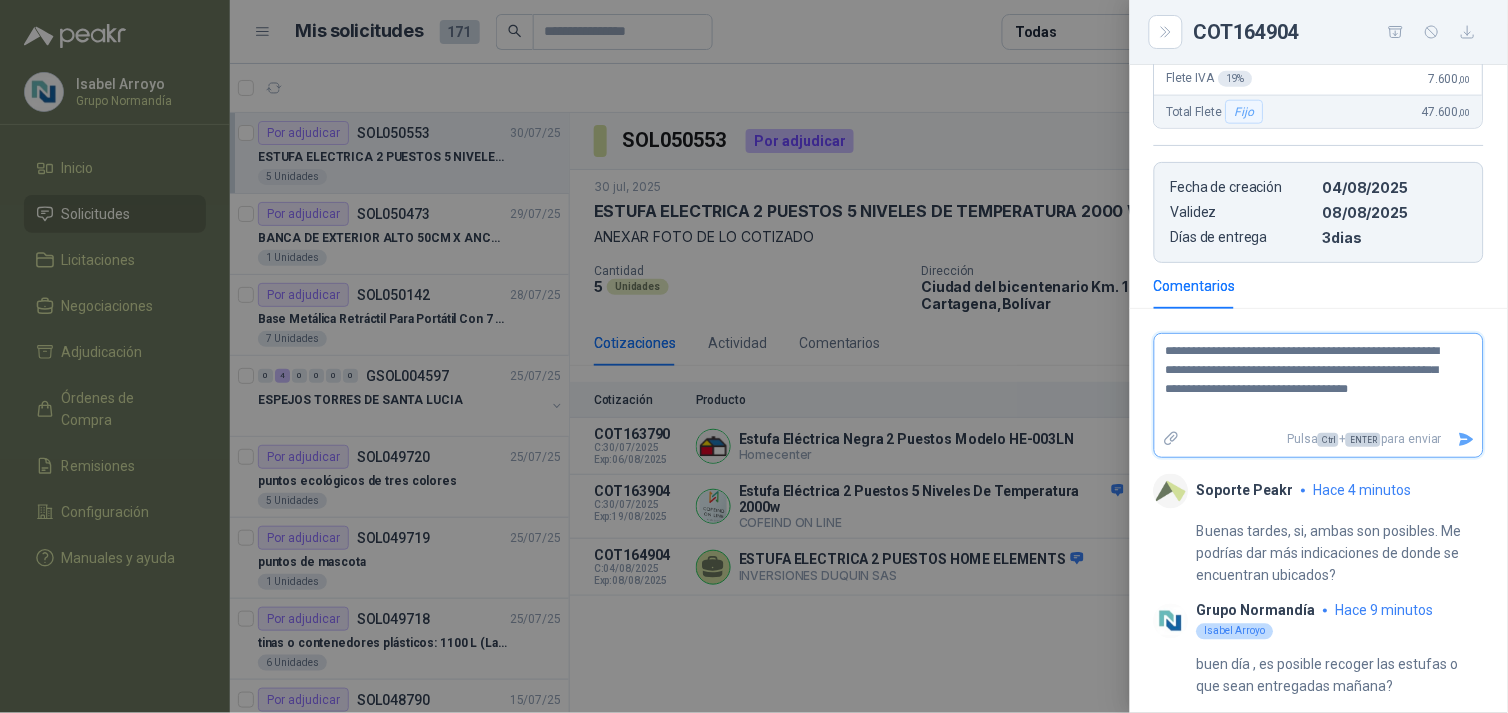 click on "**********" at bounding box center (1311, 380) 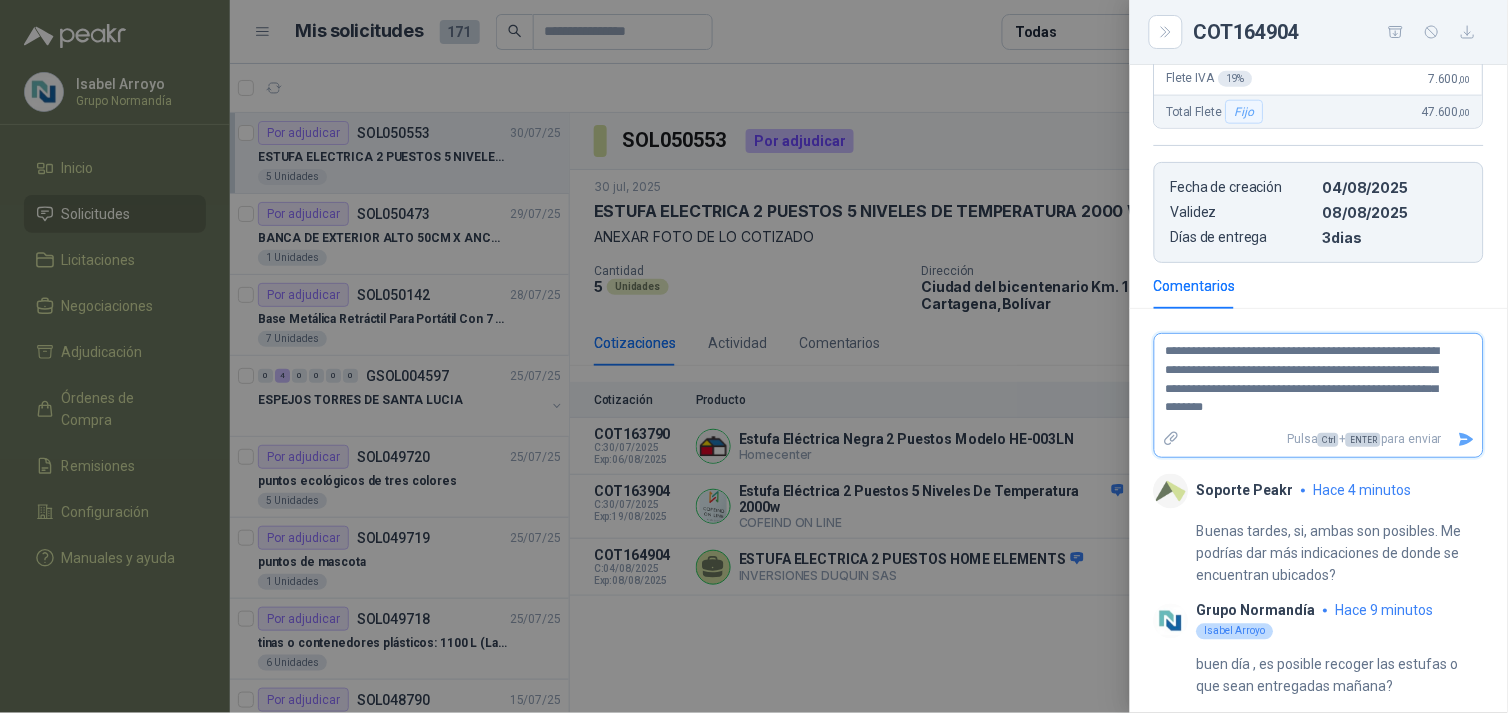 click 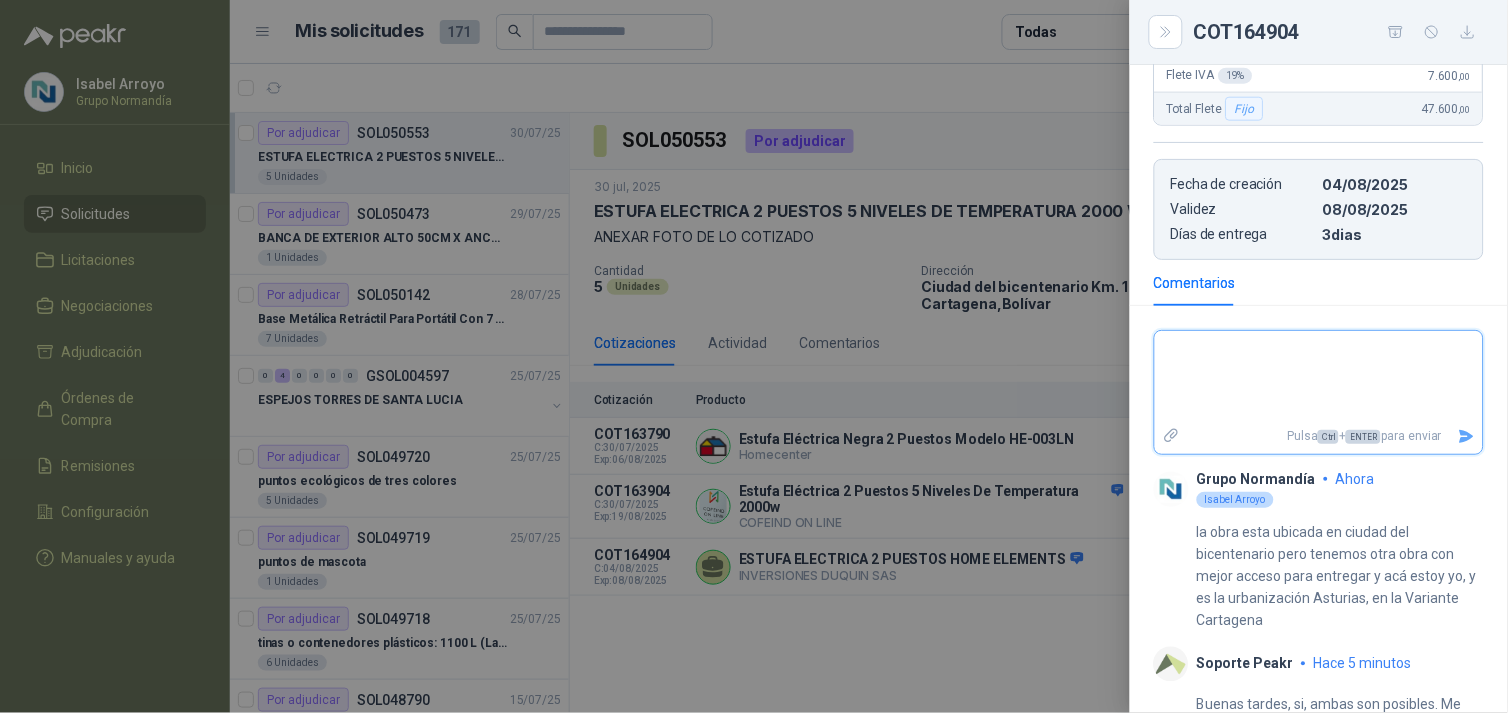 scroll, scrollTop: 687, scrollLeft: 0, axis: vertical 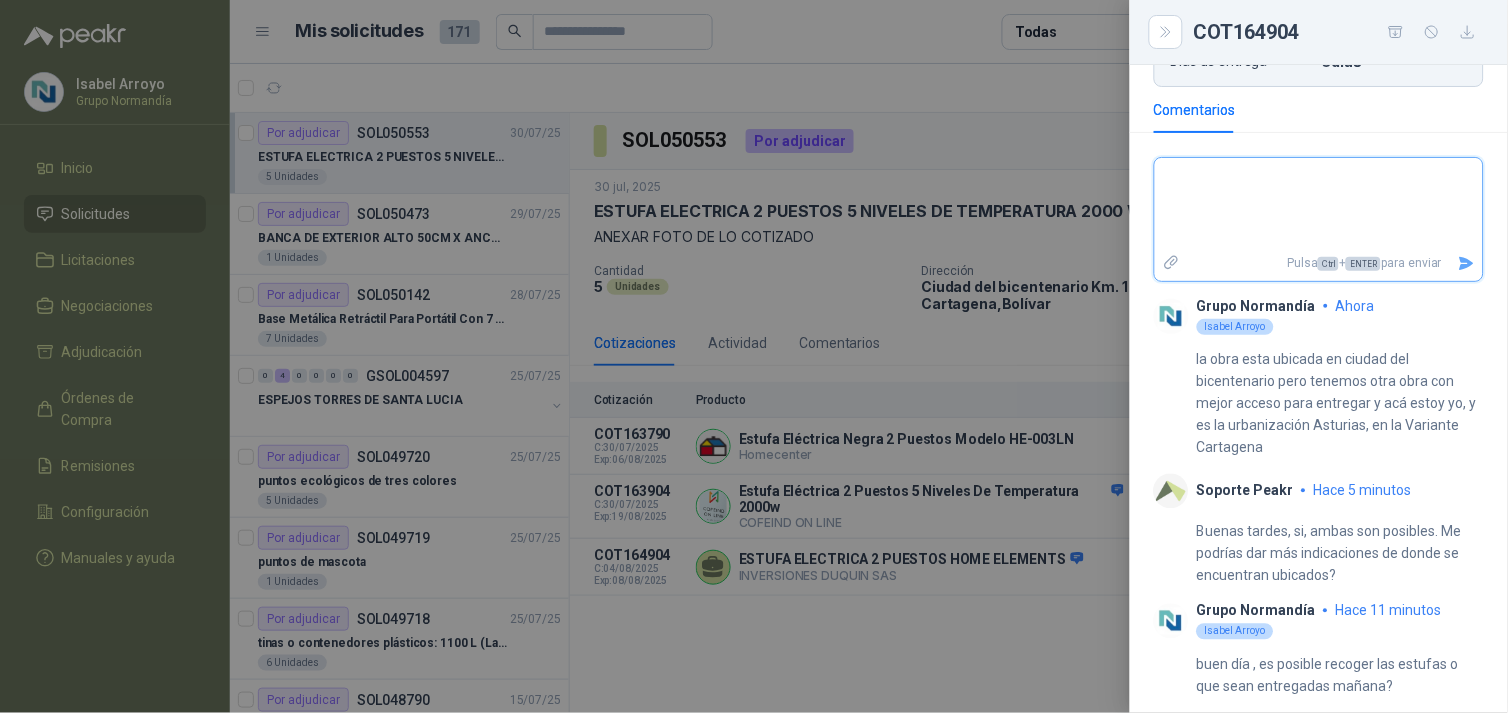 click at bounding box center (1311, 204) 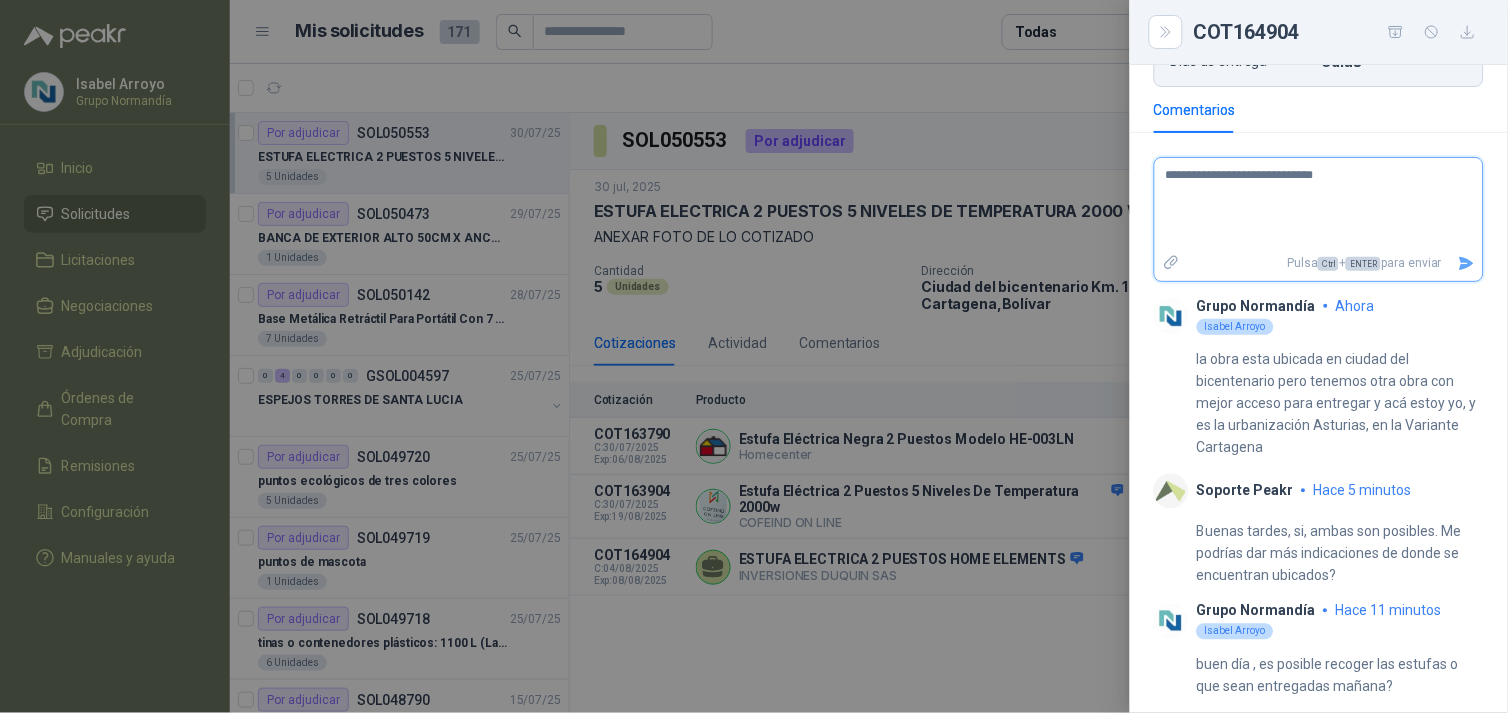 click on "**********" at bounding box center [1311, 204] 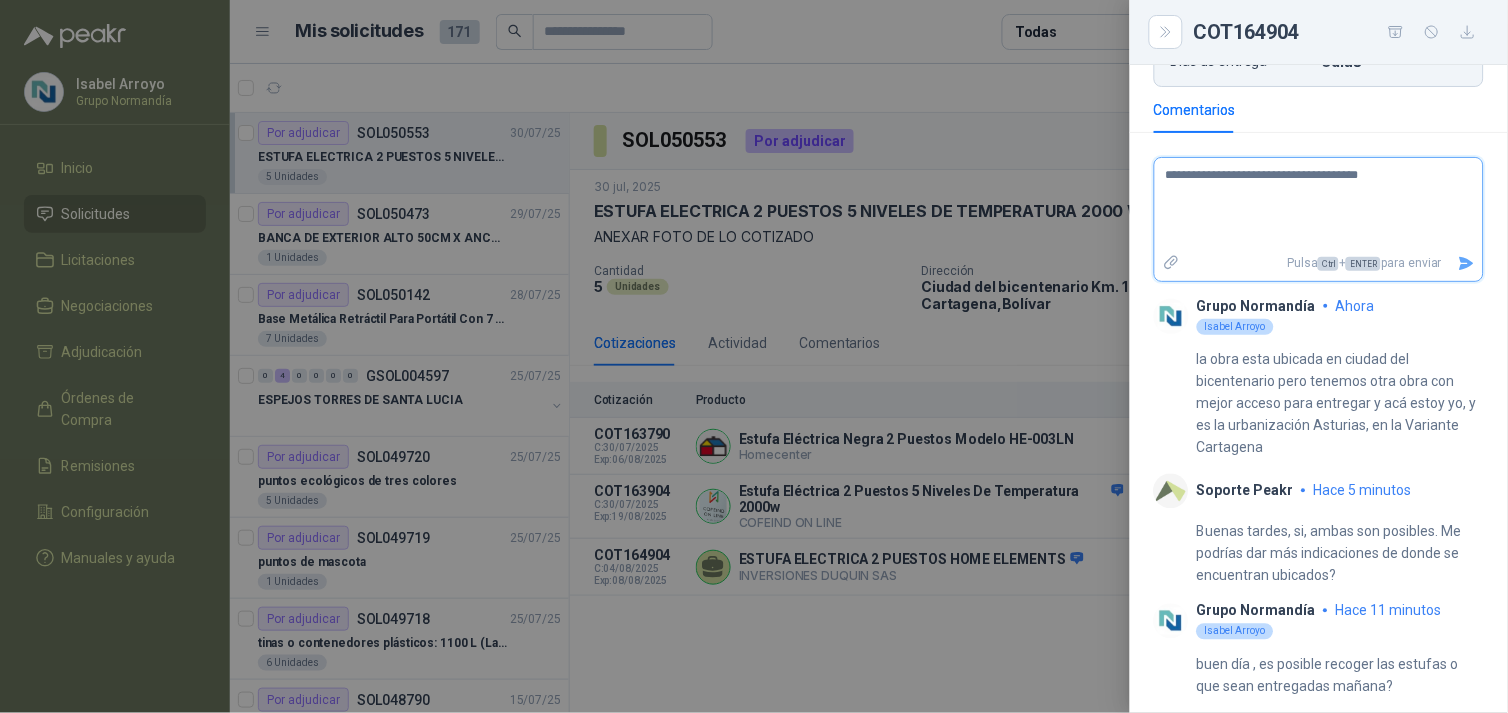 click 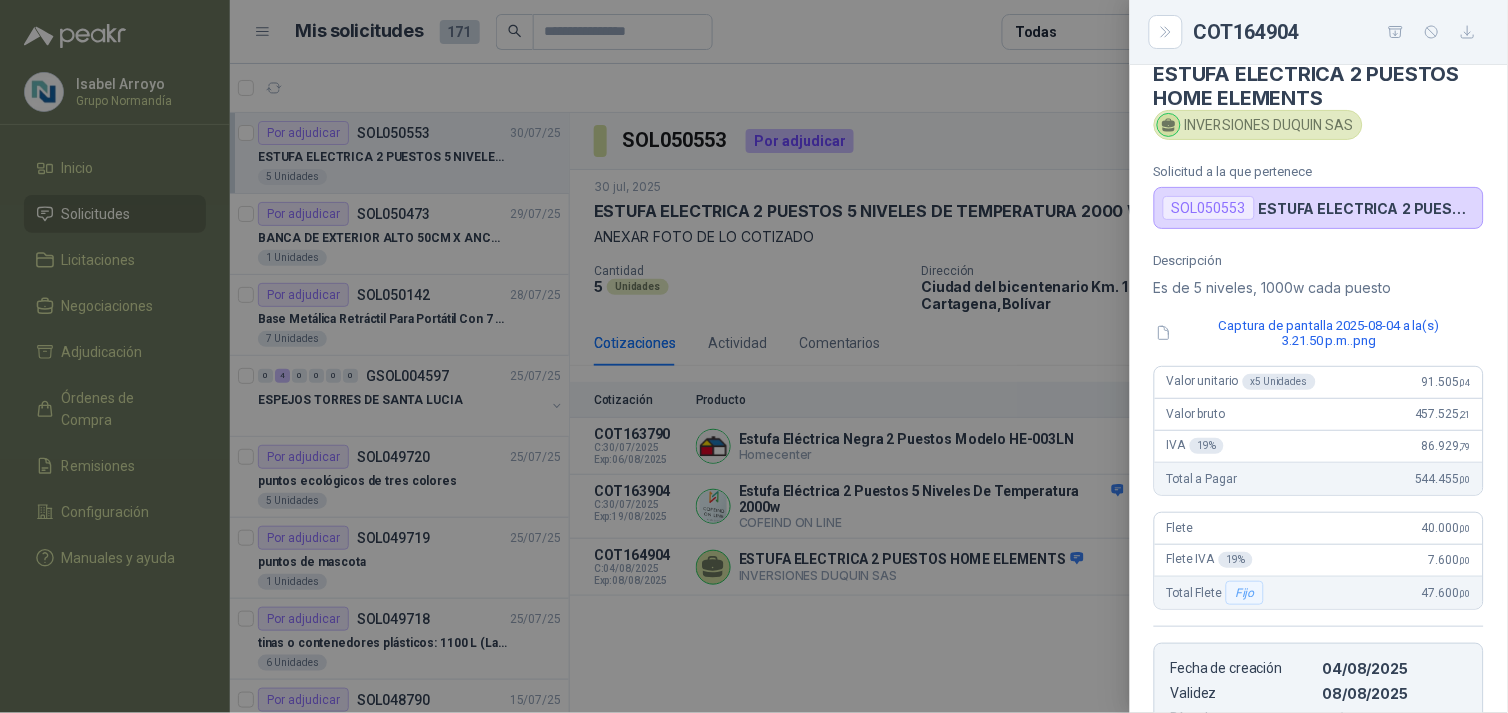 scroll, scrollTop: 0, scrollLeft: 0, axis: both 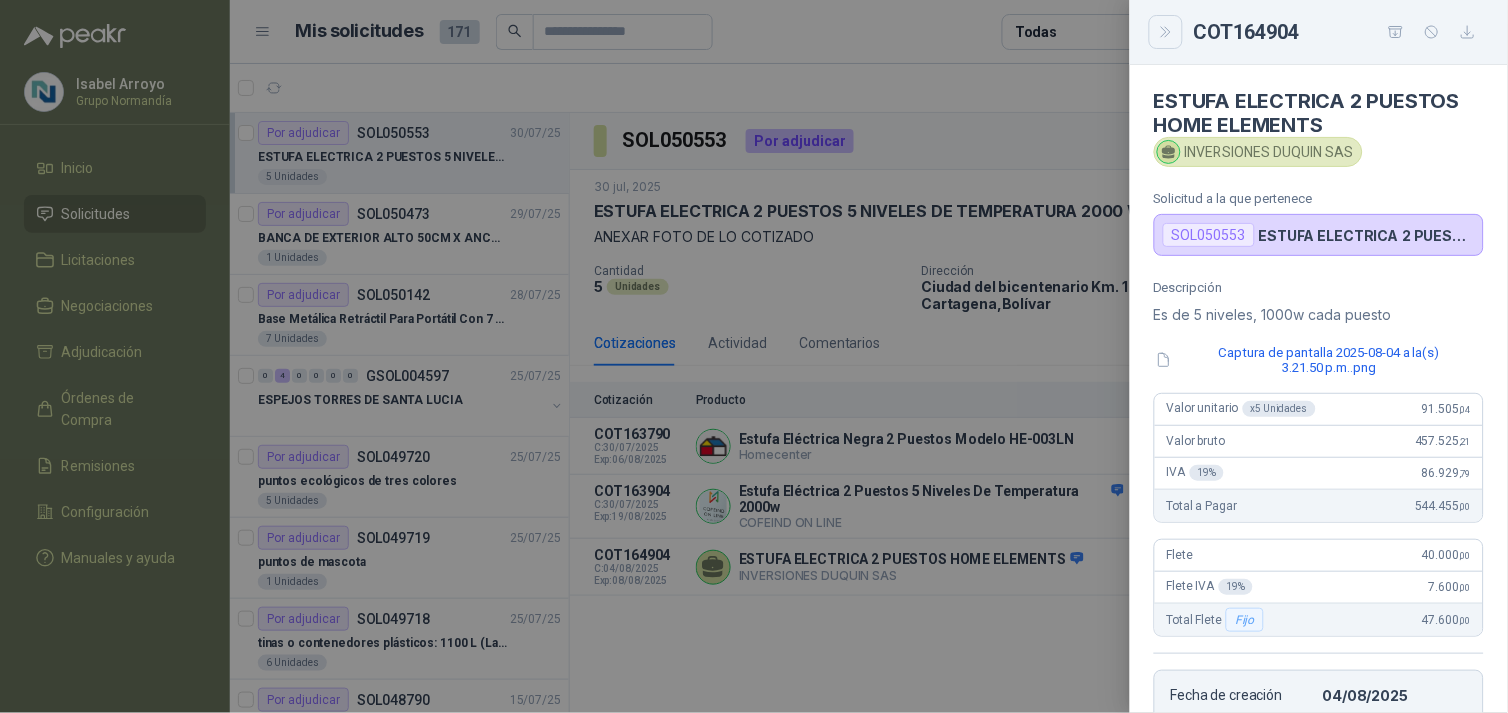 click at bounding box center [1166, 32] 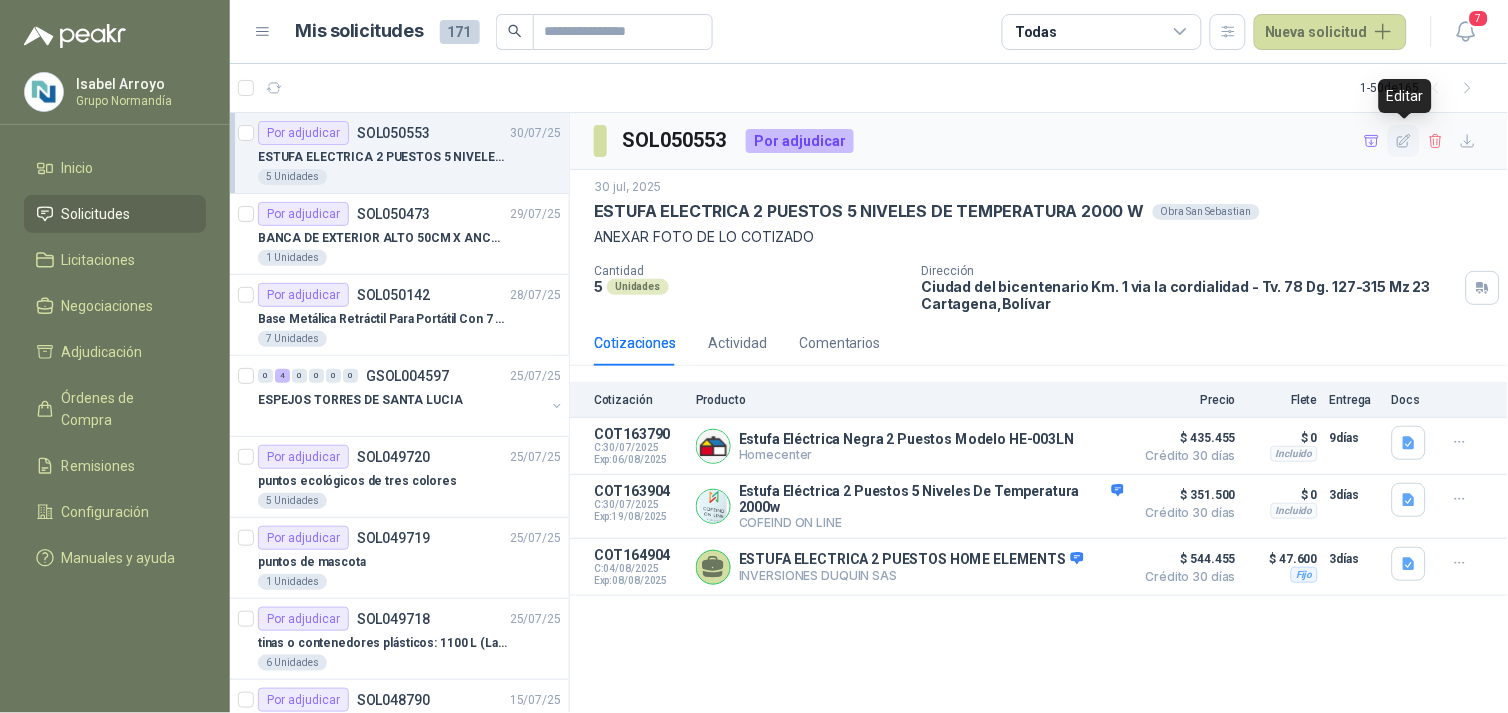 click 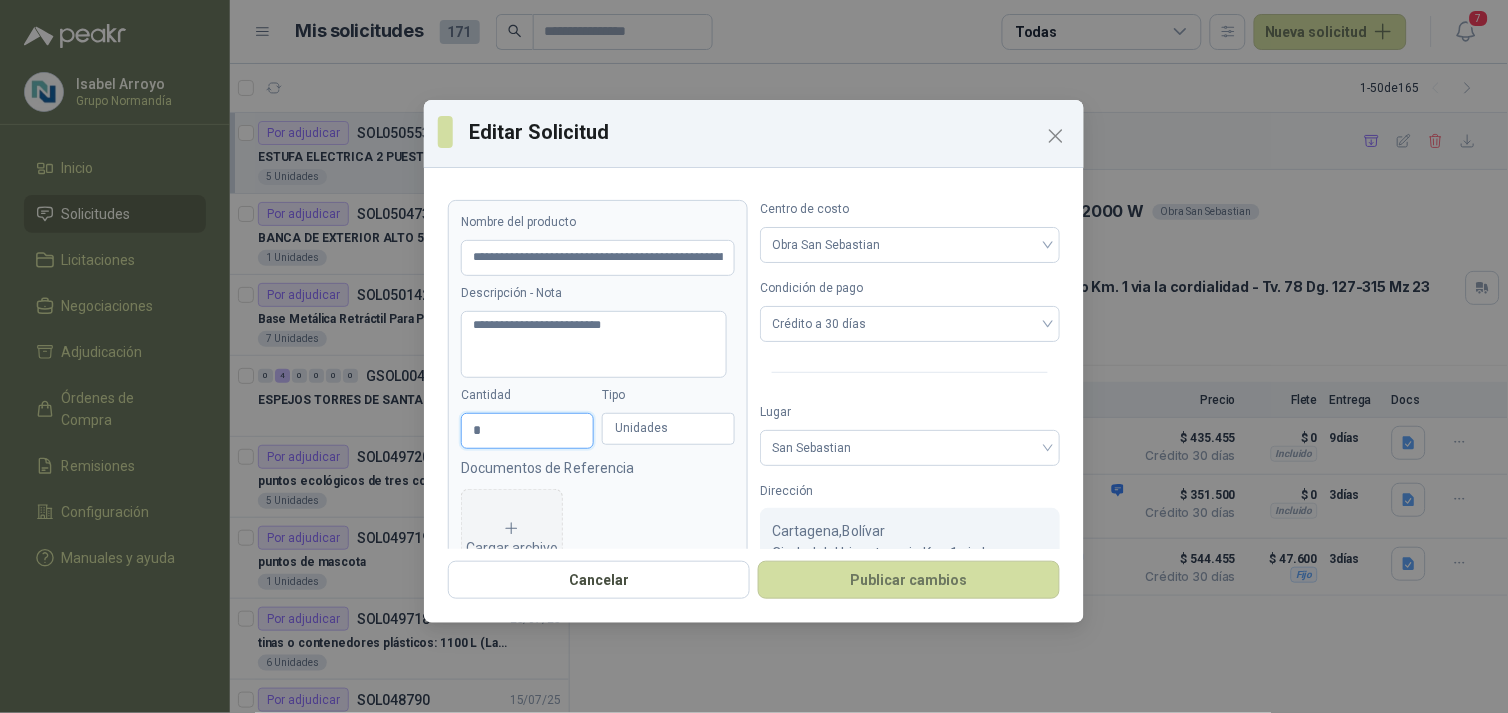 drag, startPoint x: 501, startPoint y: 422, endPoint x: 417, endPoint y: 437, distance: 85.32877 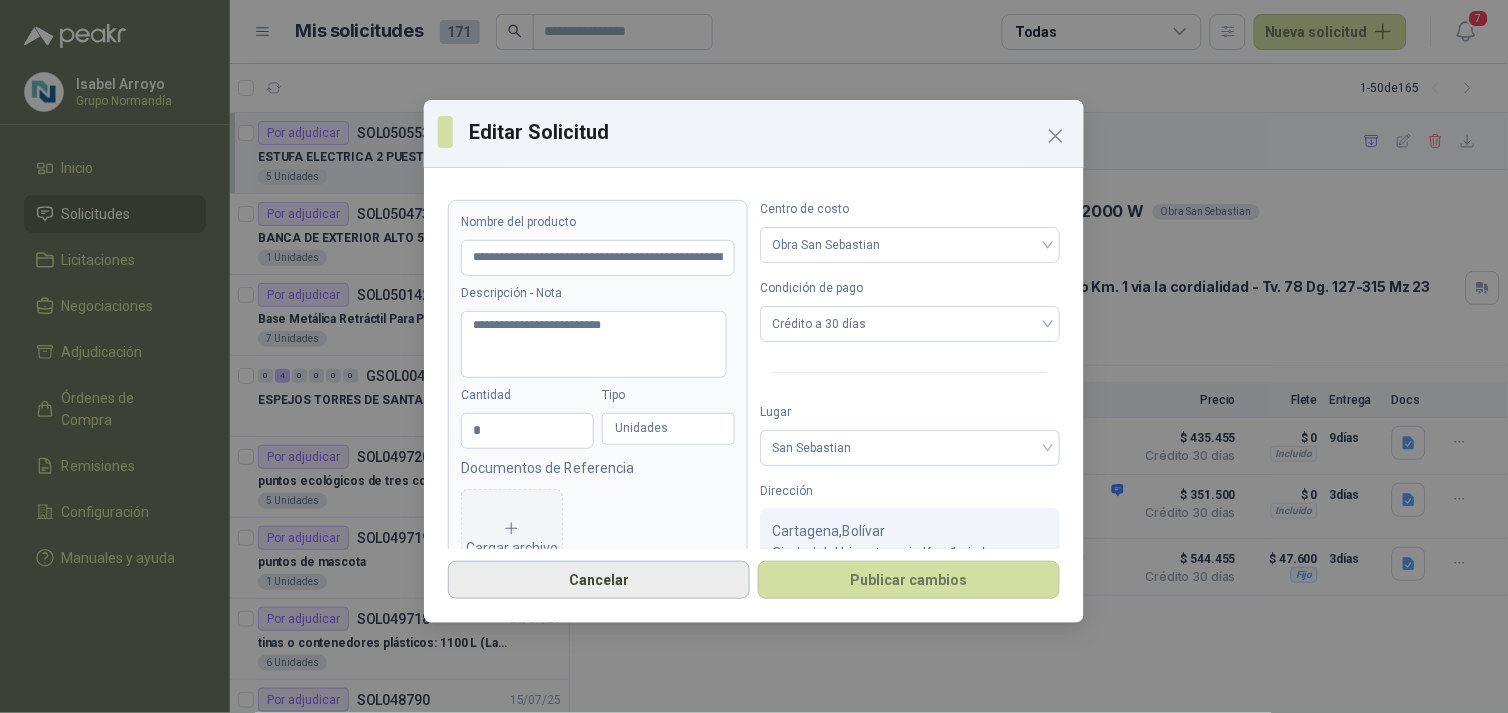 click on "Cancelar" at bounding box center (599, 580) 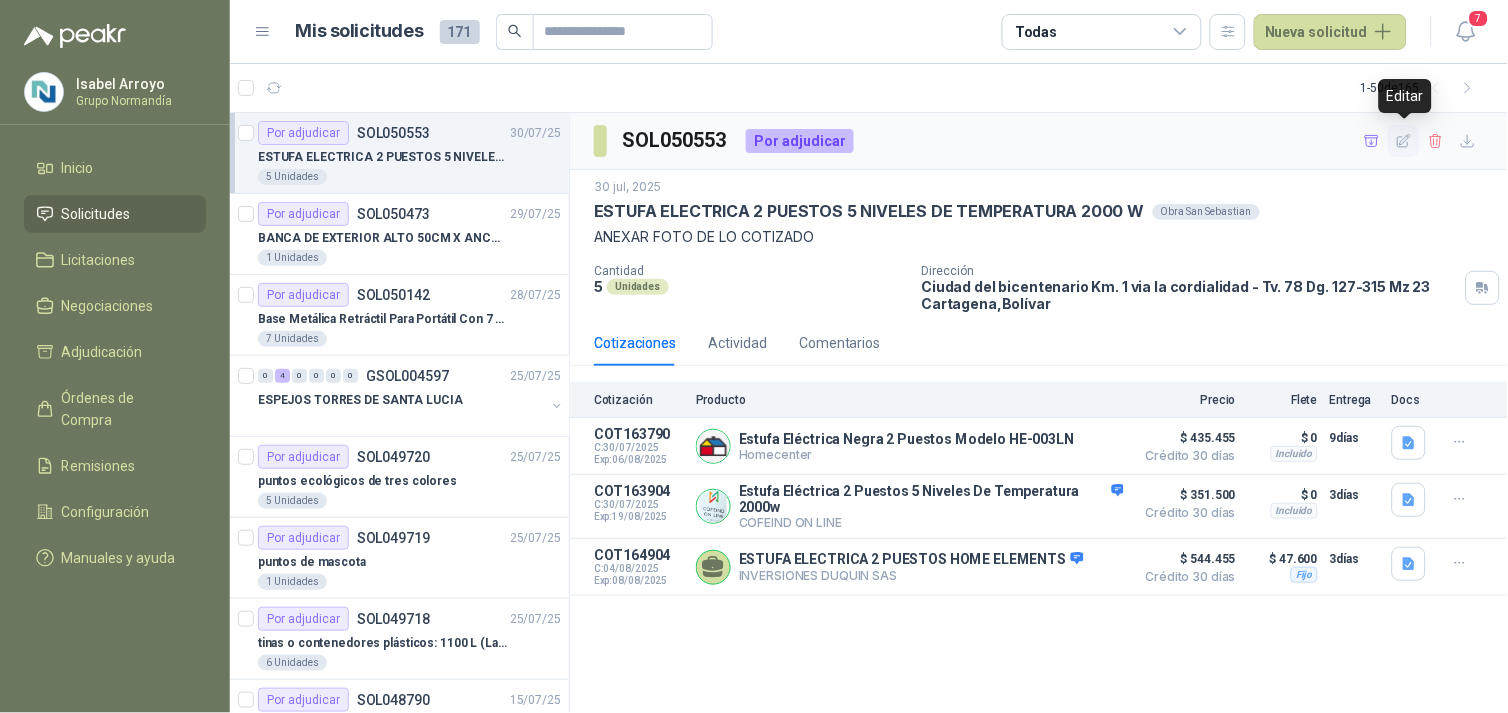 click 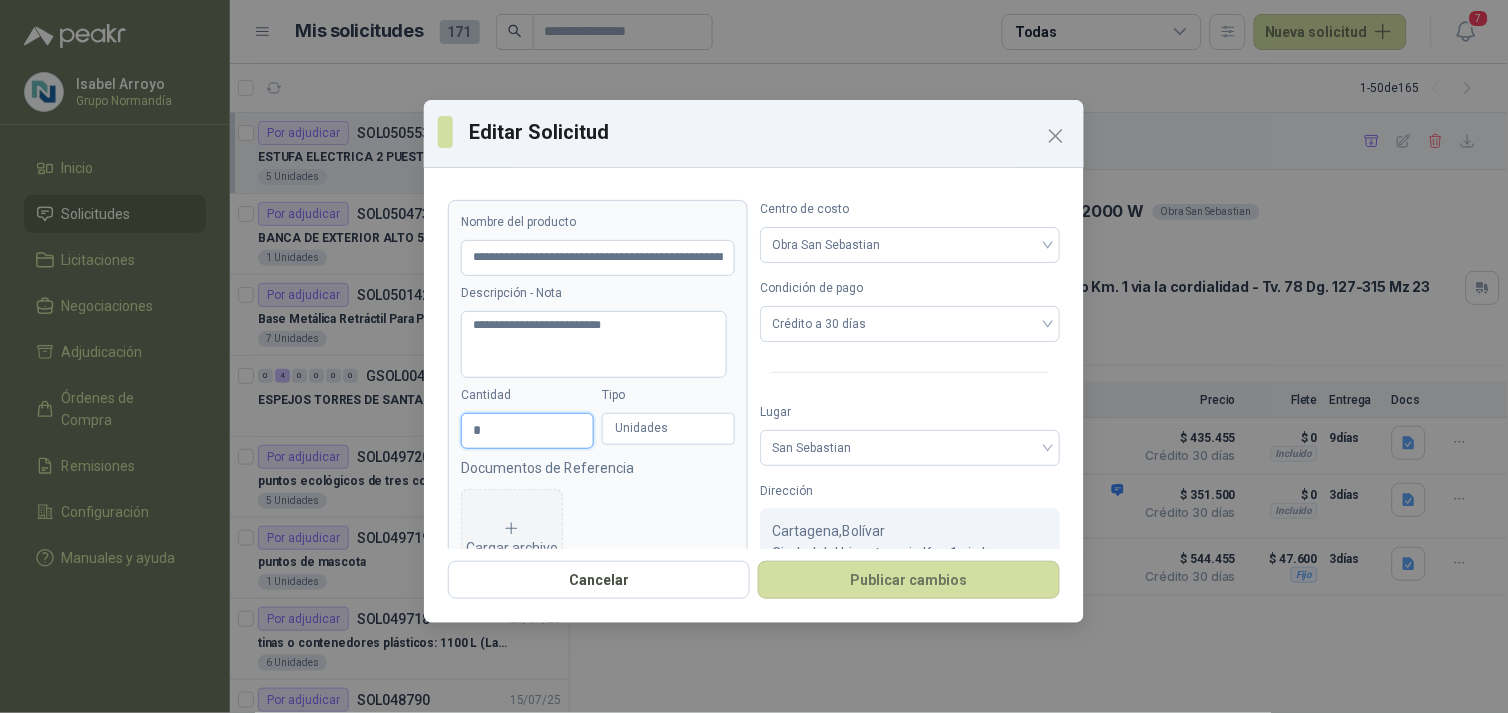 drag, startPoint x: 466, startPoint y: 432, endPoint x: 392, endPoint y: 444, distance: 74.96666 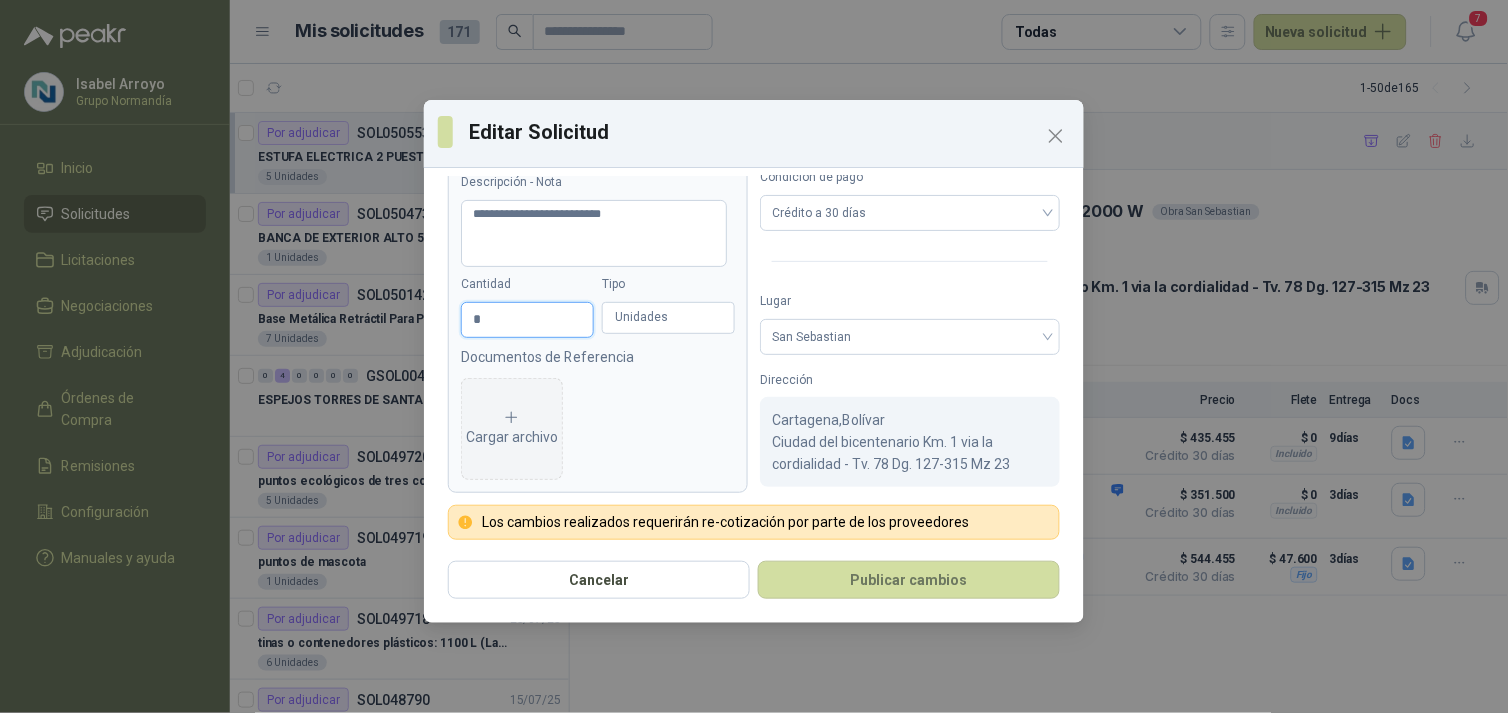 scroll, scrollTop: 117, scrollLeft: 0, axis: vertical 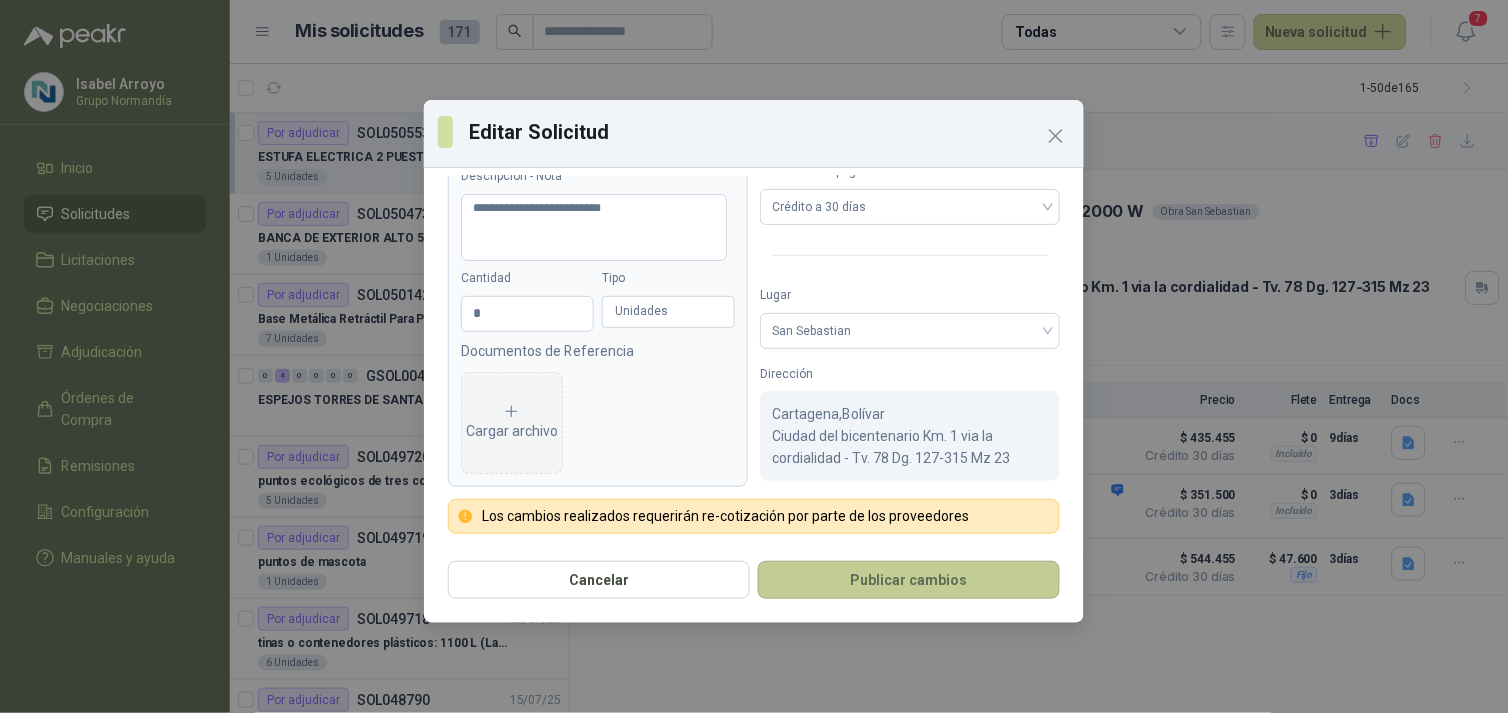 click on "Publicar cambios" at bounding box center (909, 580) 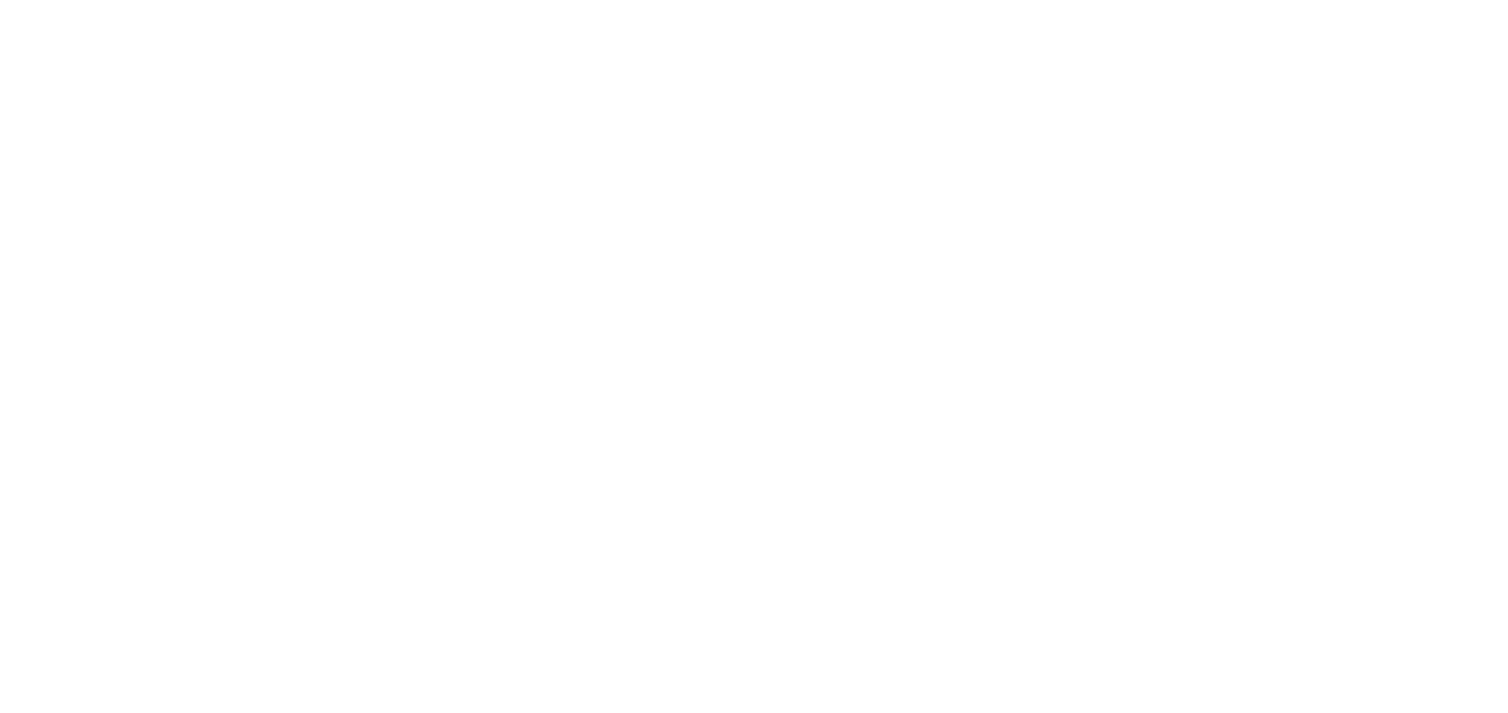 scroll, scrollTop: 0, scrollLeft: 0, axis: both 